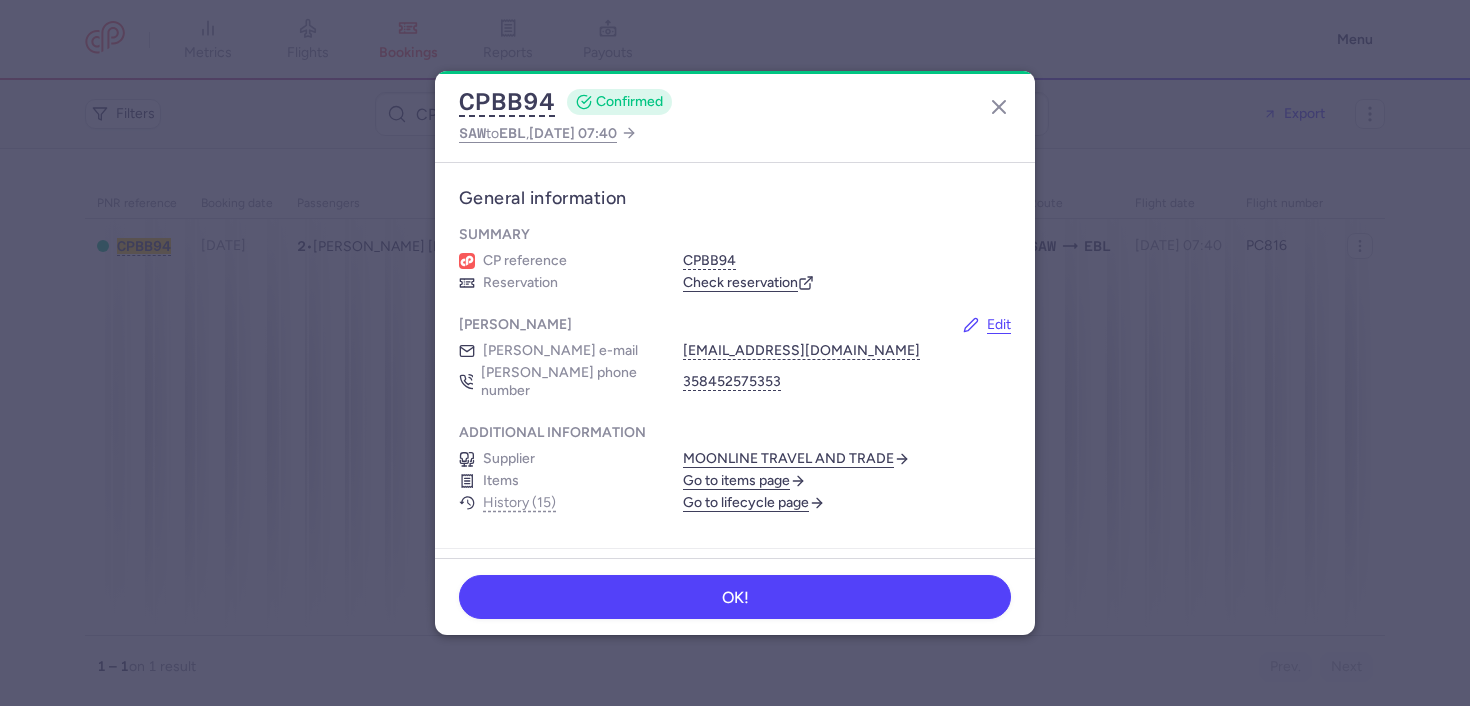 scroll, scrollTop: 0, scrollLeft: 0, axis: both 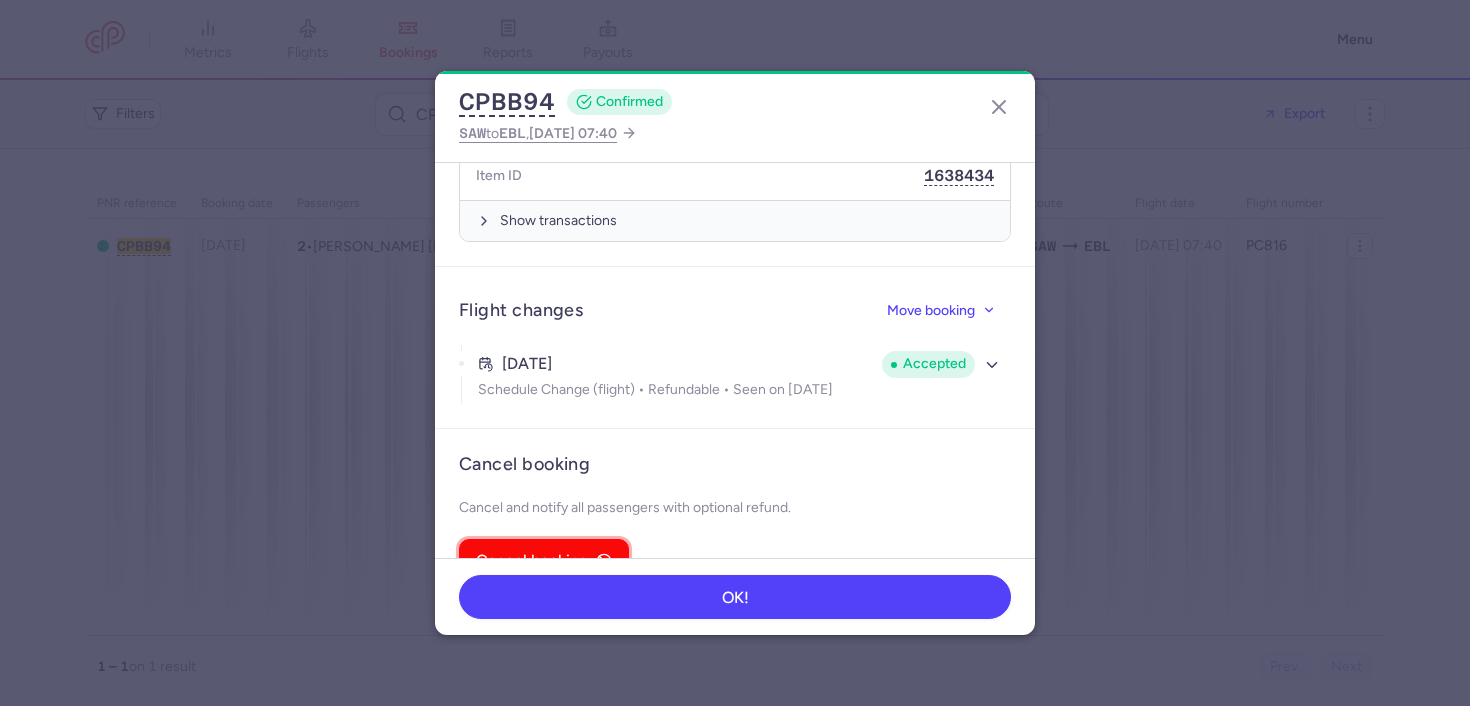 click on "Cancel booking" at bounding box center (544, 561) 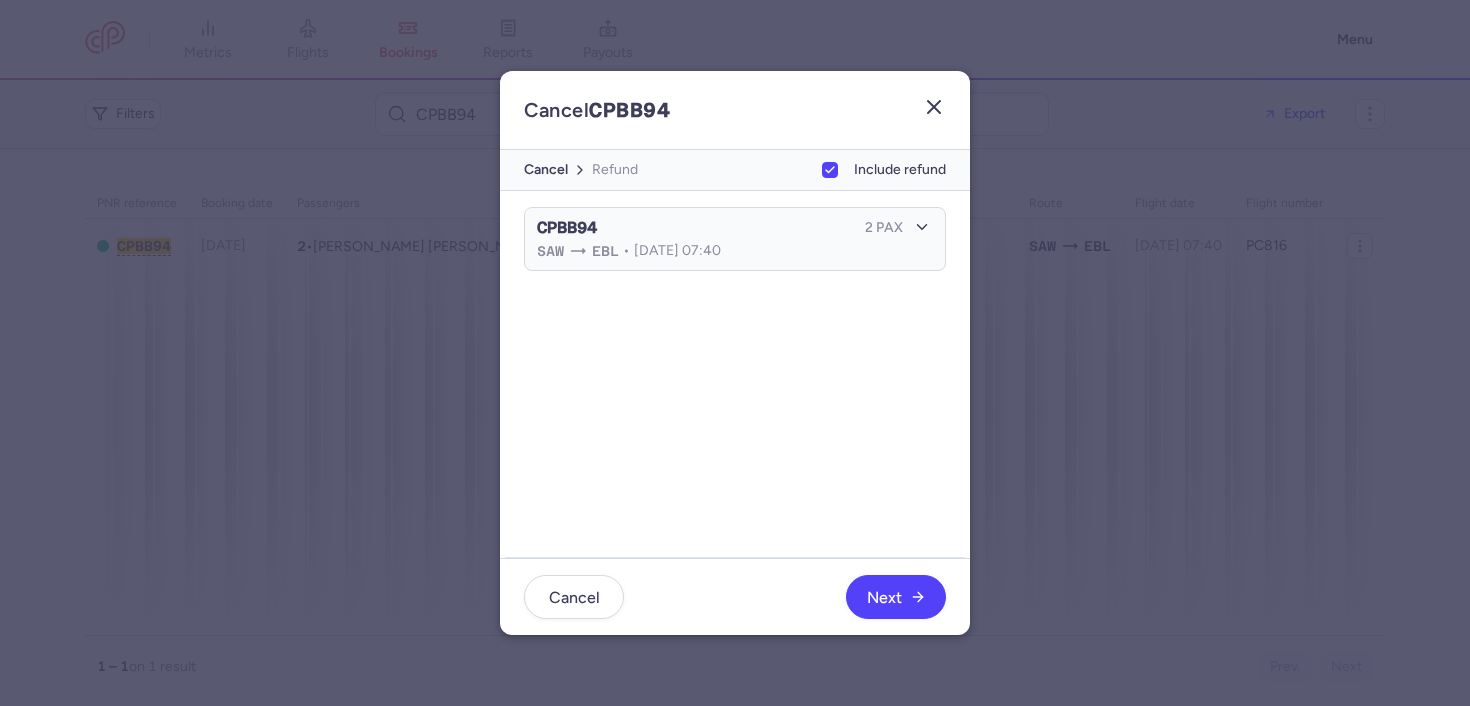click 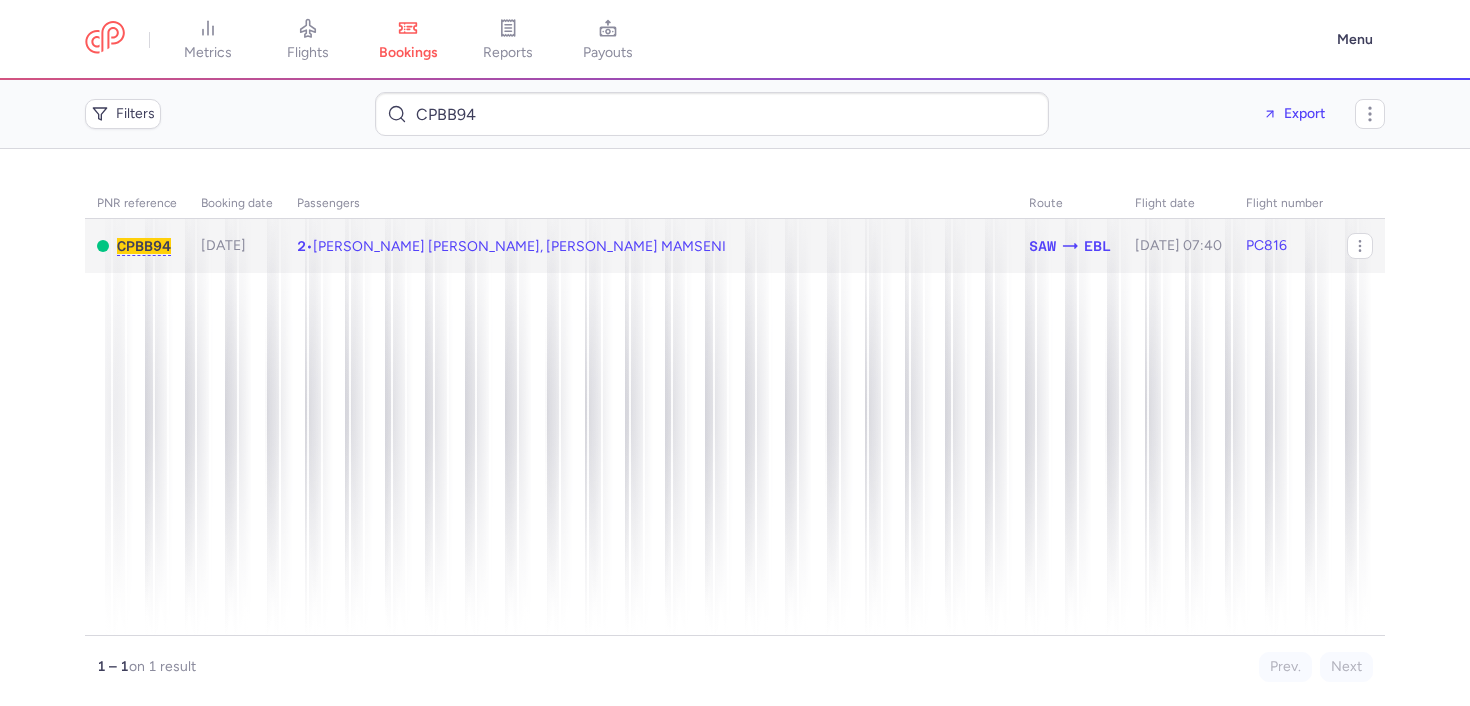 click on "Sarwar Obaid Matlub MATLUB, Saber Wirya Qader MAMSENI" at bounding box center (519, 246) 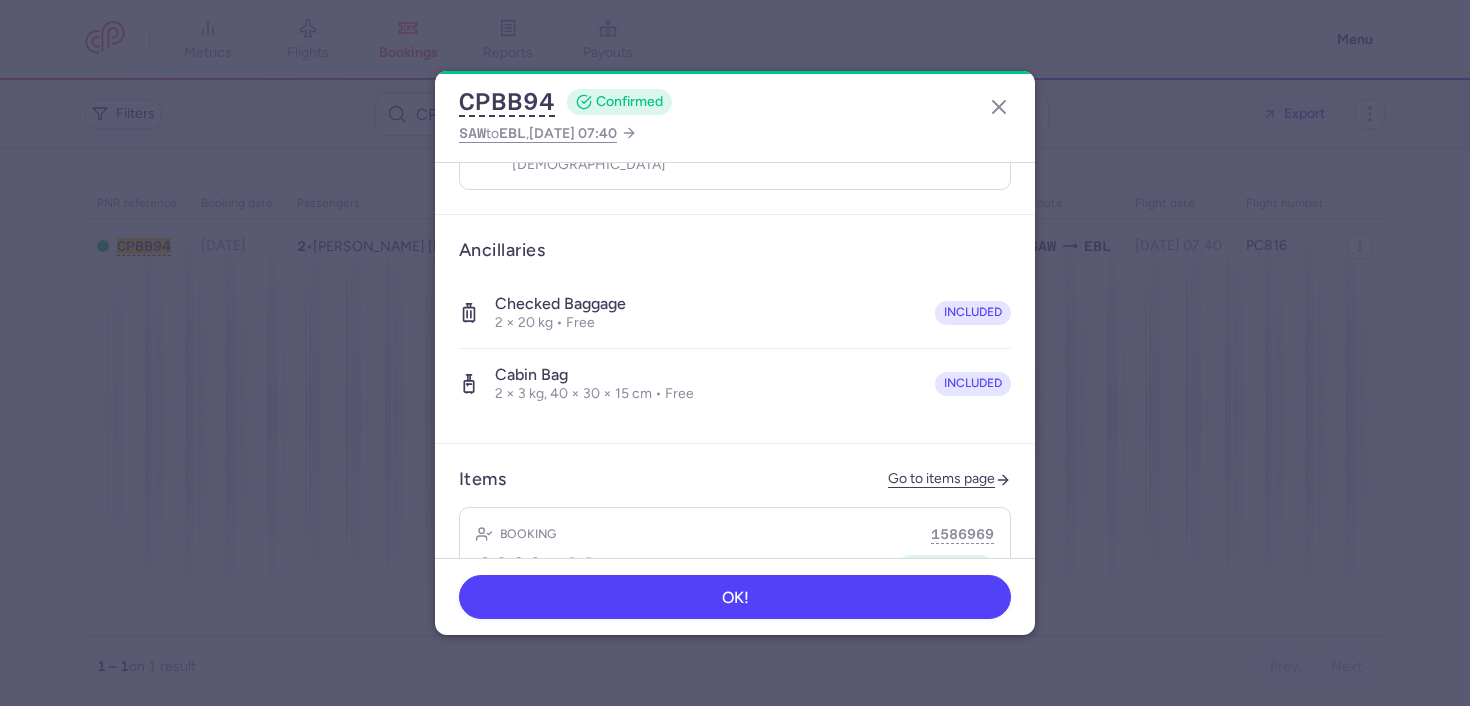 scroll, scrollTop: 823, scrollLeft: 0, axis: vertical 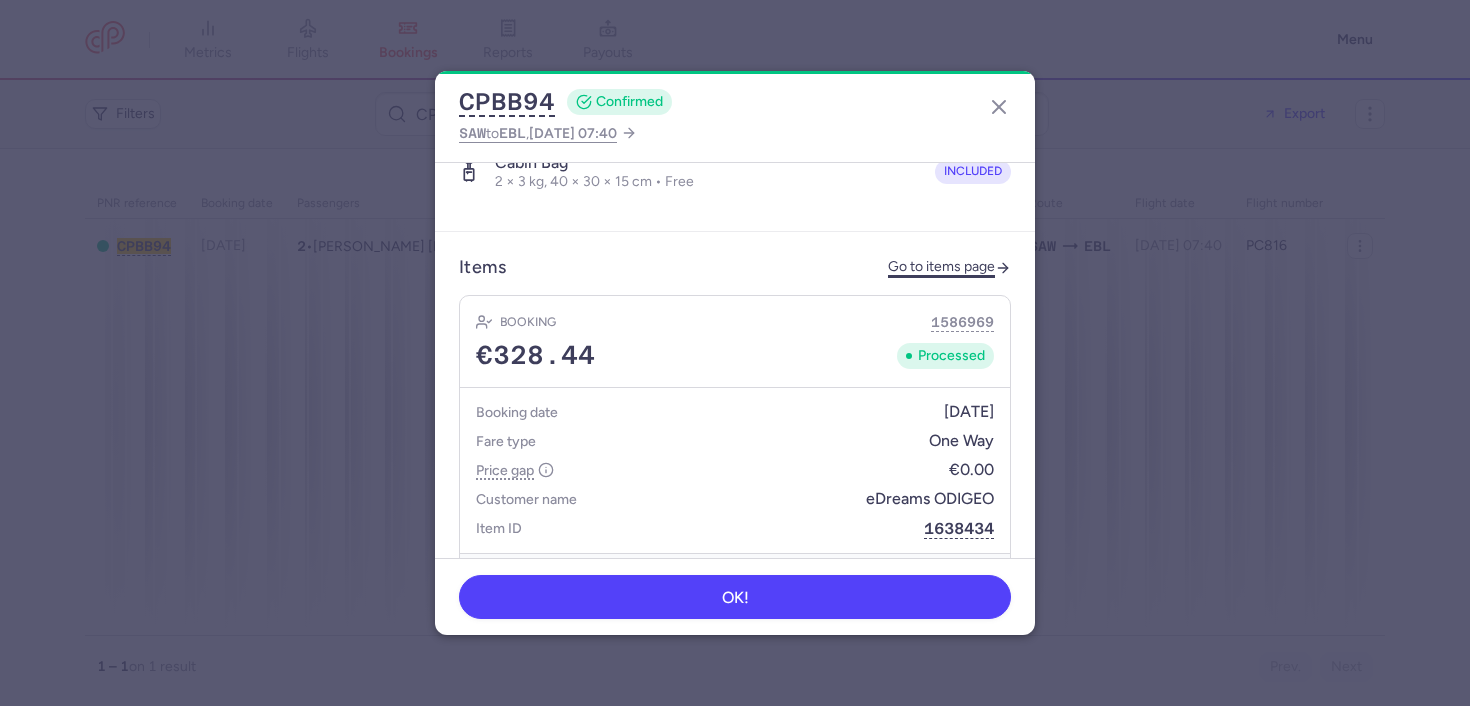 click on "Go to items page" 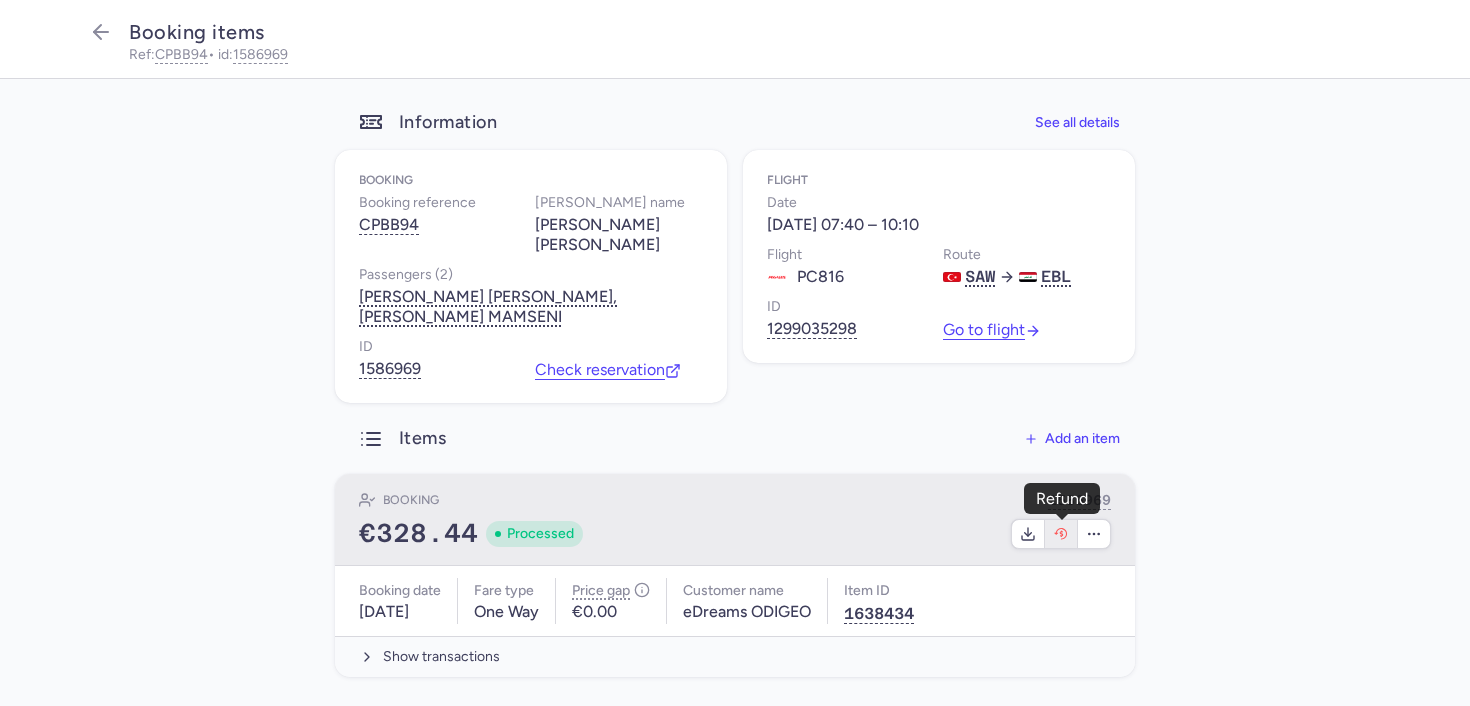 click 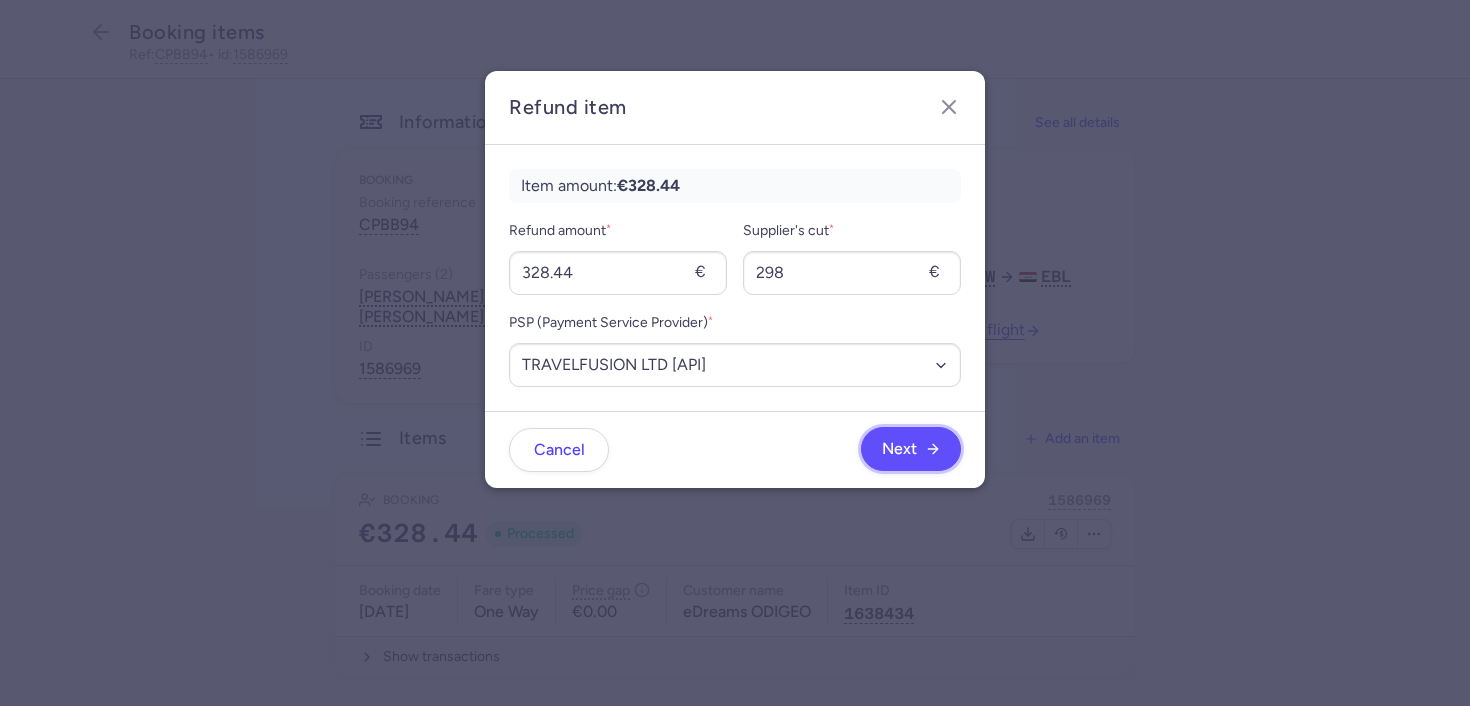 click on "Next" at bounding box center (911, 449) 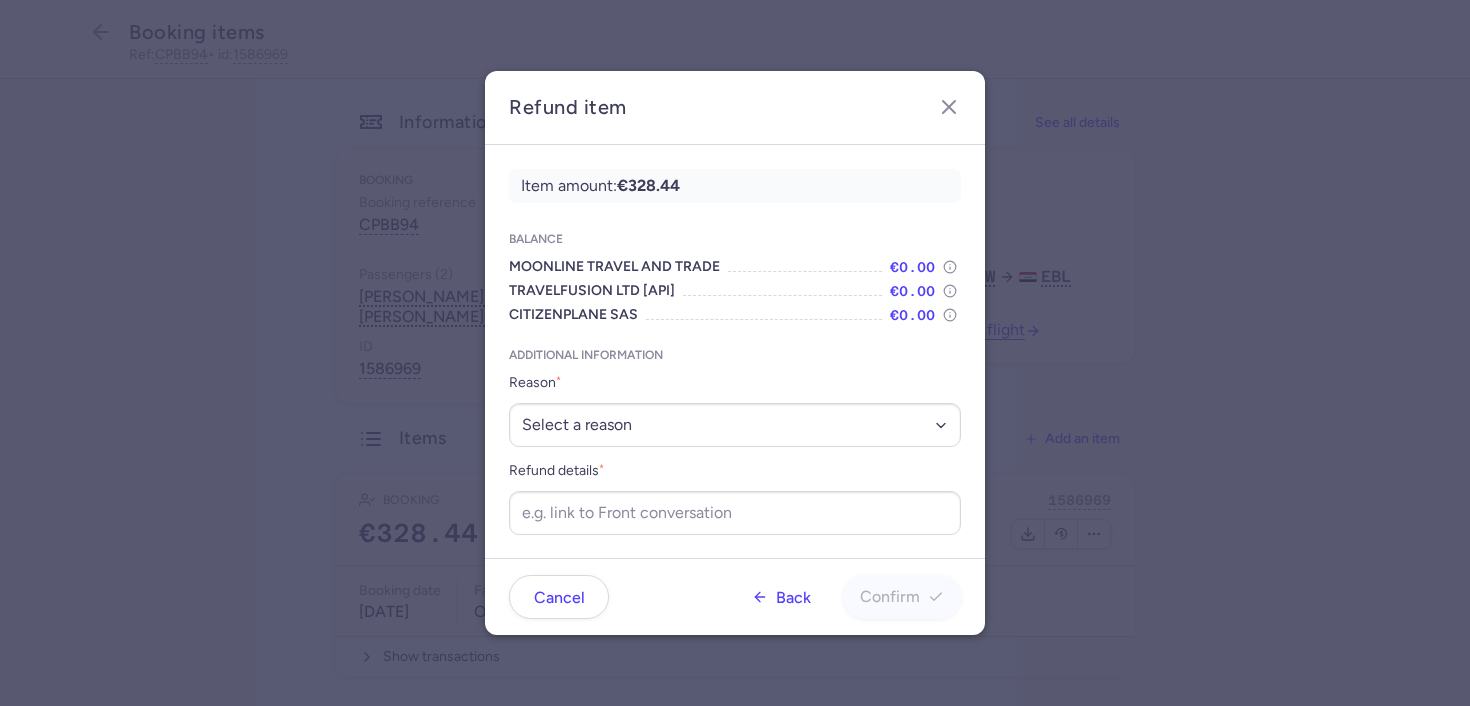 scroll, scrollTop: 1, scrollLeft: 0, axis: vertical 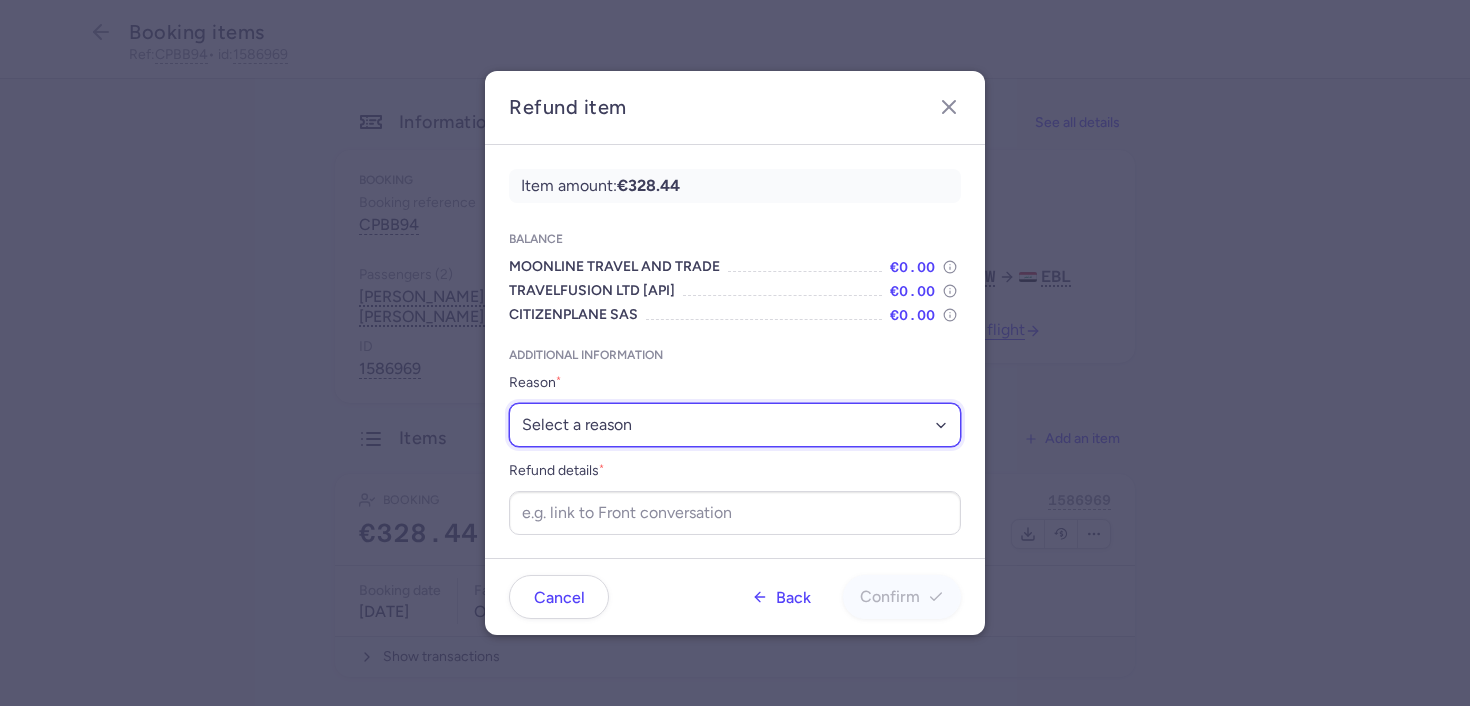 click on "Select a reason ✈️ Airline ceasing ops 💼 Ancillary issue 📄 APIS missing ⚙️ CitizenPlane error ⛔️ Denied boarding 🔁 Duplicate ❌ Flight canceled 🕵🏼‍♂️ Fraud 🎁 Goodwill 🎫 Goodwill allowance 🙃 Other 💺 Overbooking 💸 Refund with penalty 🙅 Schedule change not accepted 🤕 Supplier error 💵 Tax refund ❓ Unconfirmed booking" at bounding box center [735, 425] 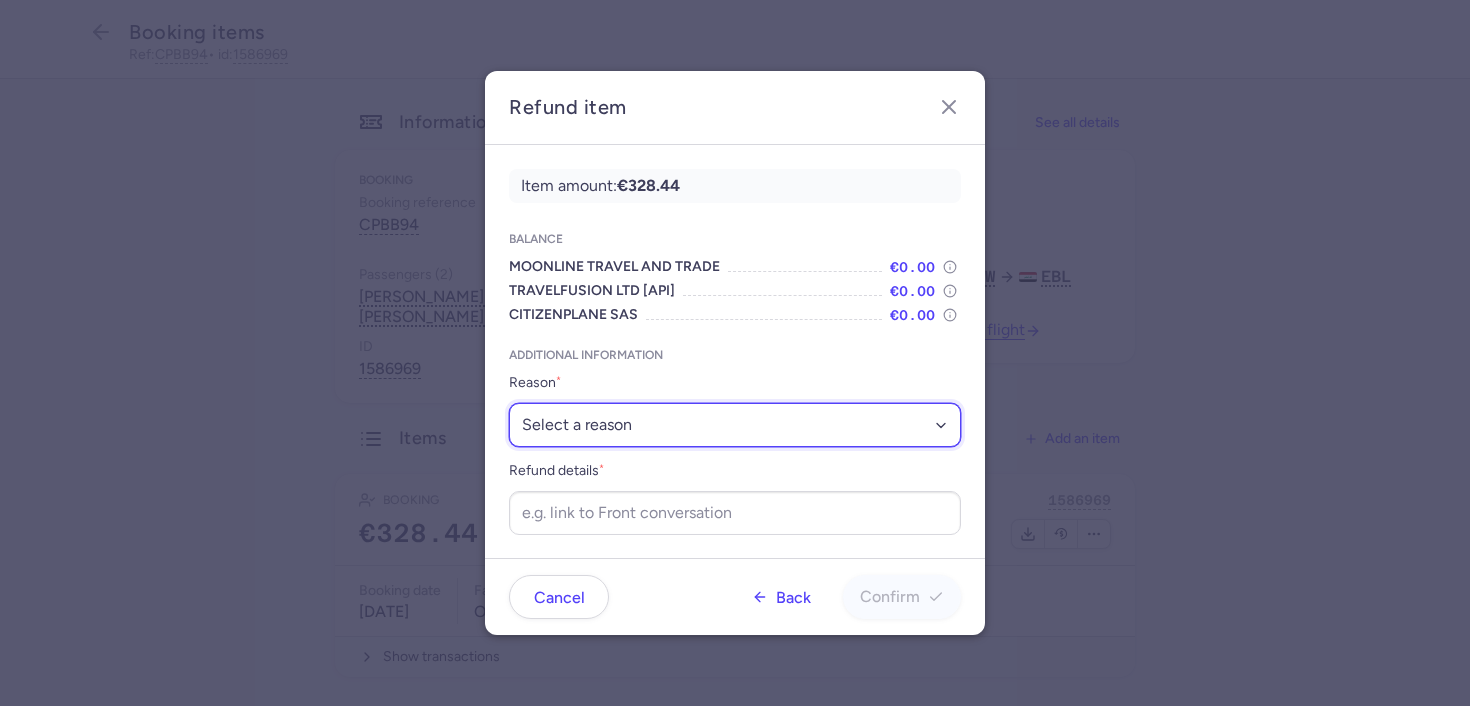 select on "OVER_BOOKING" 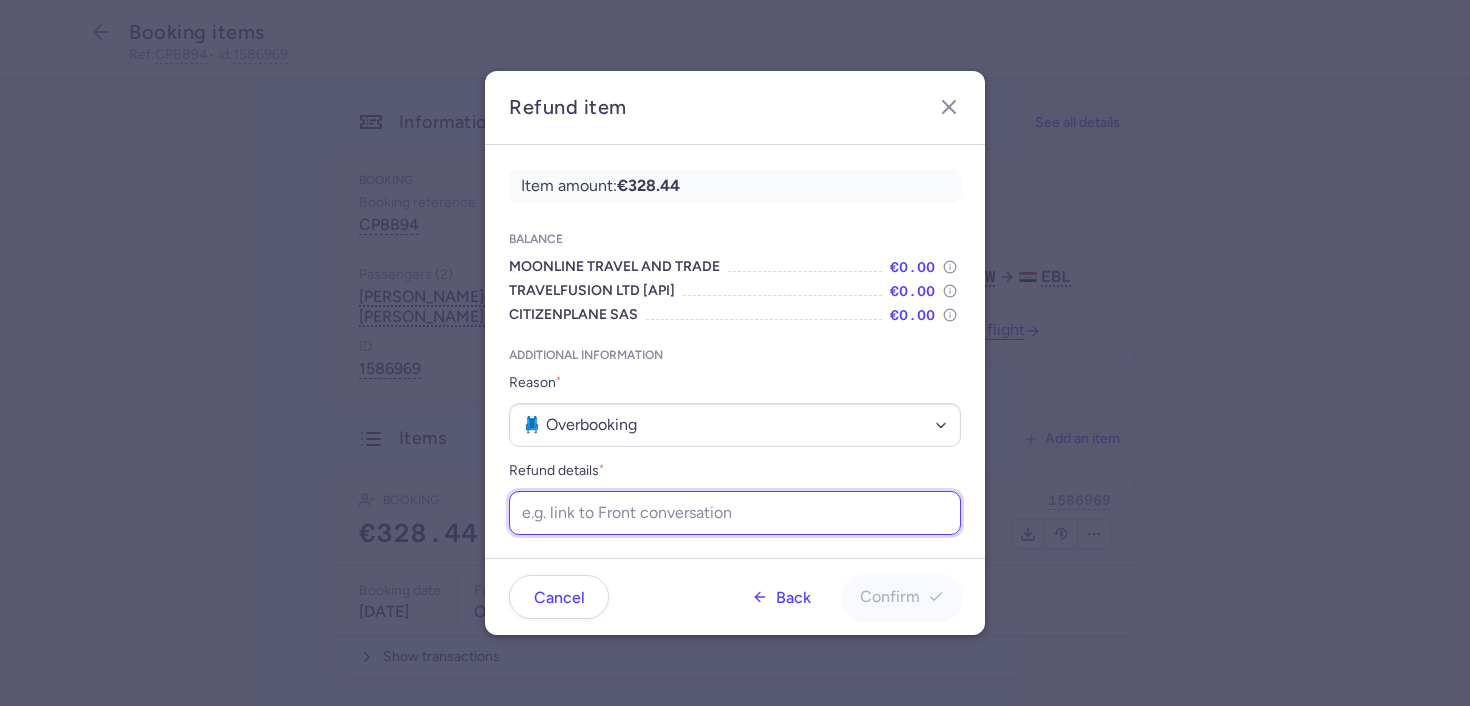 click on "Refund details  *" at bounding box center (735, 513) 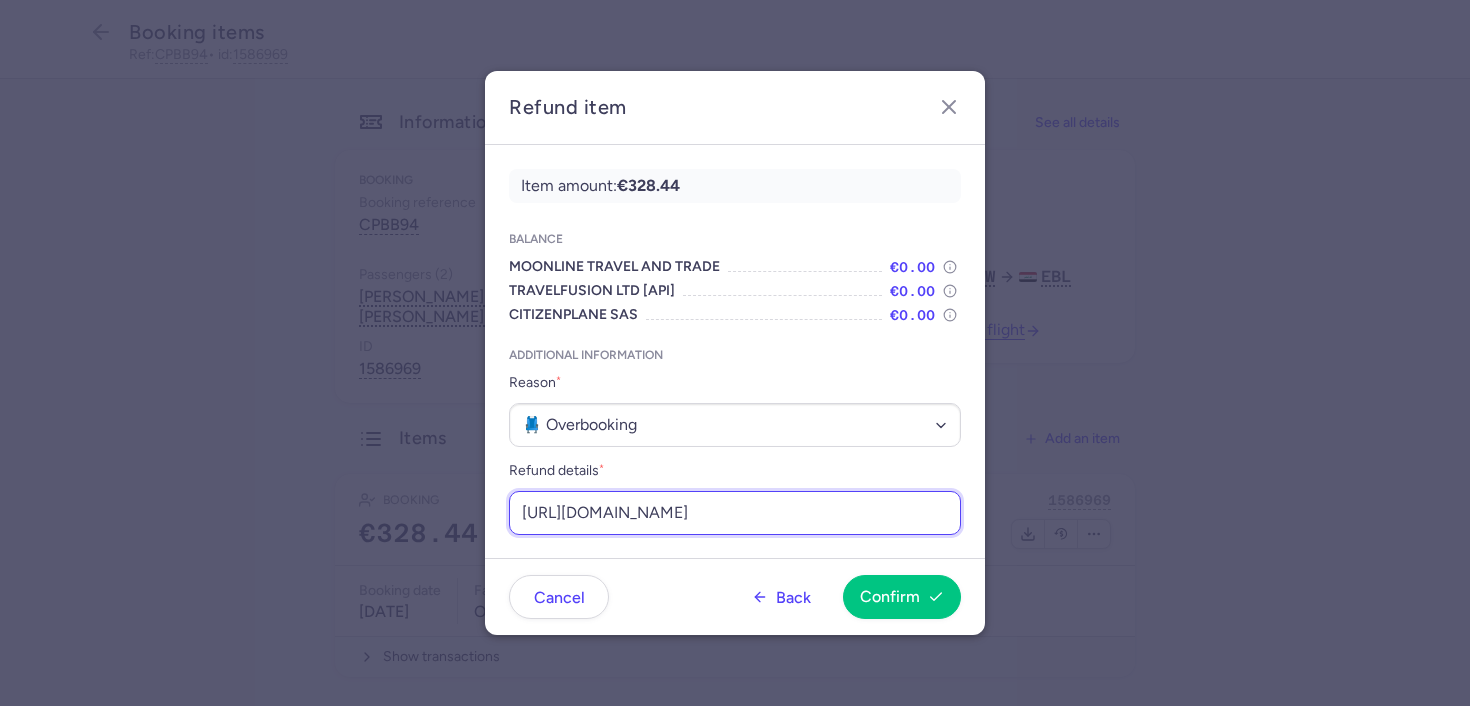 scroll, scrollTop: 0, scrollLeft: 224, axis: horizontal 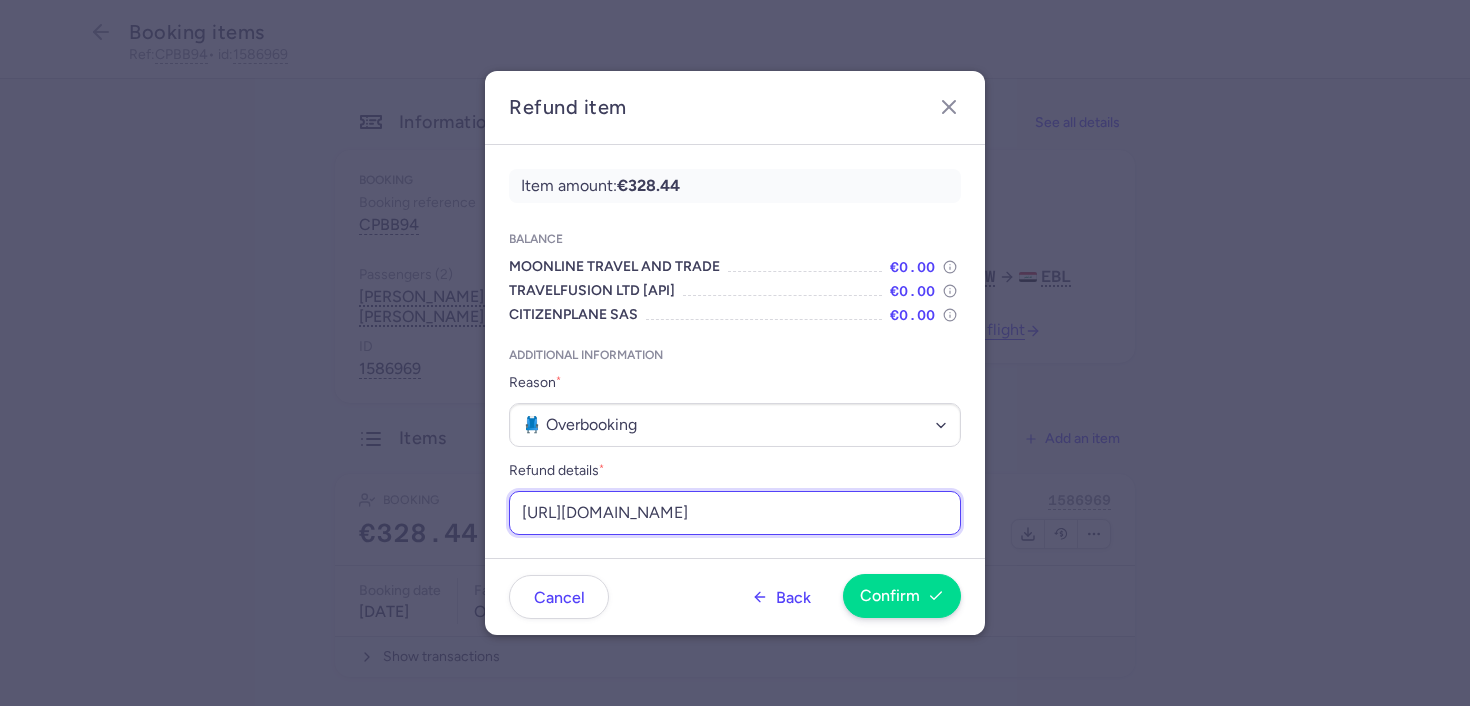 type on "https://app.frontapp.com/open/cnv_eyf5shu?key=FLuYqRBBffX9ReW7Fm-9y9QQzXgfrvxf" 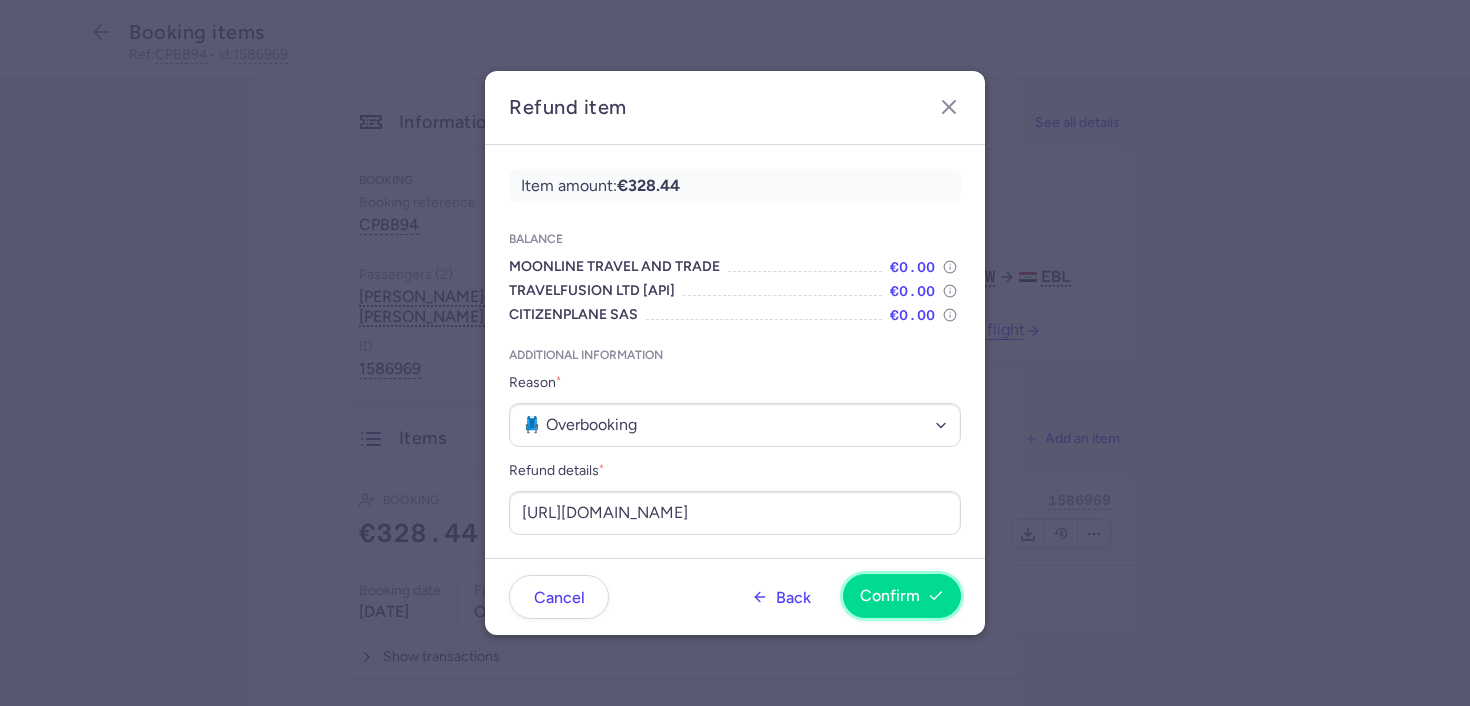 scroll, scrollTop: 0, scrollLeft: 0, axis: both 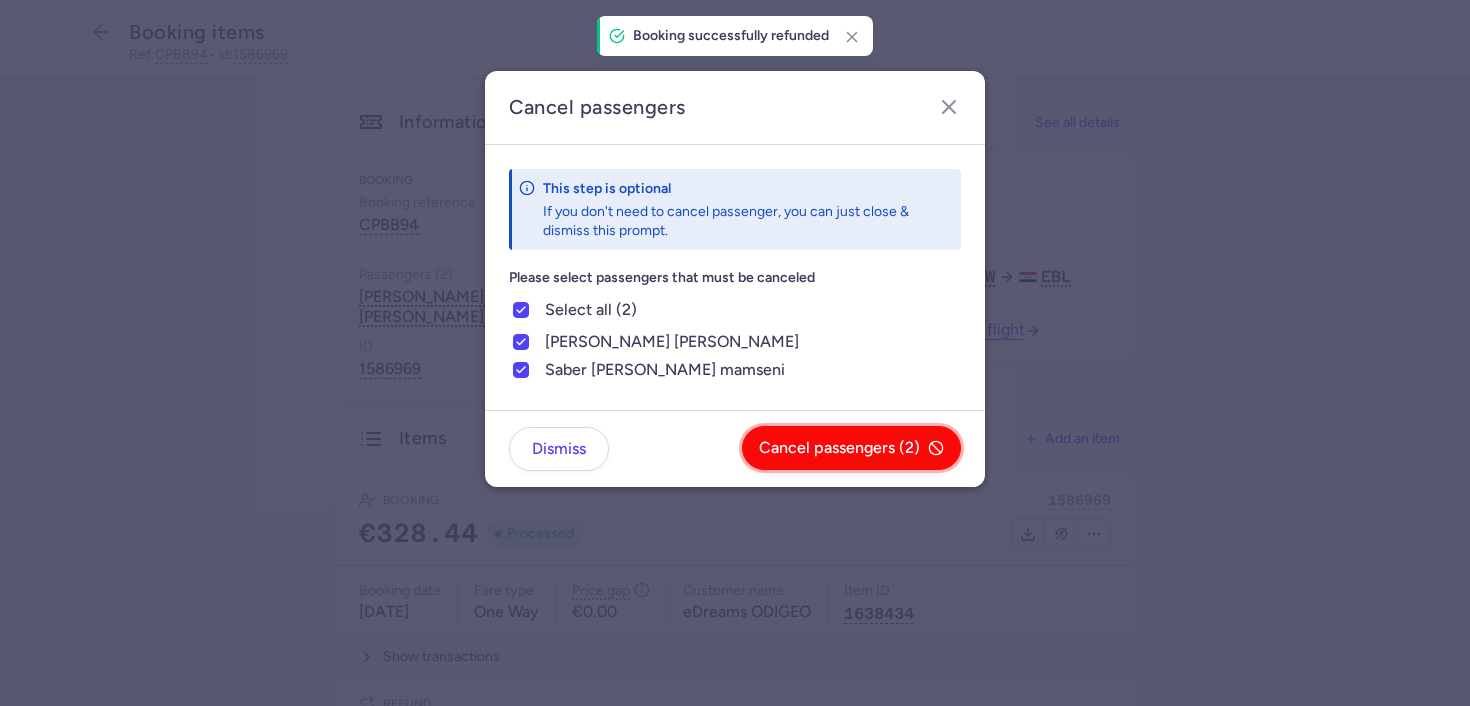 click on "Cancel passengers (2)" at bounding box center [851, 448] 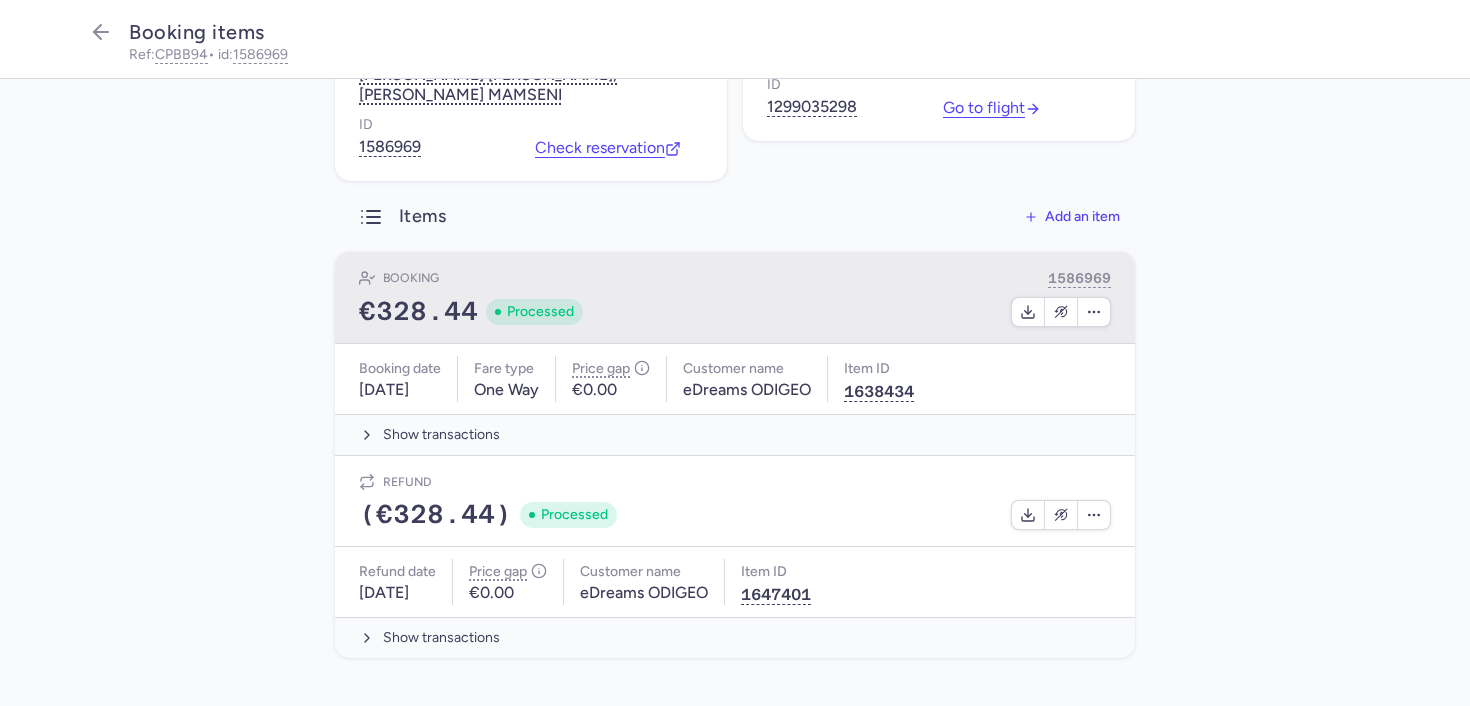scroll, scrollTop: 0, scrollLeft: 0, axis: both 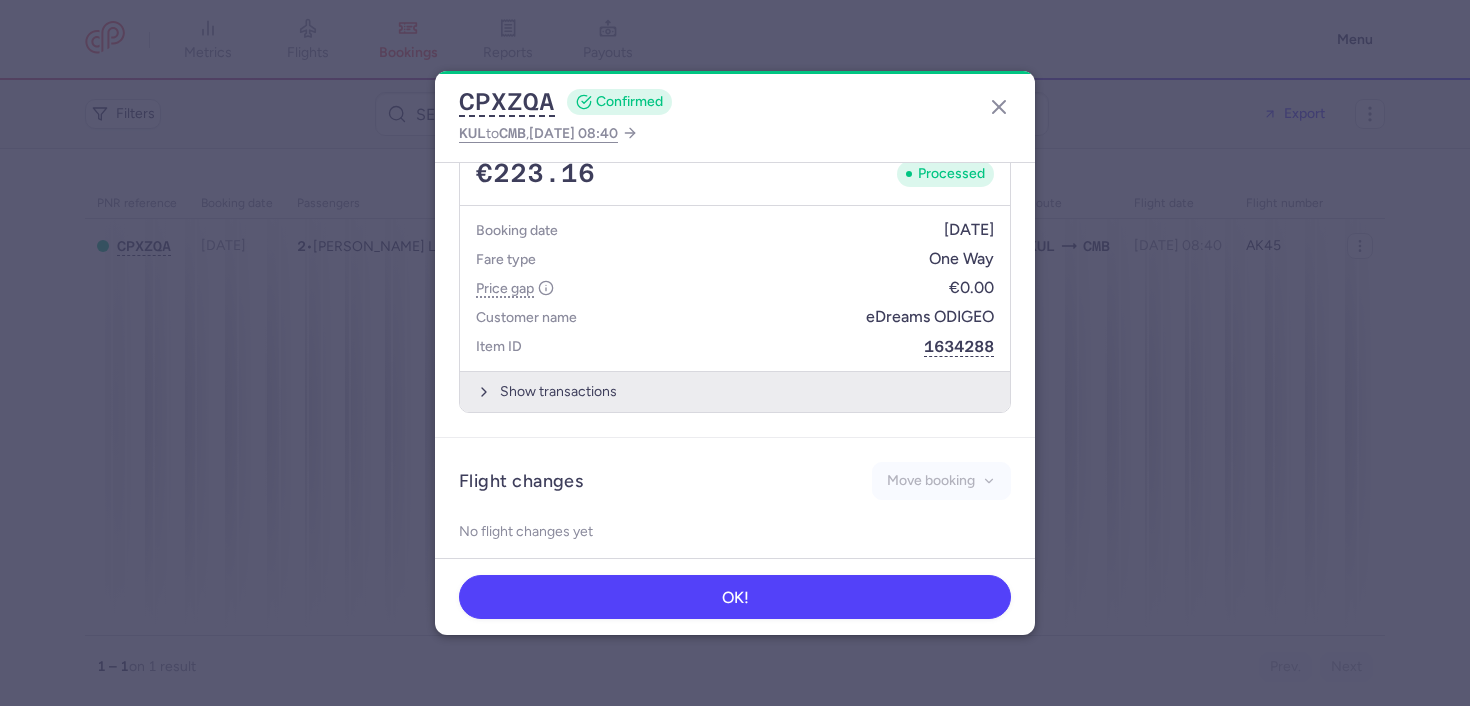 click on "Show transactions" at bounding box center (735, 391) 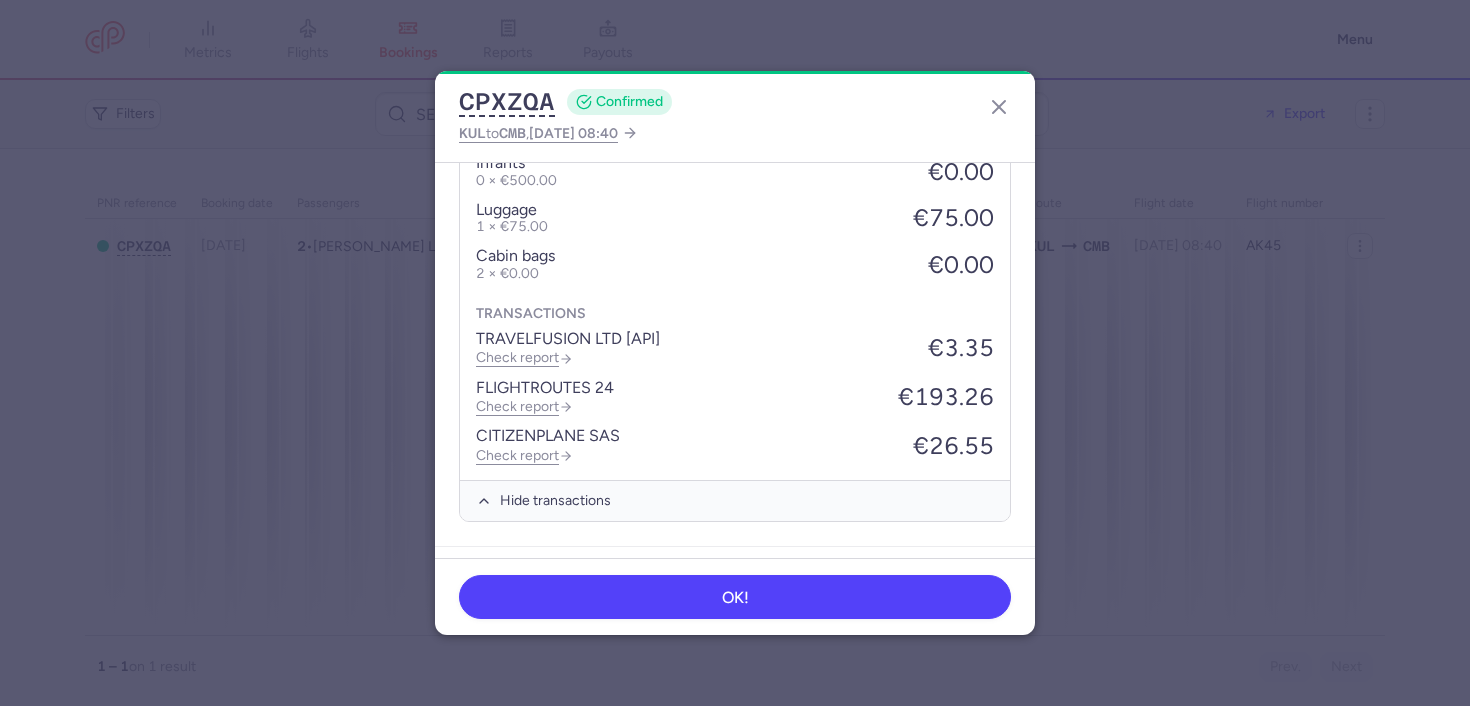 scroll, scrollTop: 1326, scrollLeft: 0, axis: vertical 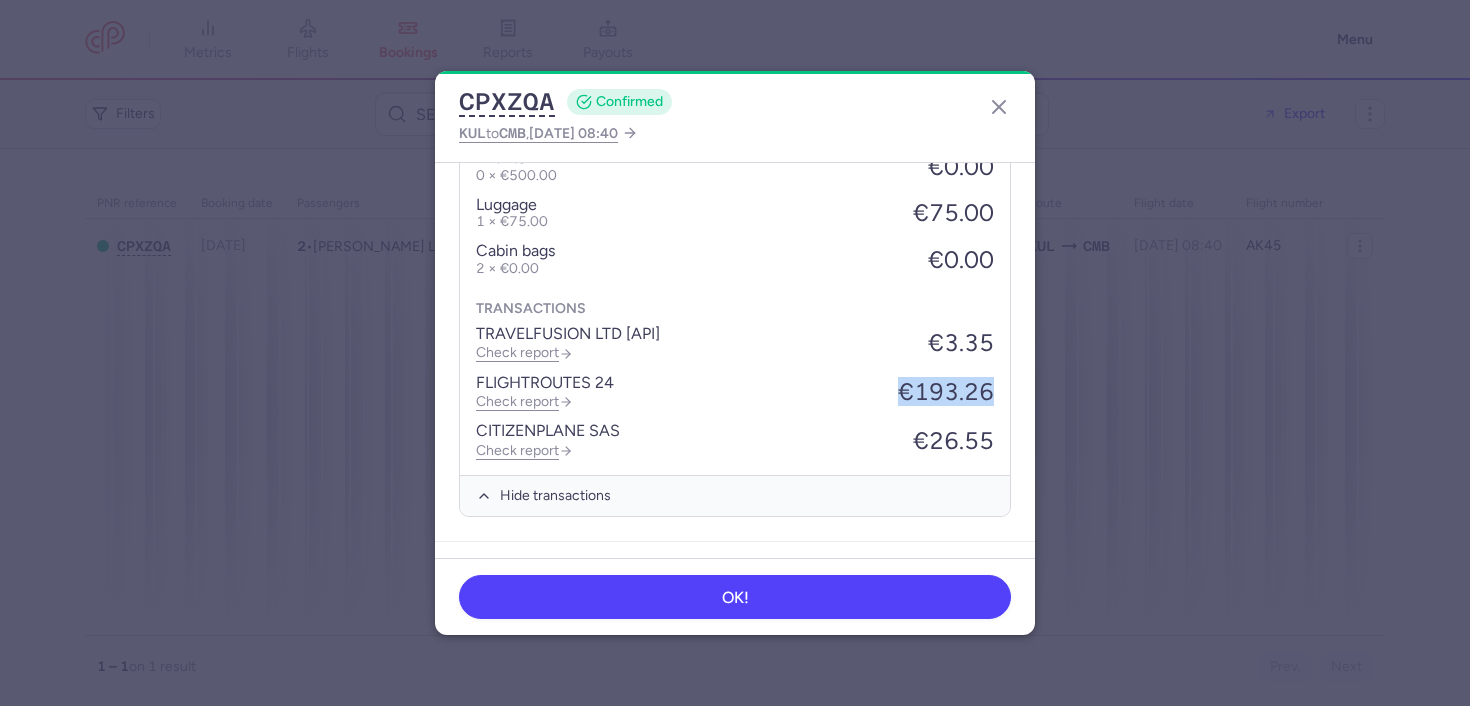 drag, startPoint x: 897, startPoint y: 375, endPoint x: 1008, endPoint y: 378, distance: 111.040535 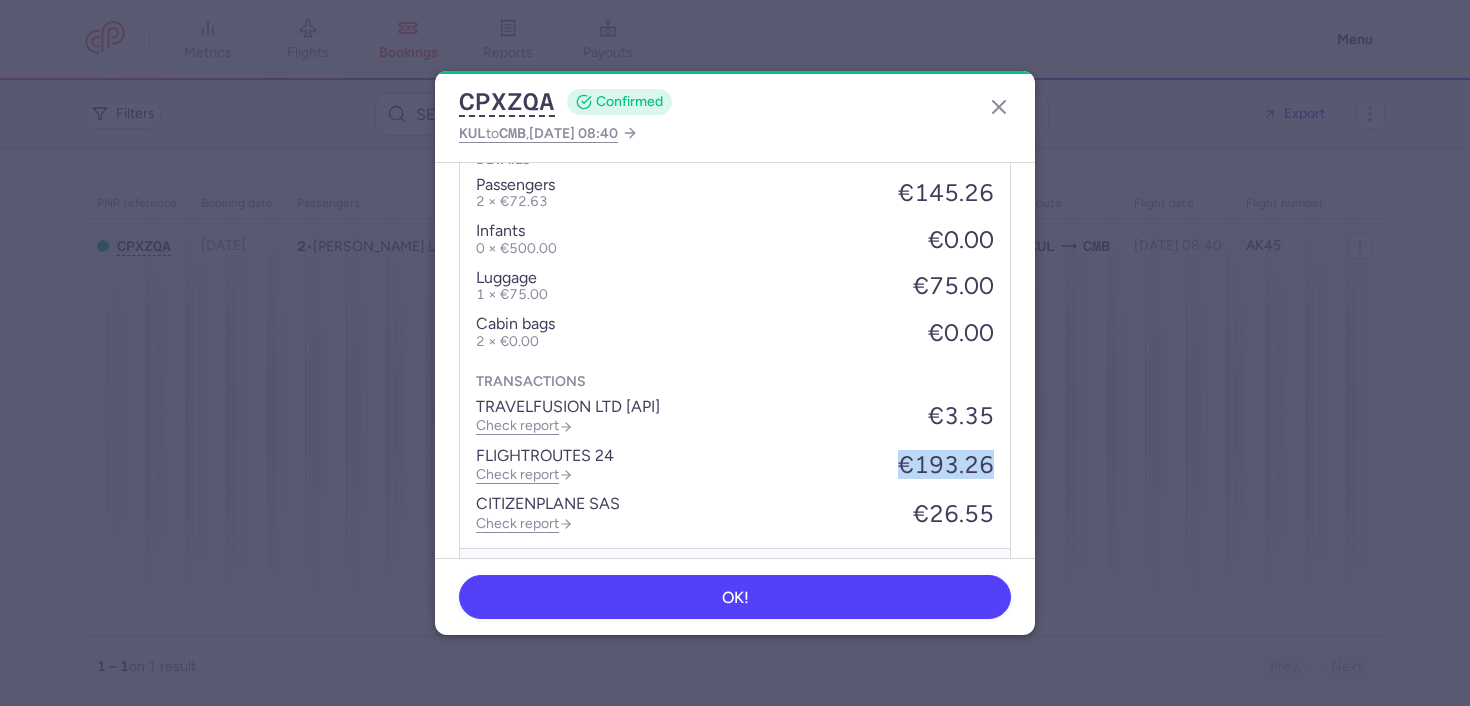 scroll, scrollTop: 1252, scrollLeft: 0, axis: vertical 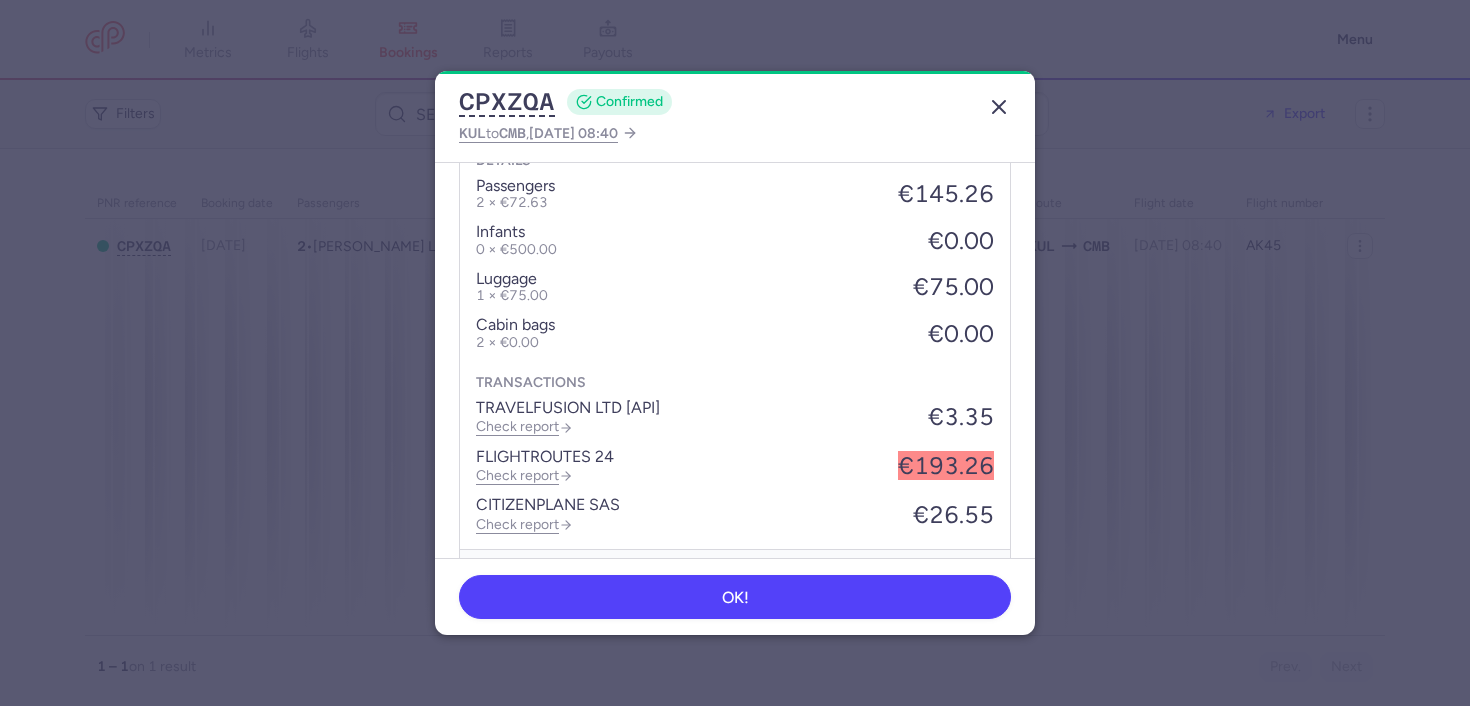 click 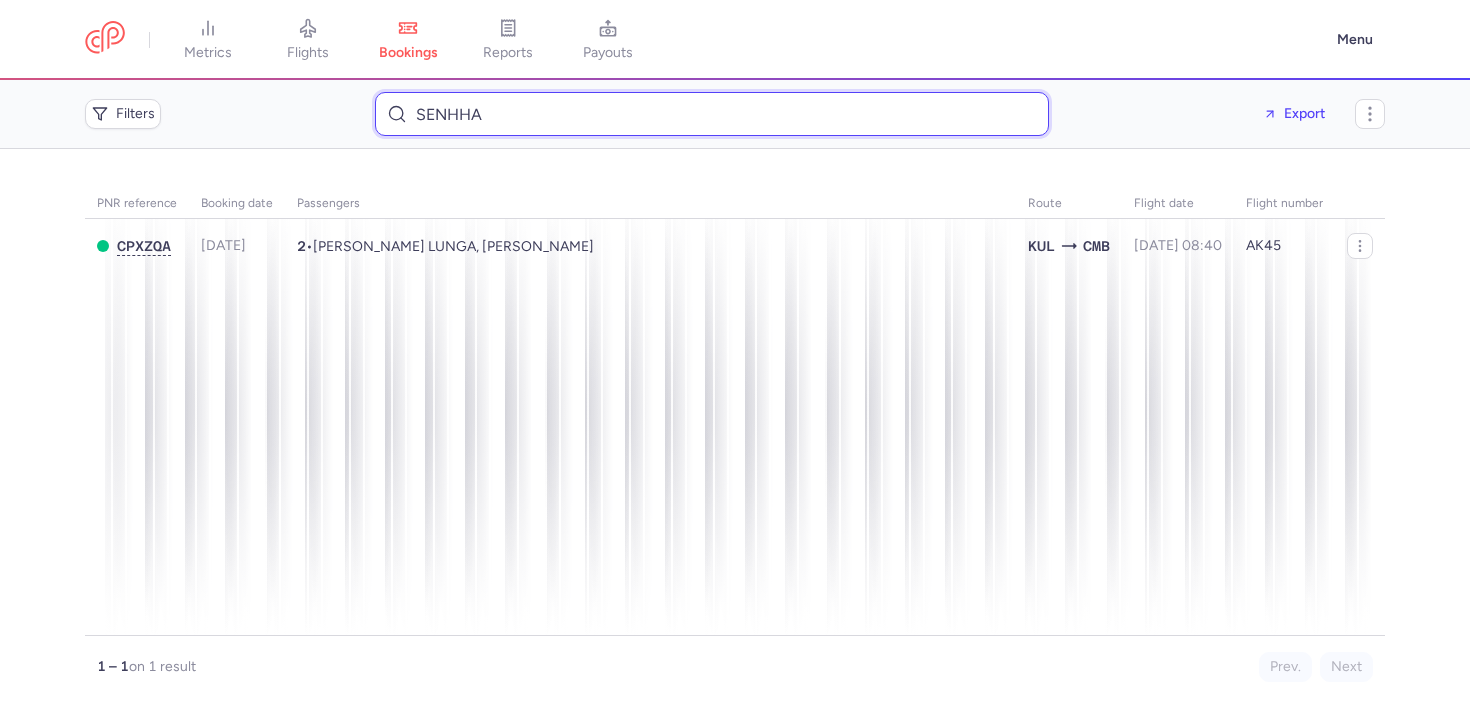 click on "SENHHA" at bounding box center [712, 114] 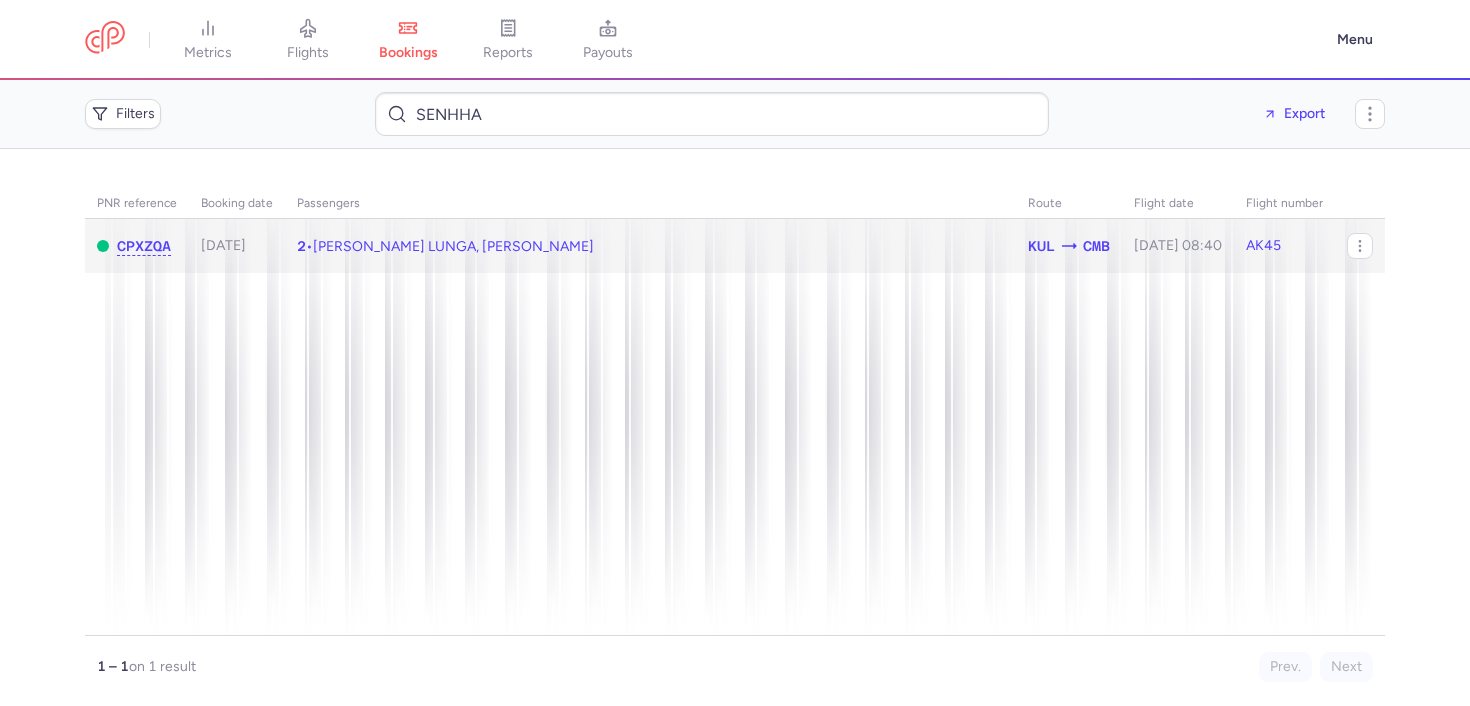 click on "2  •  Sharon Sibusisiwe LUNGA, Harry MELLOR" at bounding box center [650, 246] 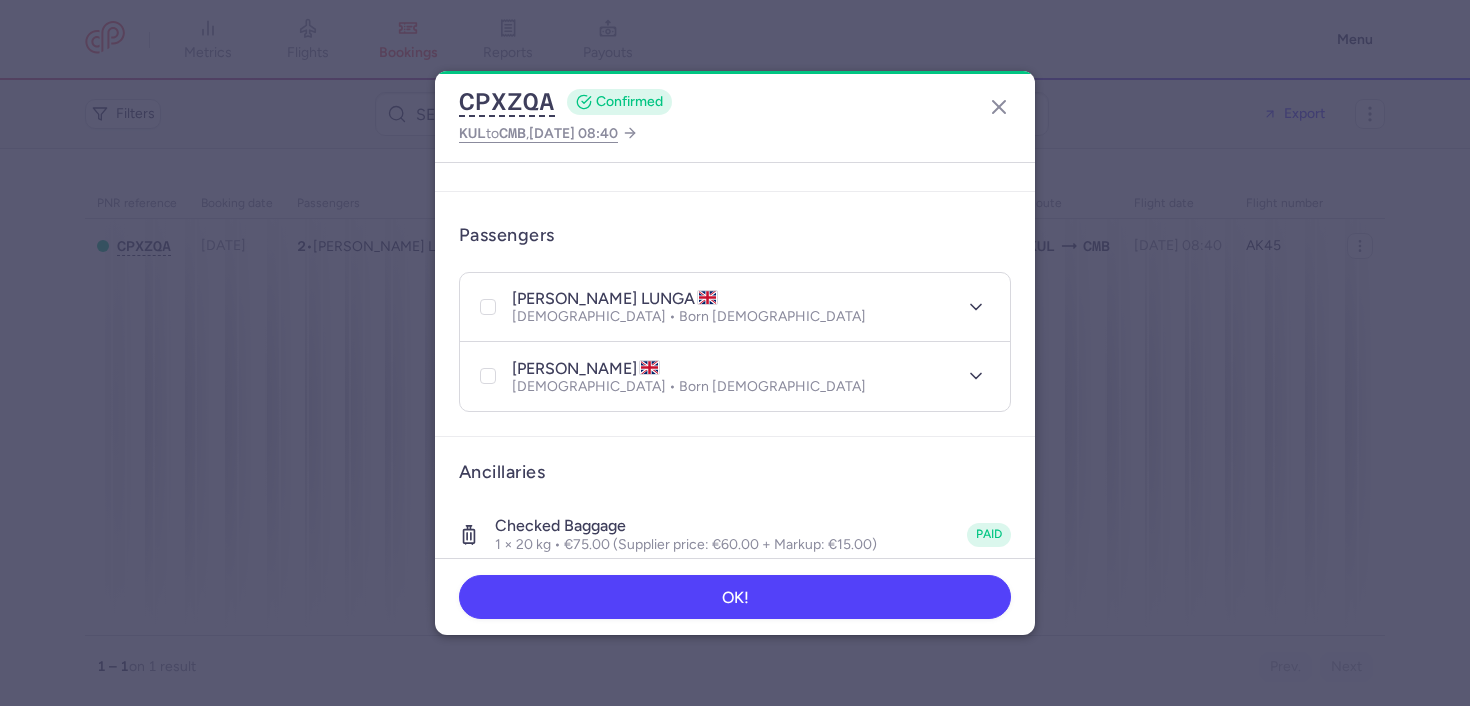 scroll, scrollTop: 15, scrollLeft: 0, axis: vertical 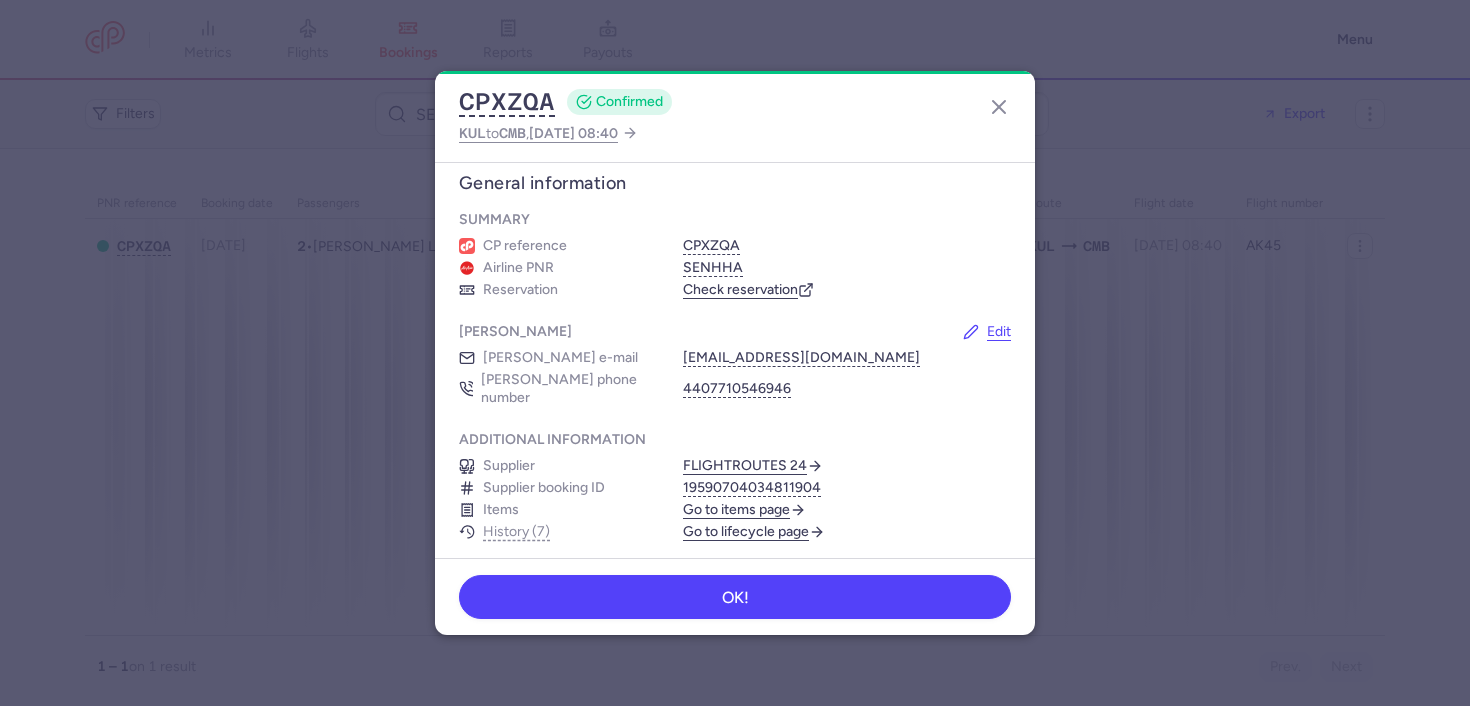 click on "Go to lifecycle page" at bounding box center [754, 532] 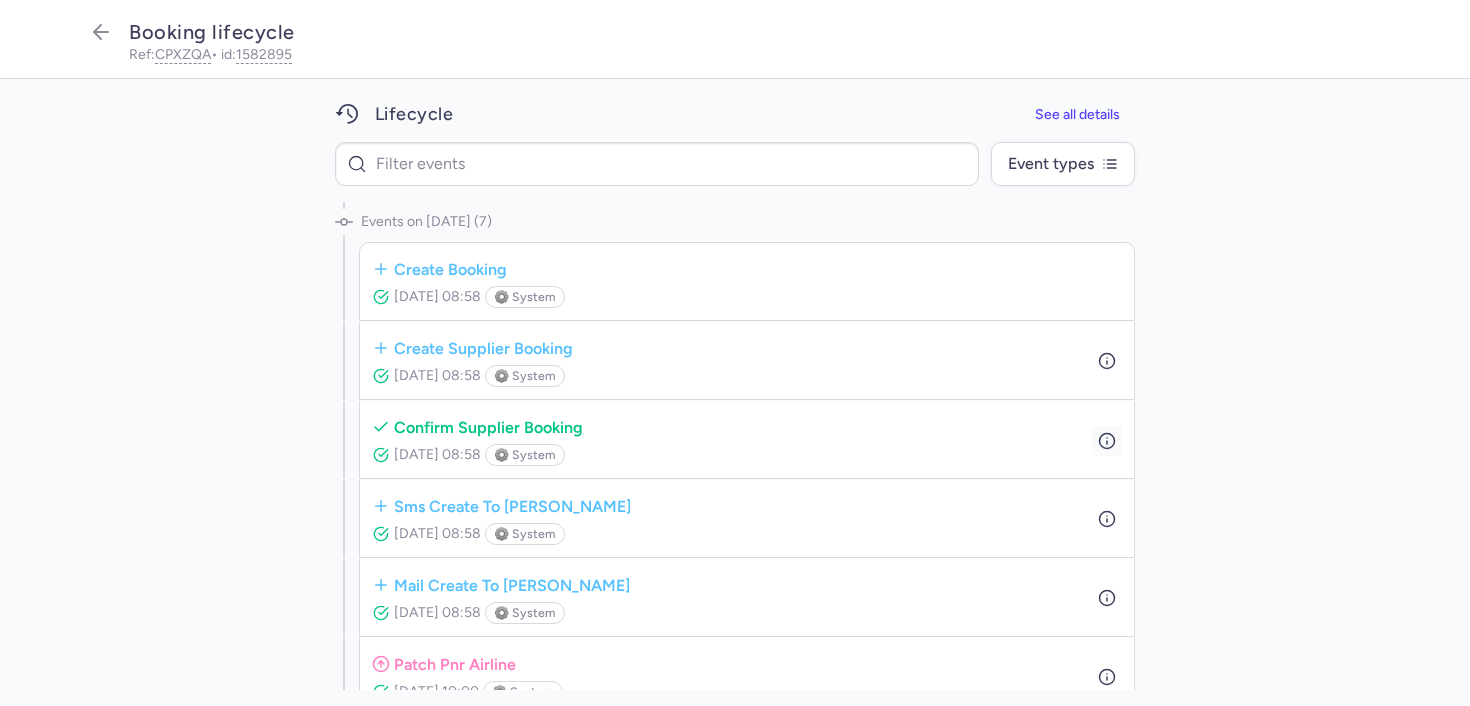 click 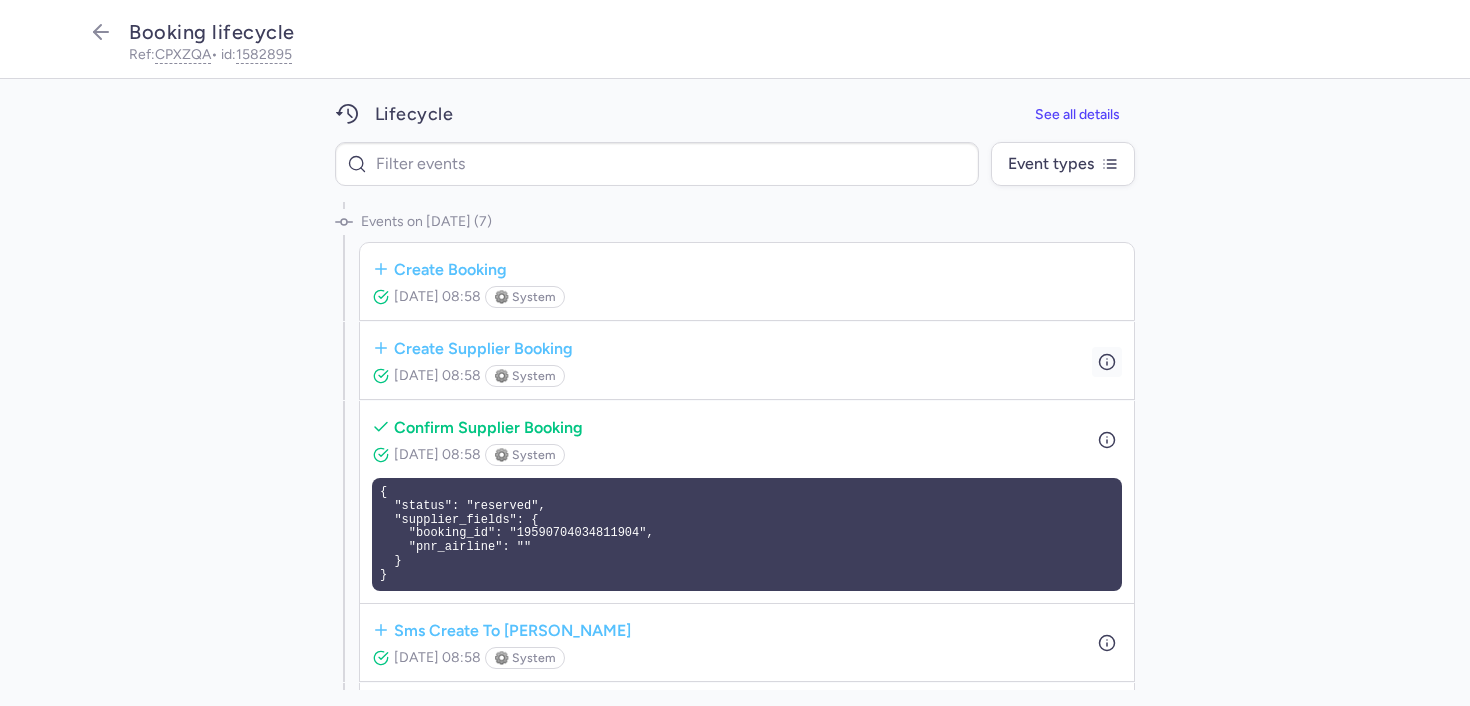 click 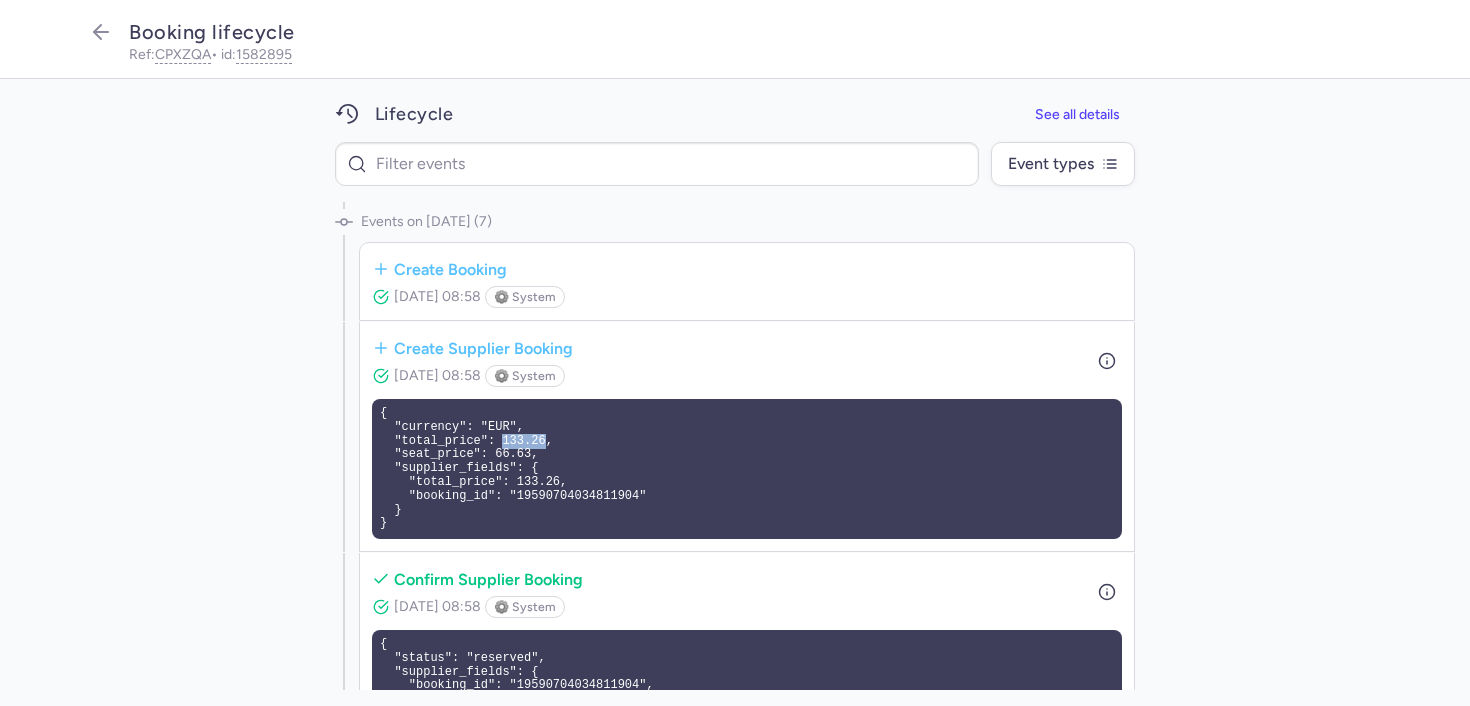 drag, startPoint x: 502, startPoint y: 445, endPoint x: 545, endPoint y: 445, distance: 43 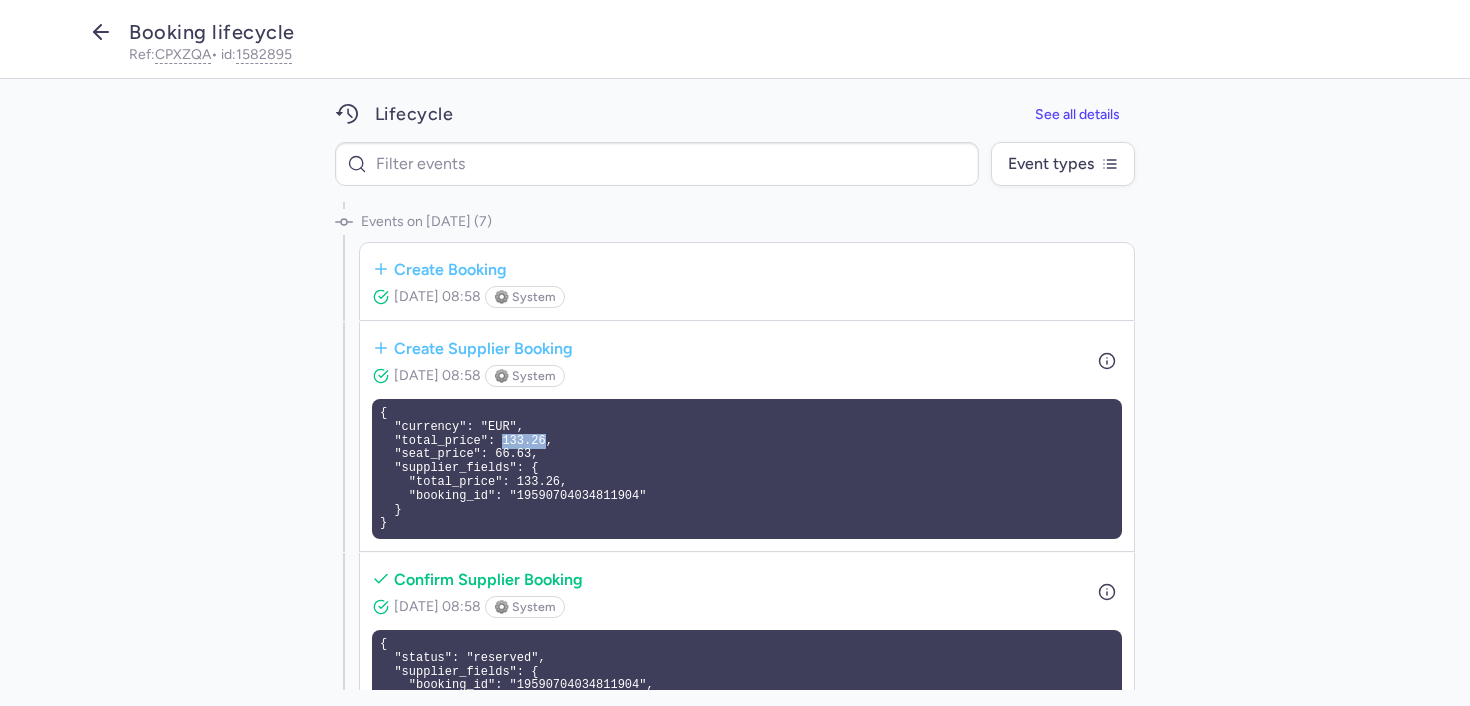 click 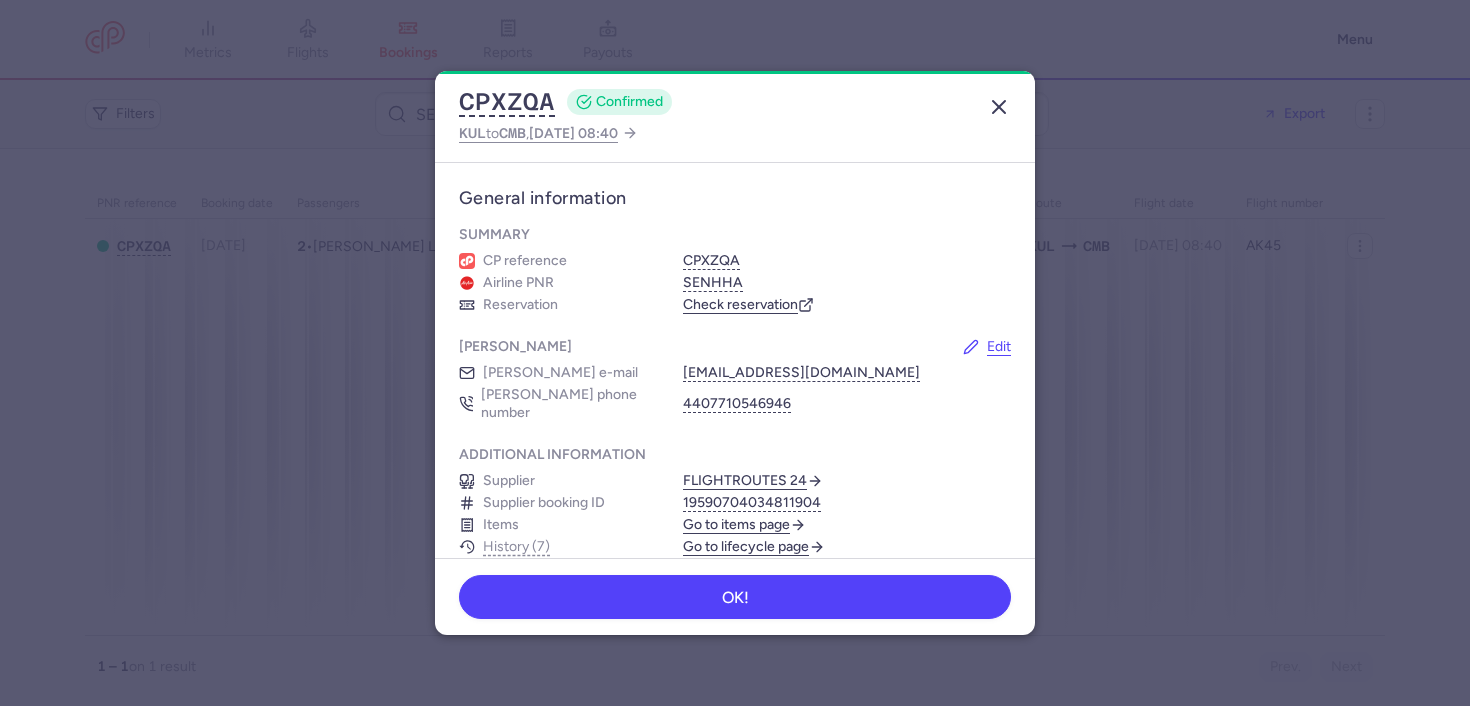 click 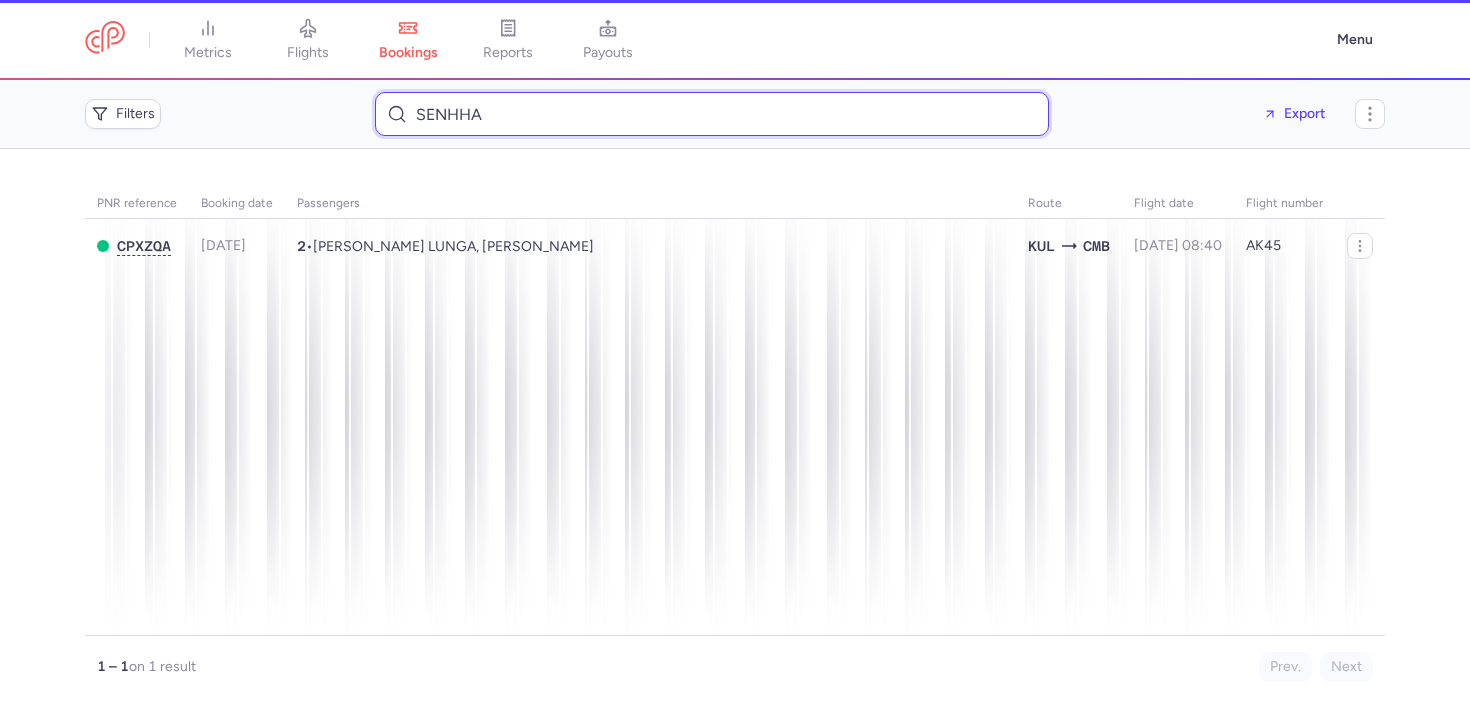 click on "SENHHA" at bounding box center (712, 114) 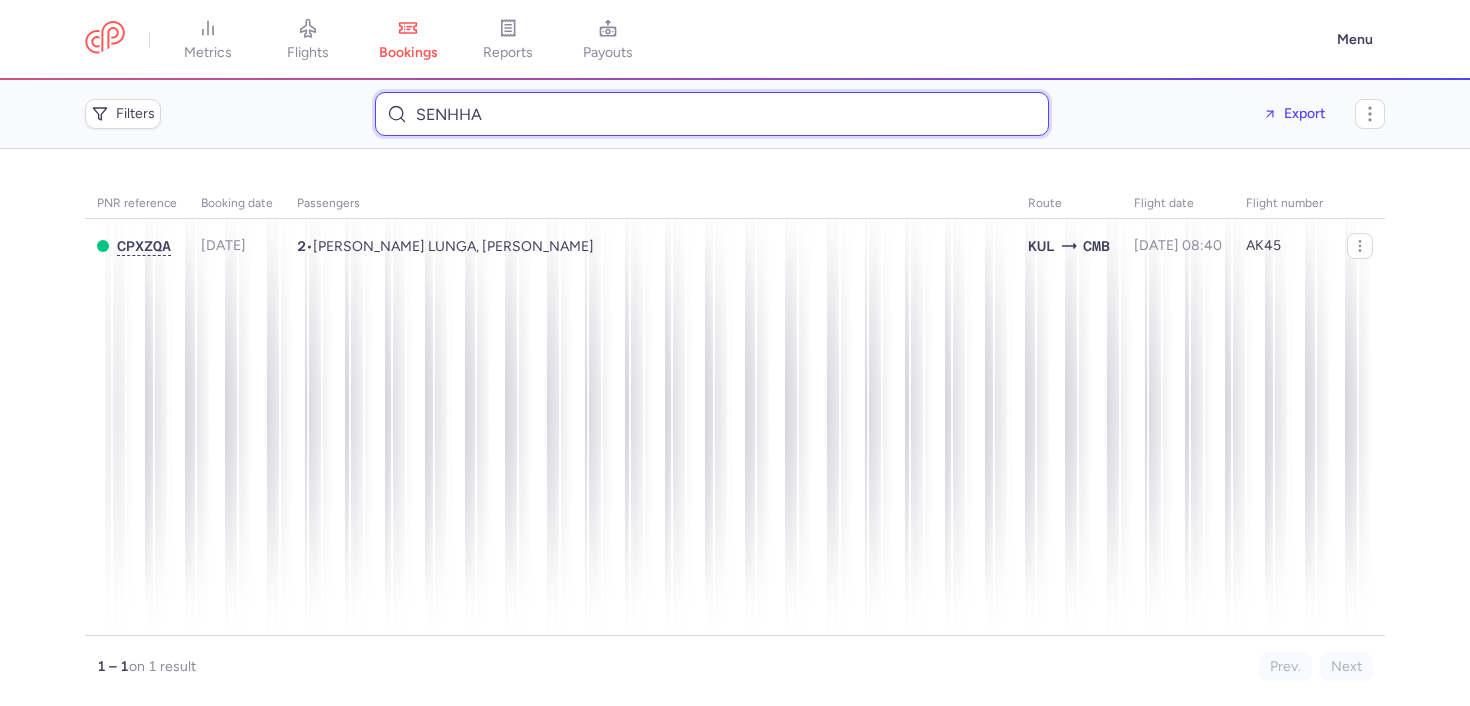 click on "SENHHA" at bounding box center [712, 114] 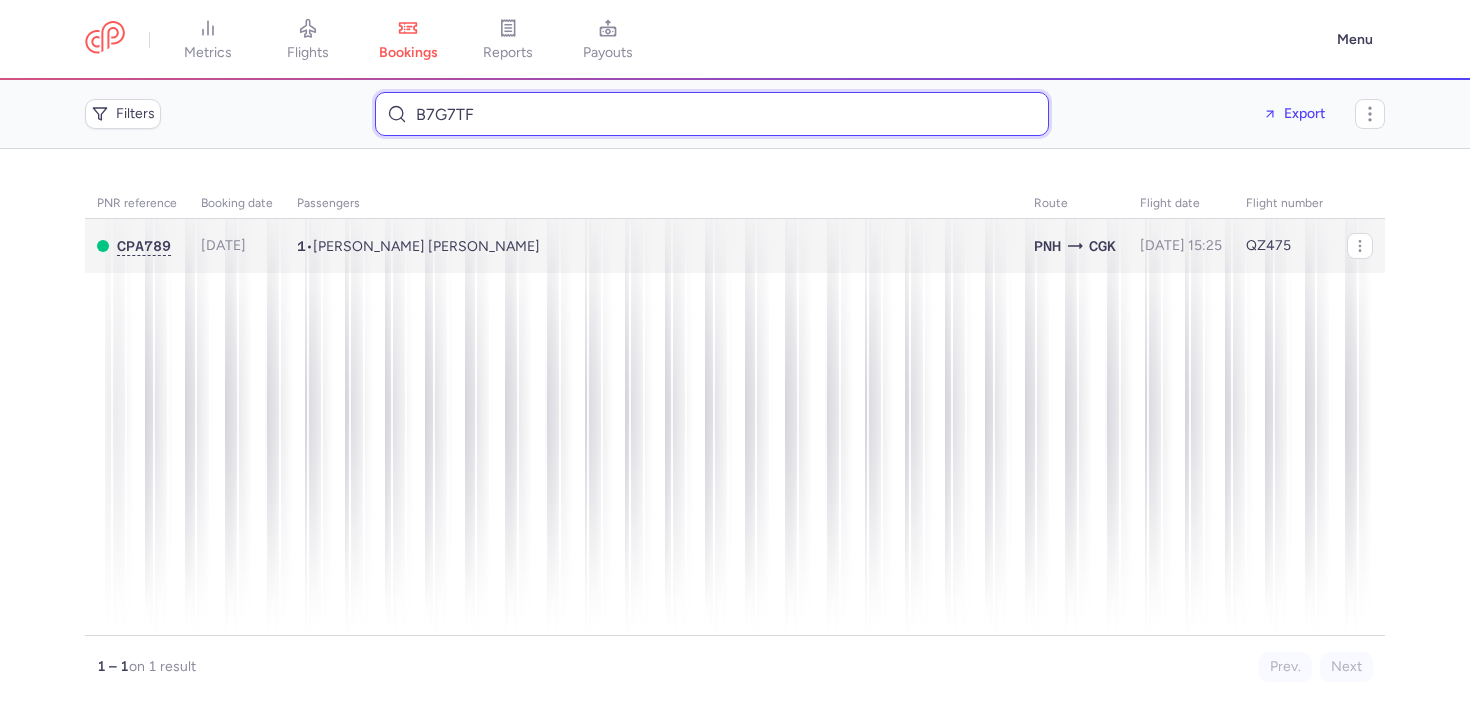 type on "B7G7TF" 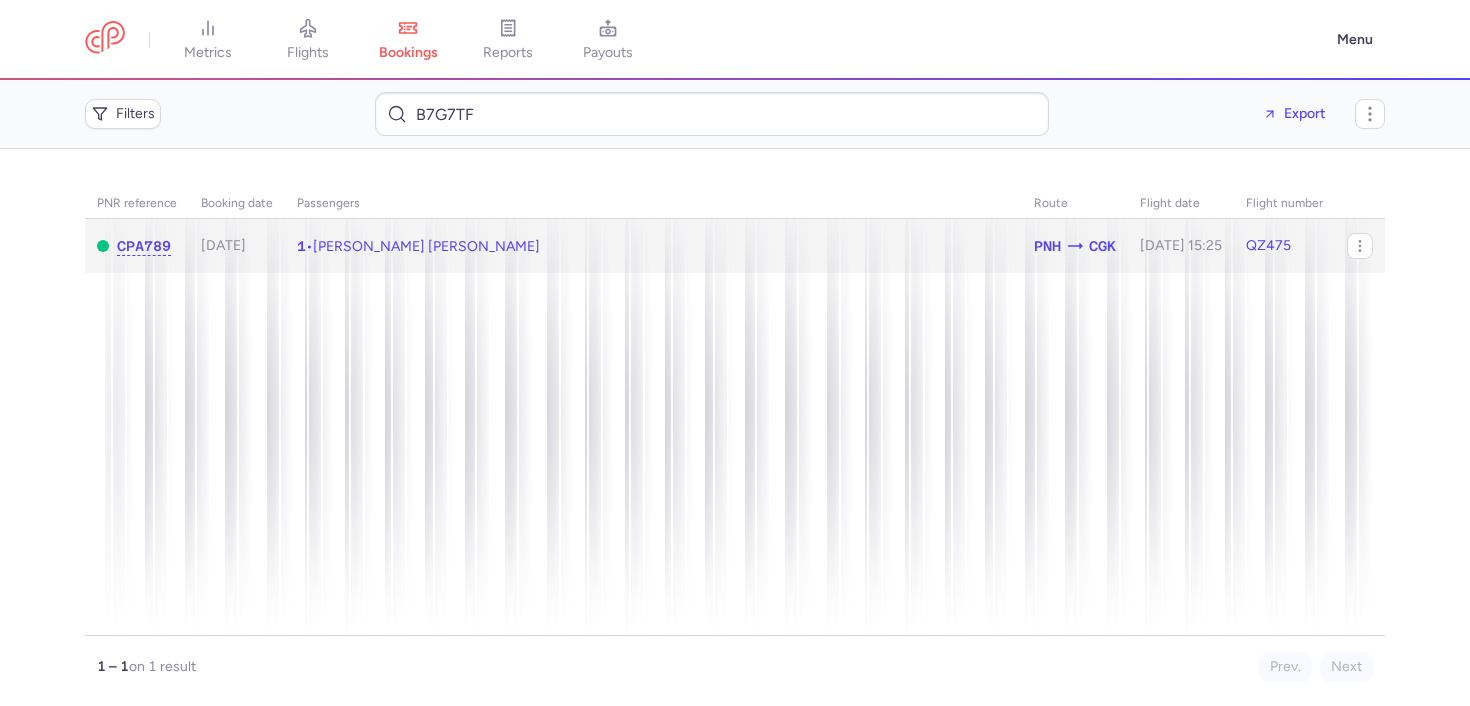 click on "Madelaine Anne HARTAS" at bounding box center [426, 246] 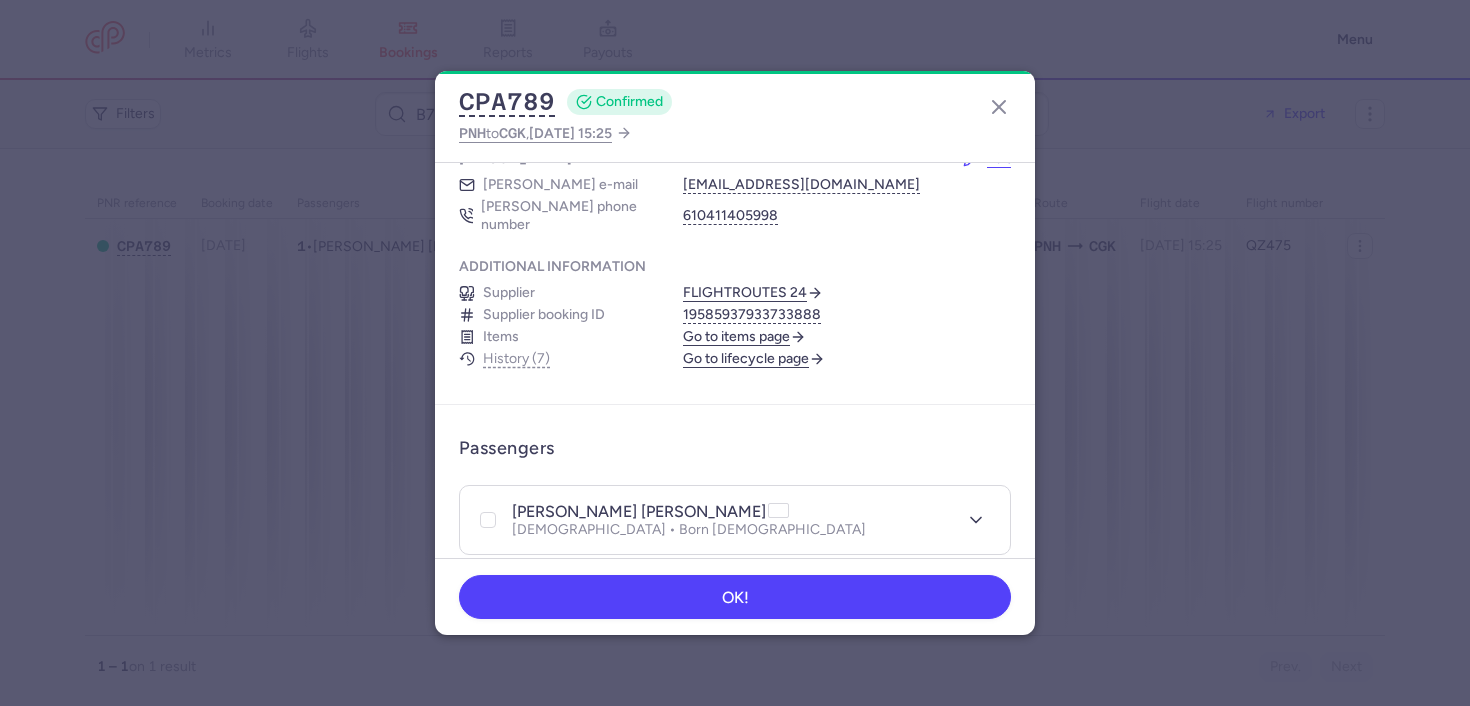 scroll, scrollTop: 85, scrollLeft: 0, axis: vertical 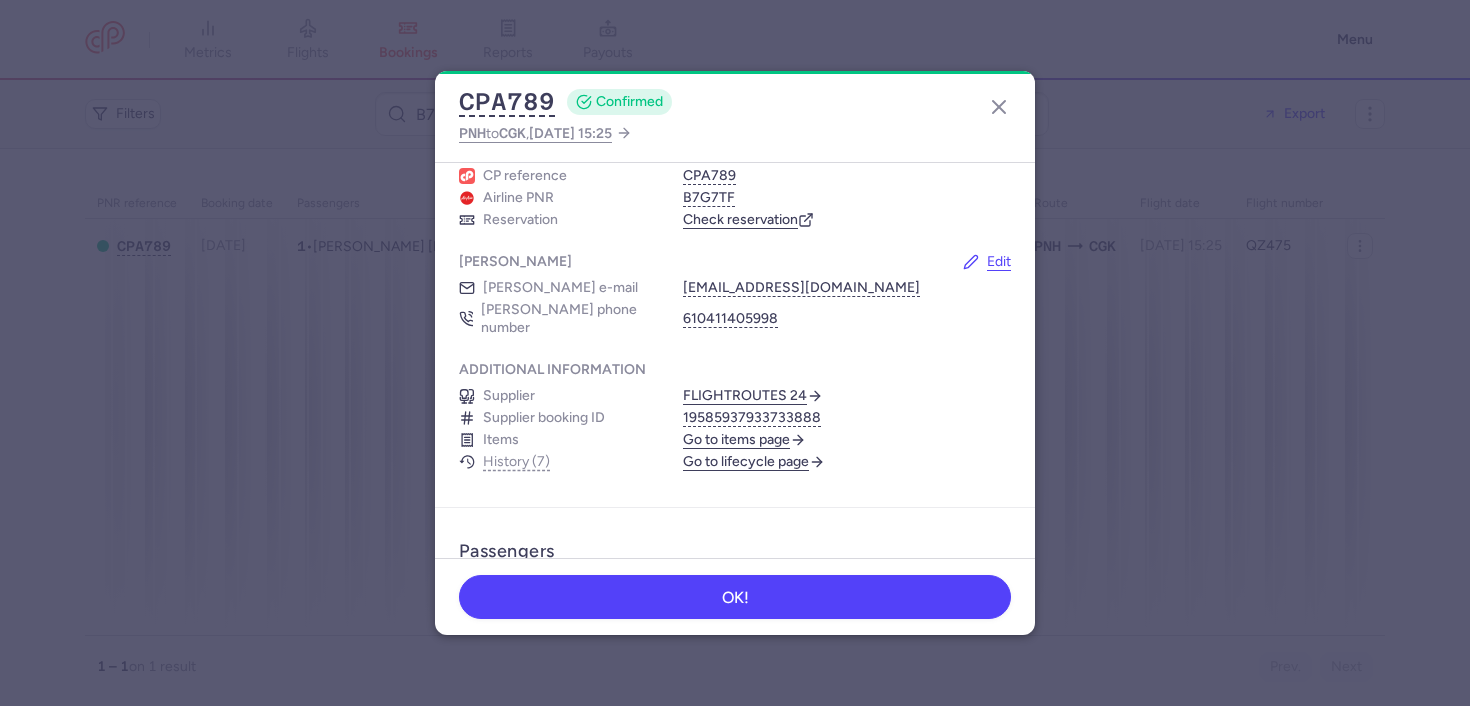 click on "Additional information Supplier FLIGHTROUTES 24  Supplier booking ID 19585937933733888 Items  Go to items page   History (7)   Go to lifecycle page" 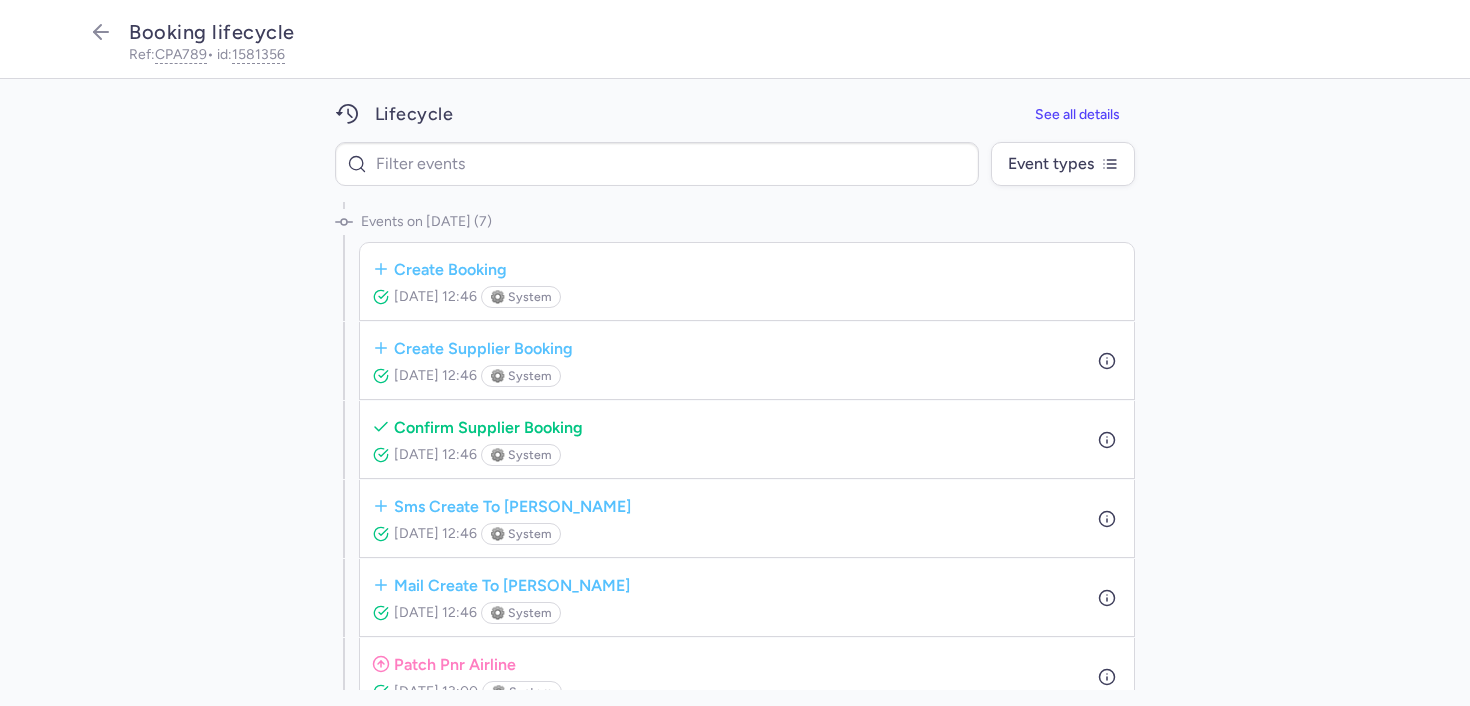 click on "confirm supplier booking Jul 10, 2025, 12:46 ⚙️ system" at bounding box center [747, 439] 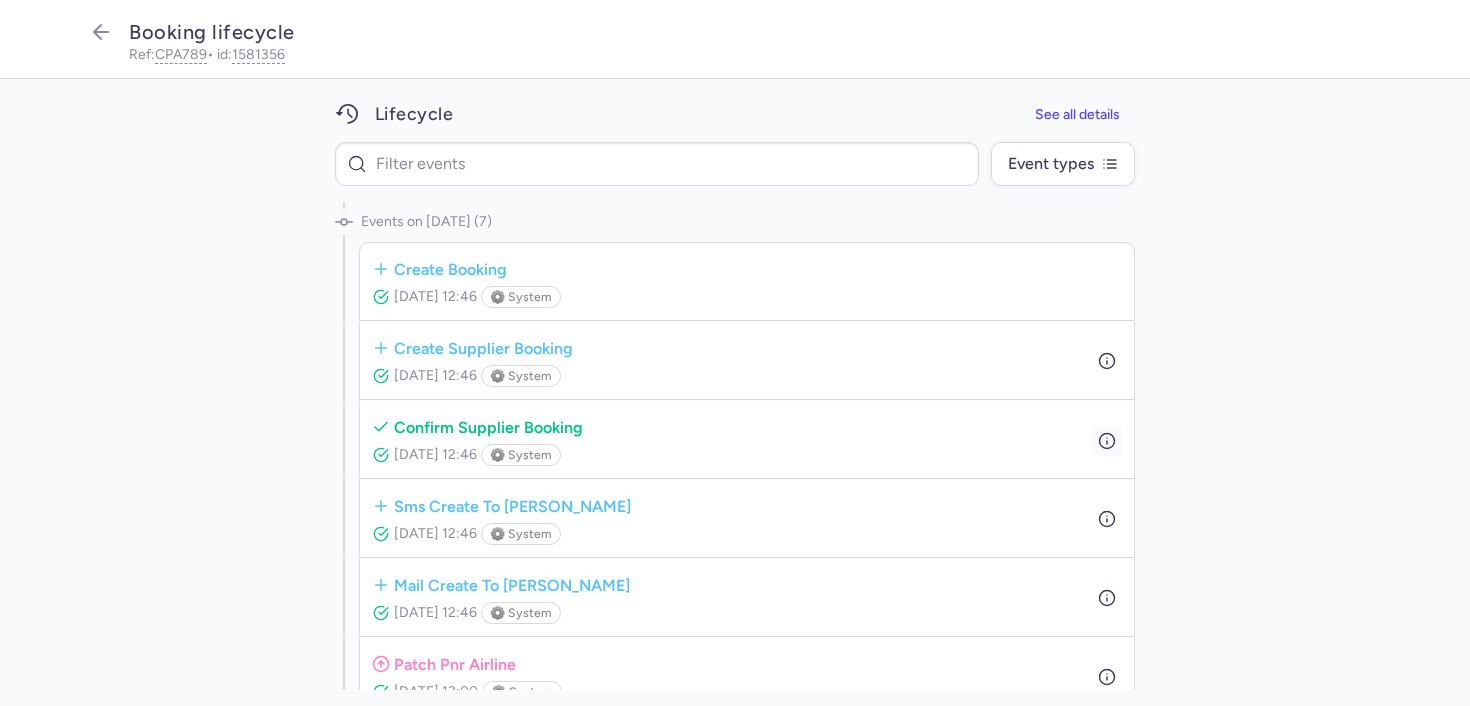 click 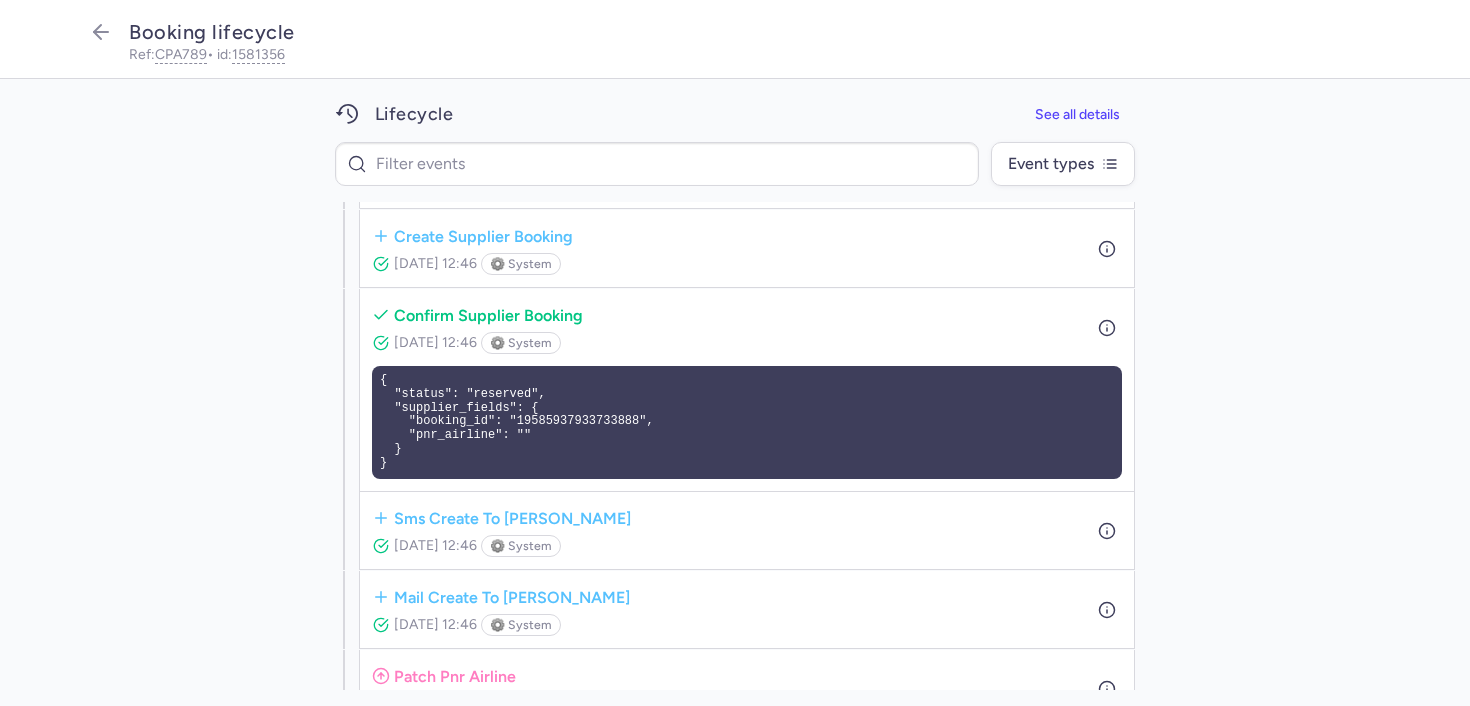 scroll, scrollTop: 123, scrollLeft: 0, axis: vertical 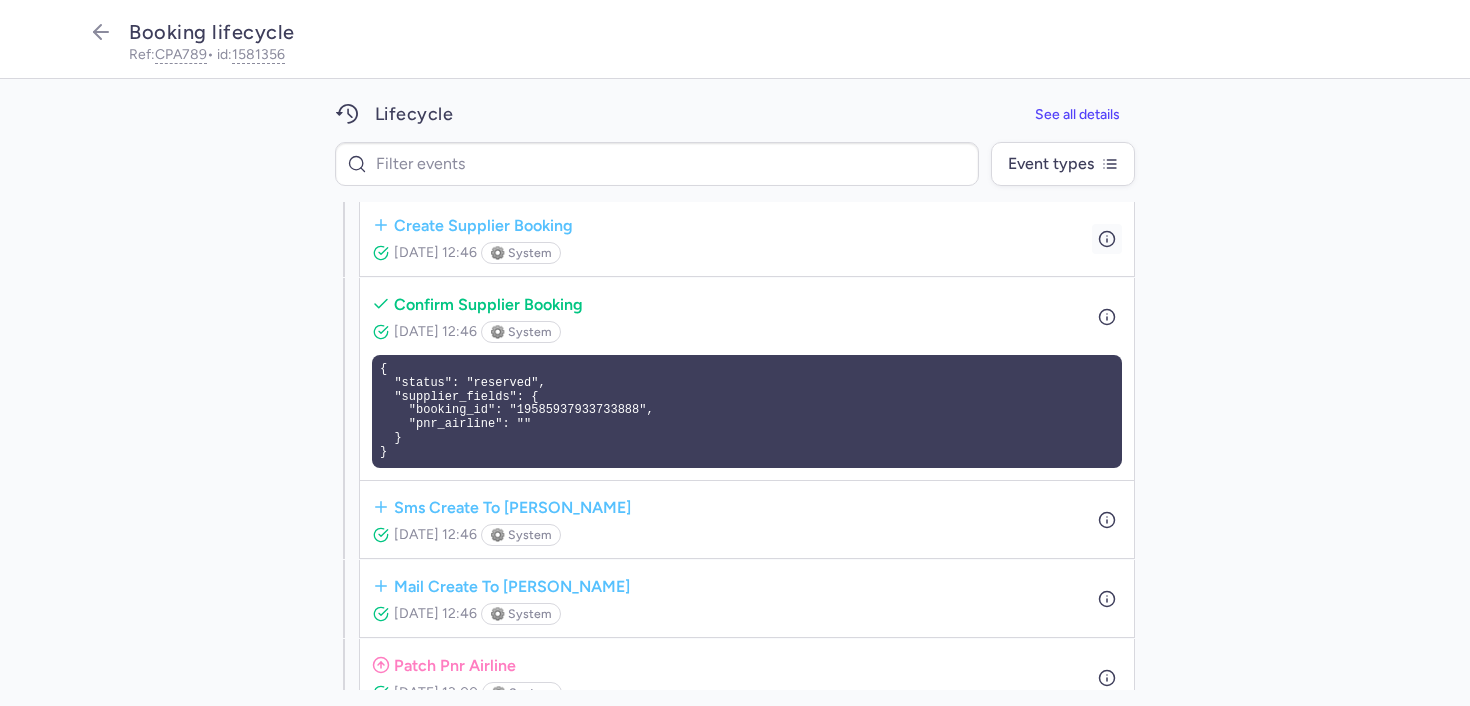 click 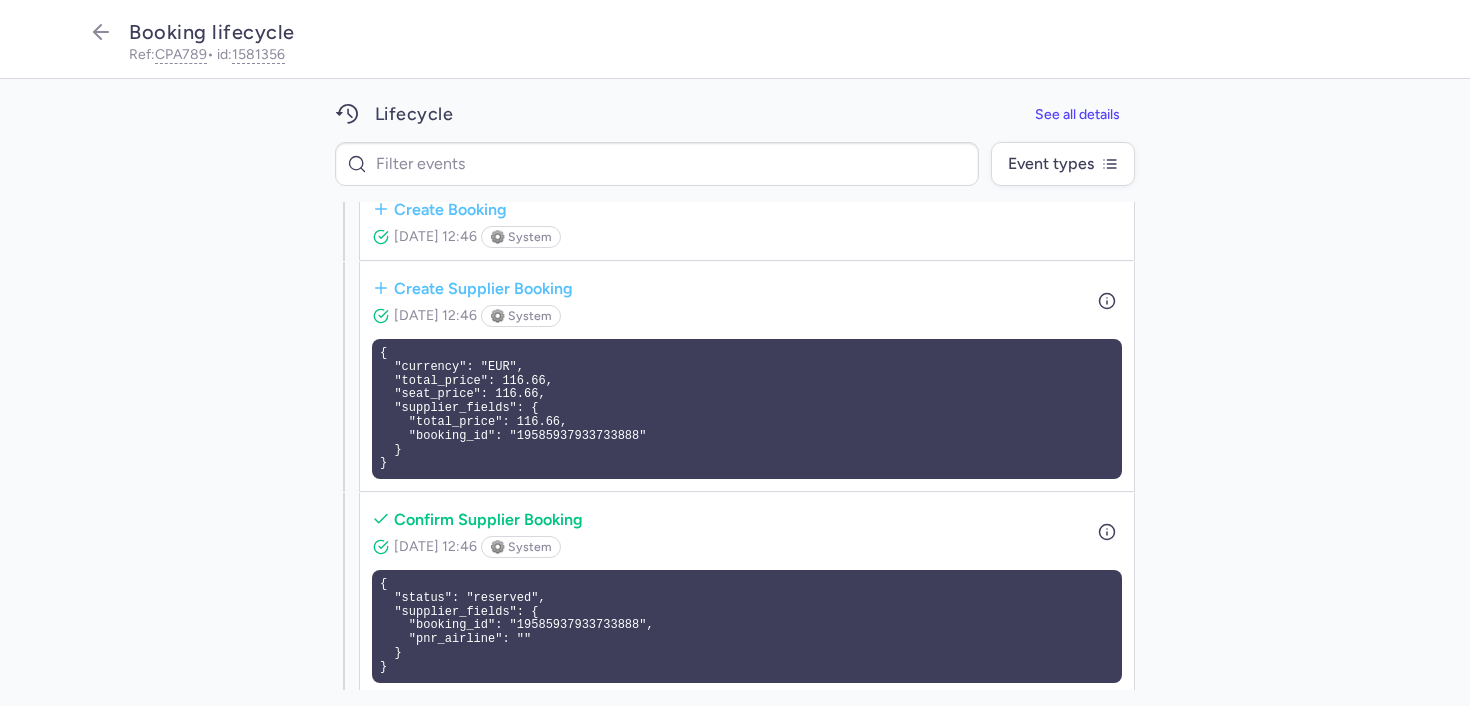 scroll, scrollTop: 63, scrollLeft: 0, axis: vertical 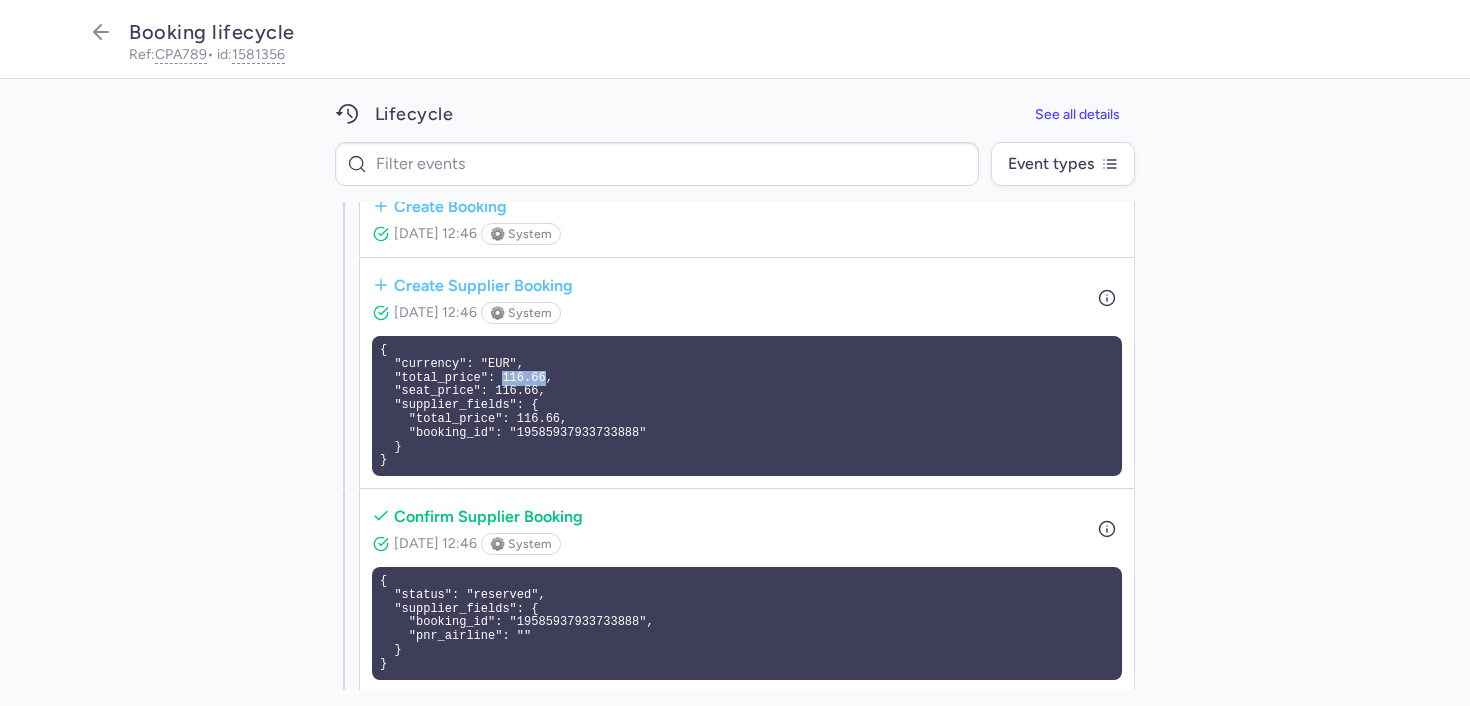 drag, startPoint x: 503, startPoint y: 377, endPoint x: 548, endPoint y: 375, distance: 45.044422 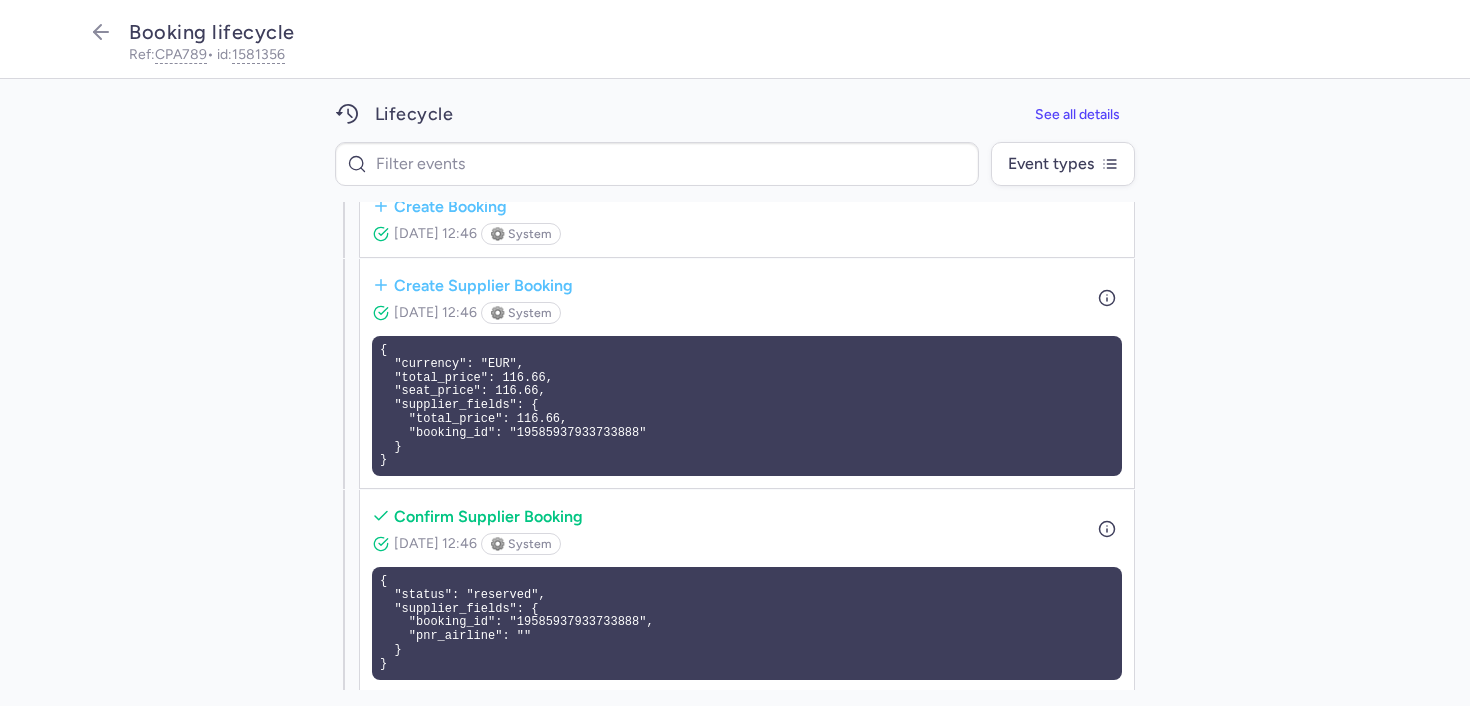 click on "Booking lifecycle  Ref:  CPA789  • id:  1581356" at bounding box center (735, 39) 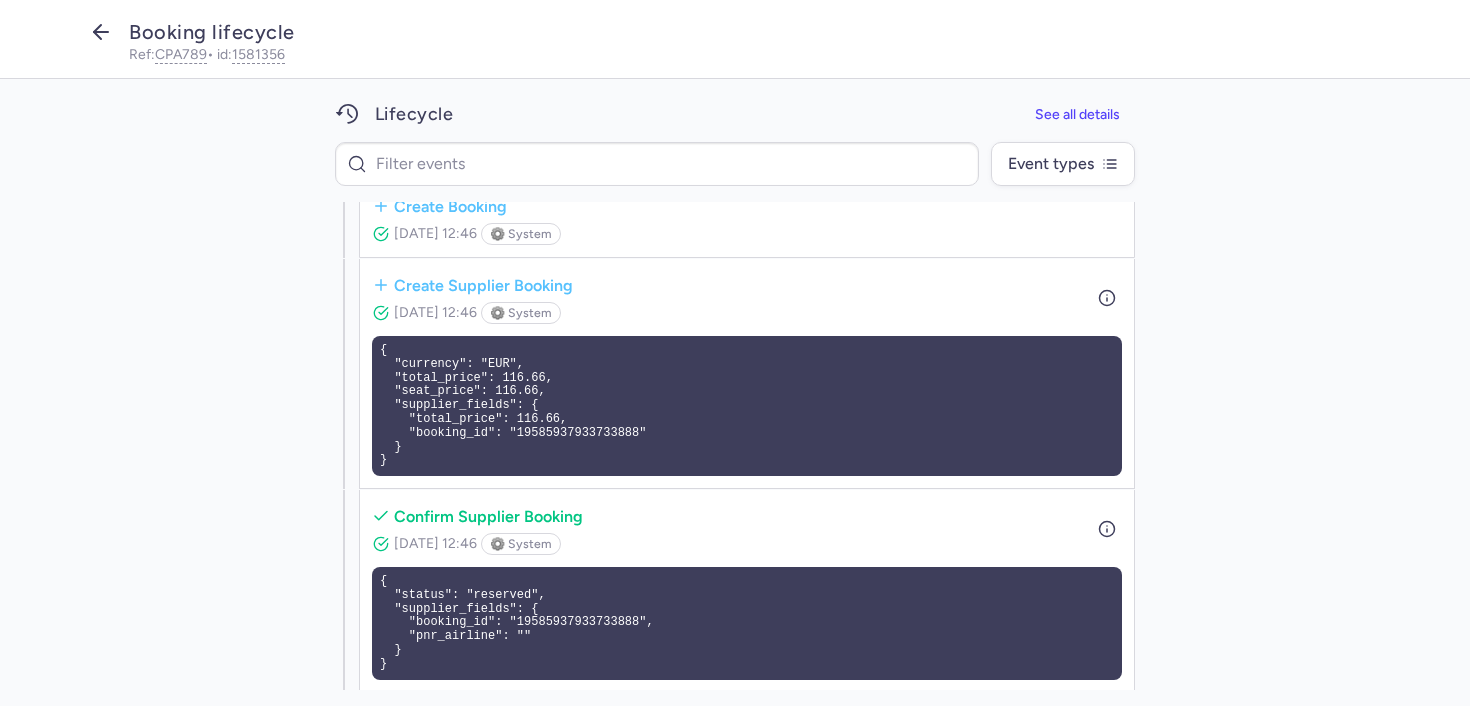 click 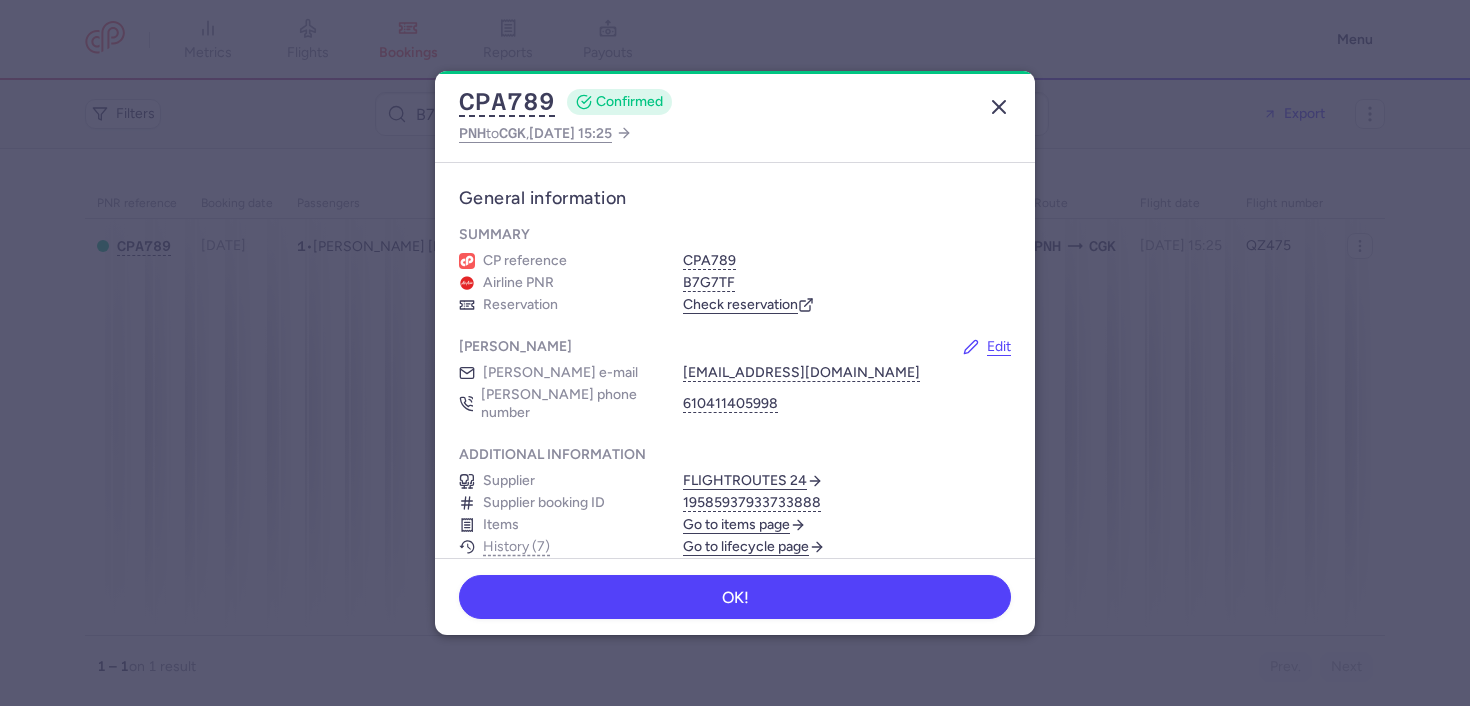click 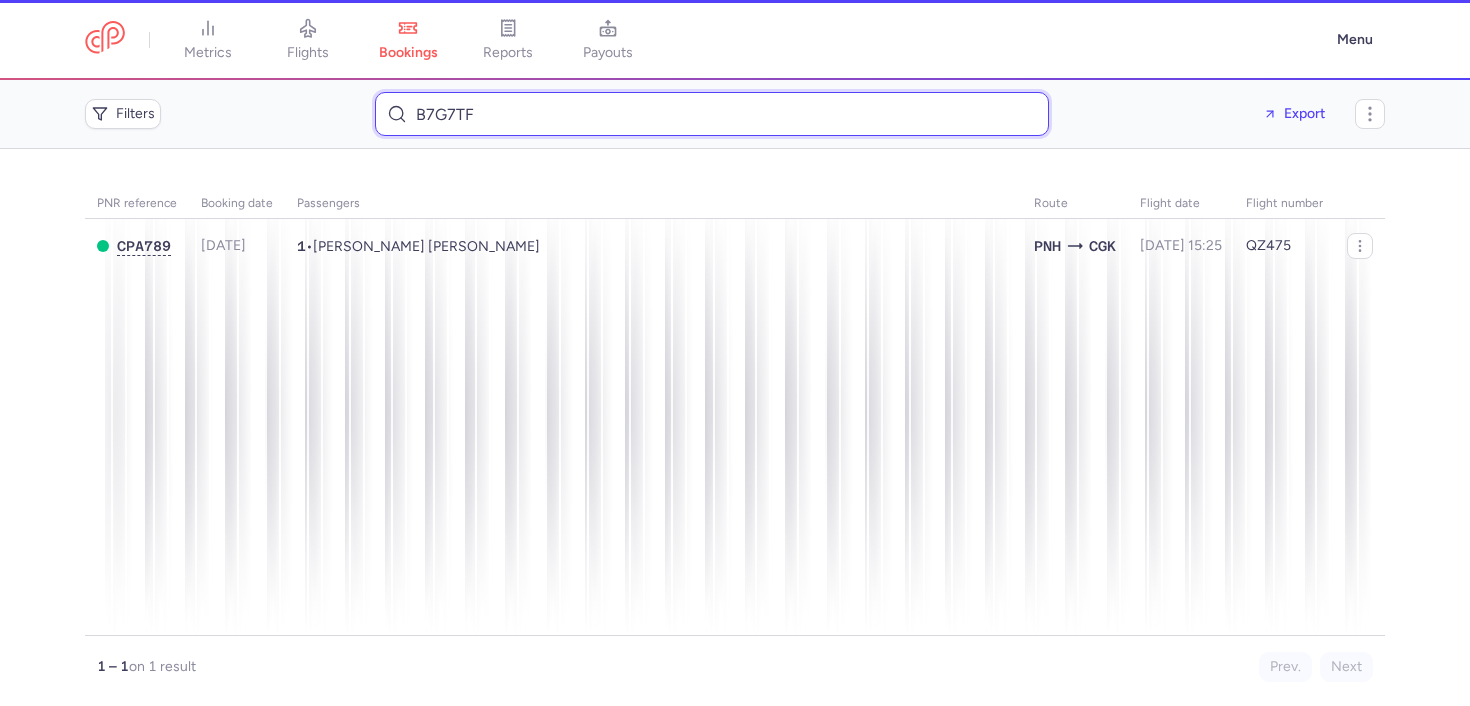 click on "B7G7TF" at bounding box center [712, 114] 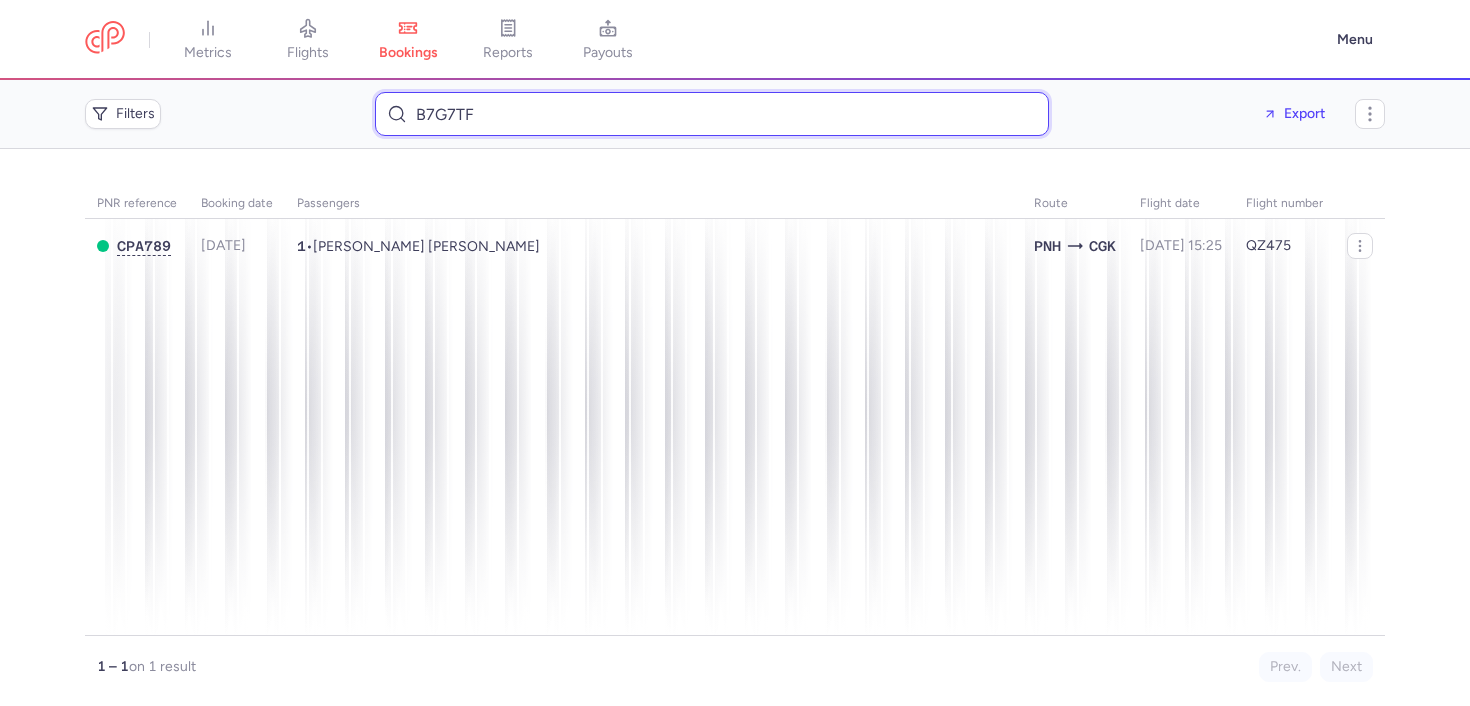 paste on "9KFC51" 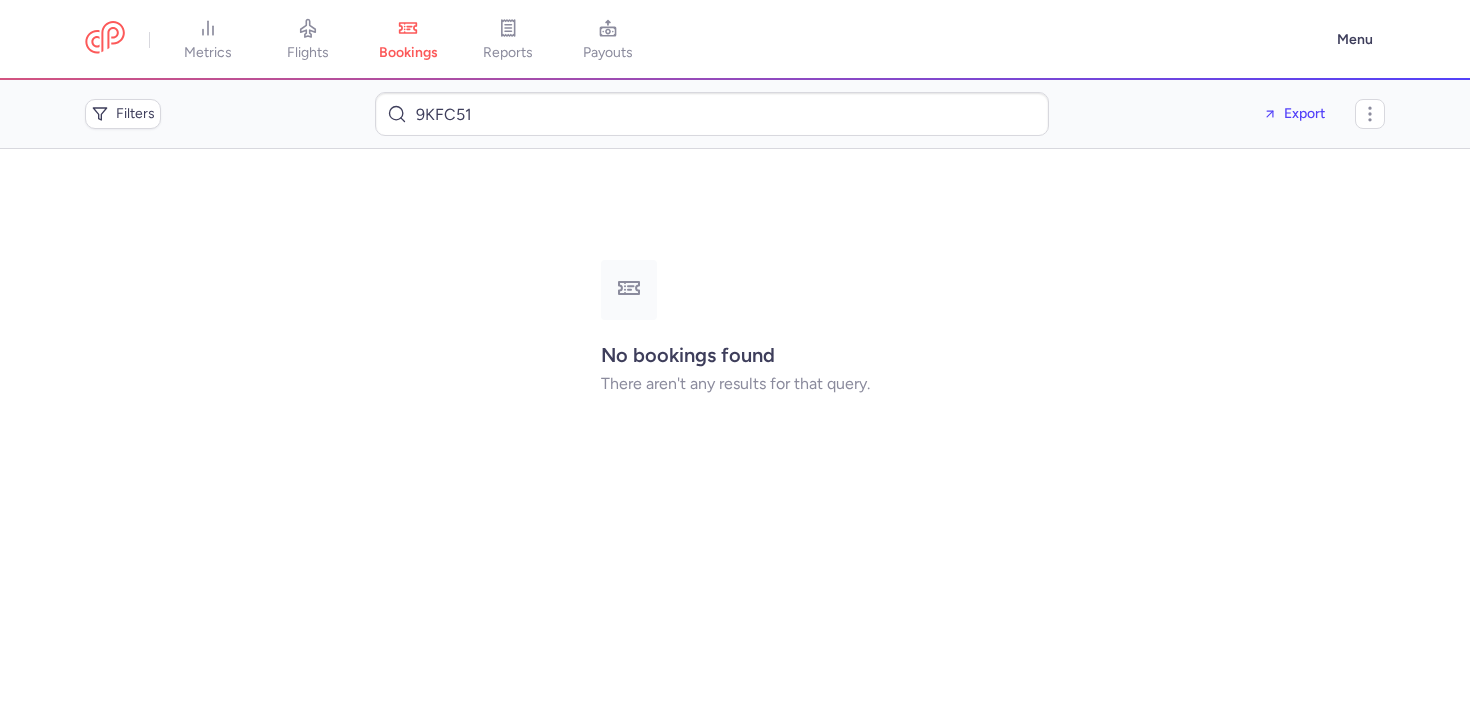 click on "Filters 9KFC51  Export" at bounding box center [735, 114] 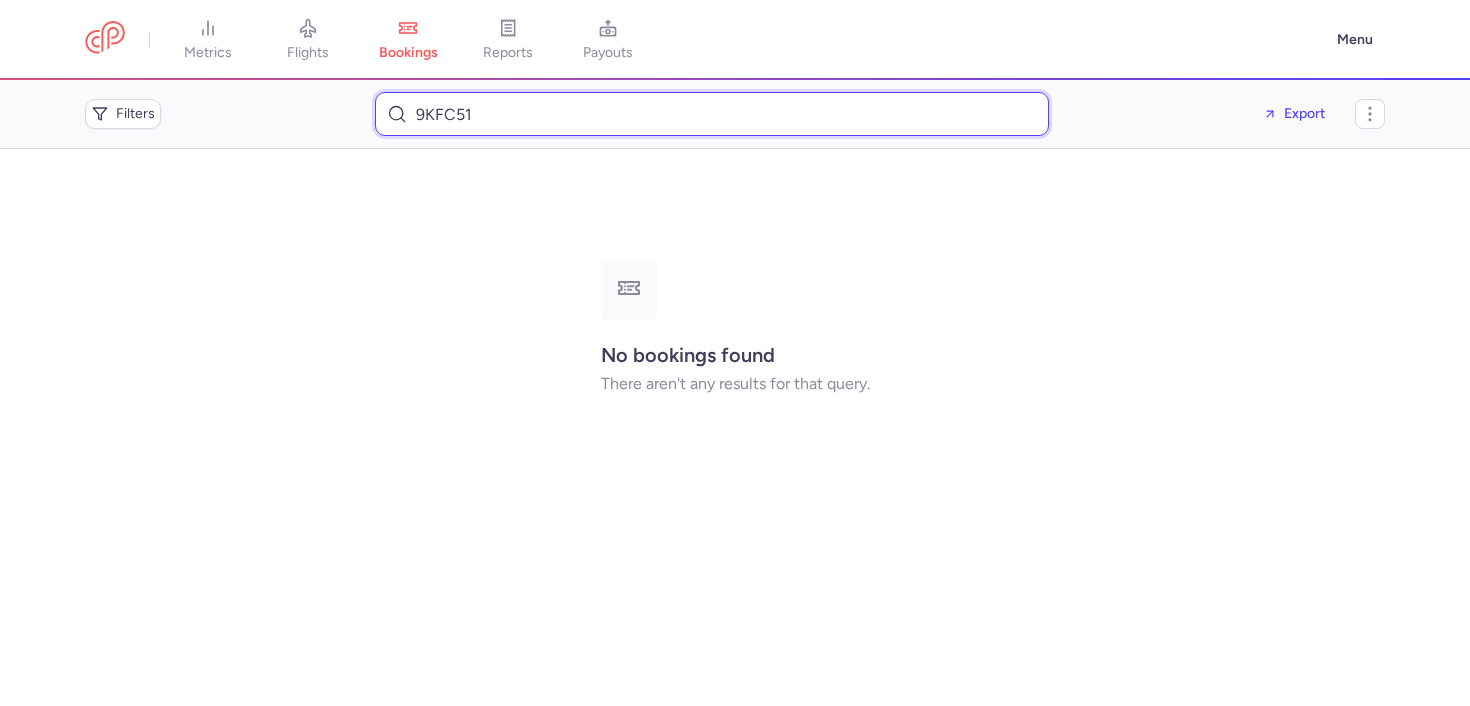 click on "9KFC51" at bounding box center [712, 114] 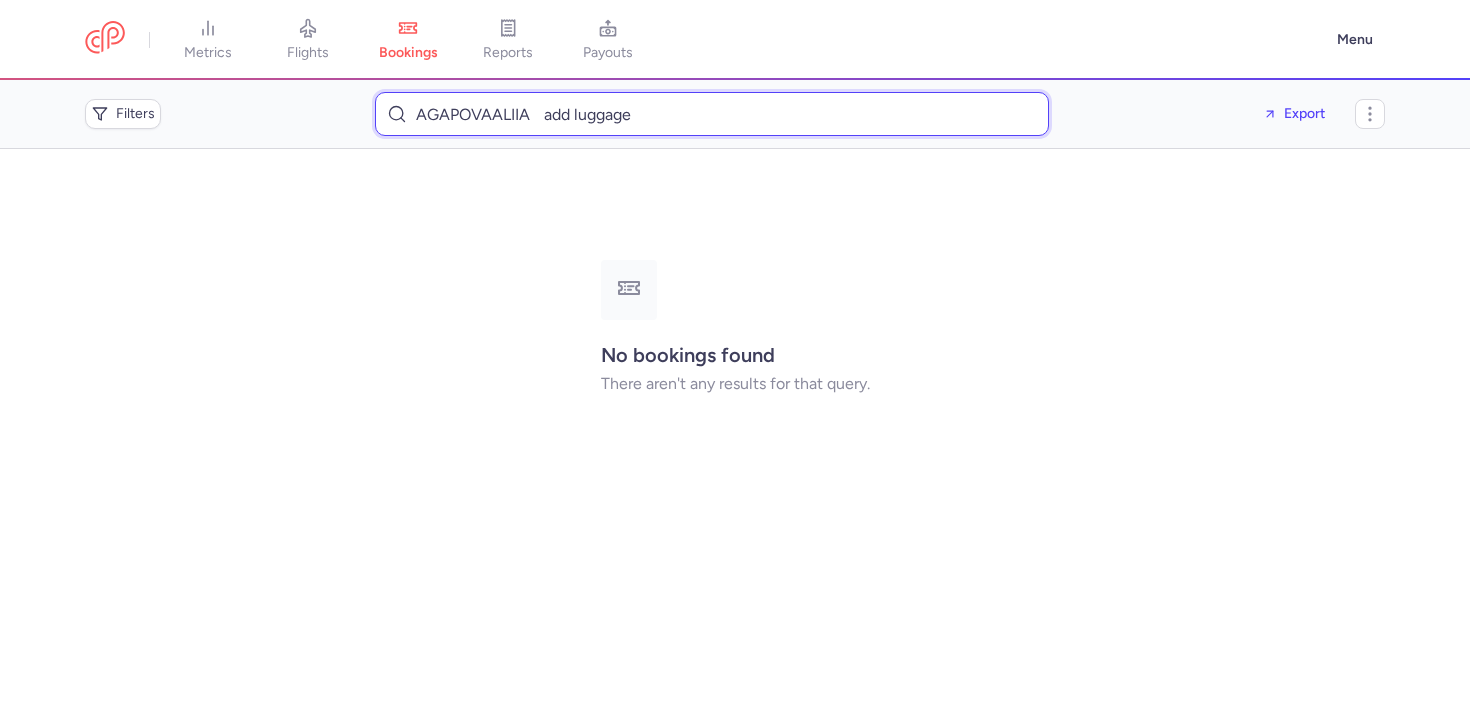 drag, startPoint x: 660, startPoint y: 119, endPoint x: 556, endPoint y: 116, distance: 104.04326 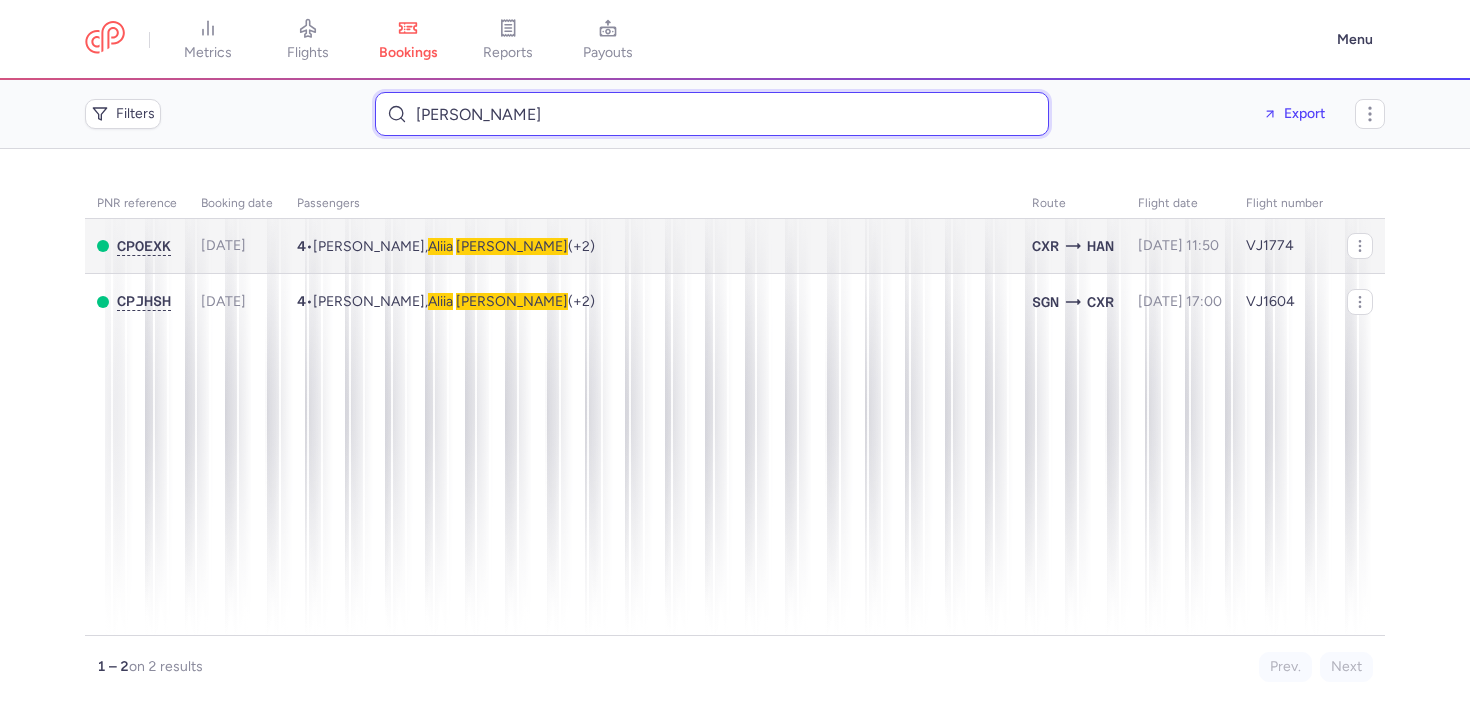 type on "AGAPOVA ALIIA" 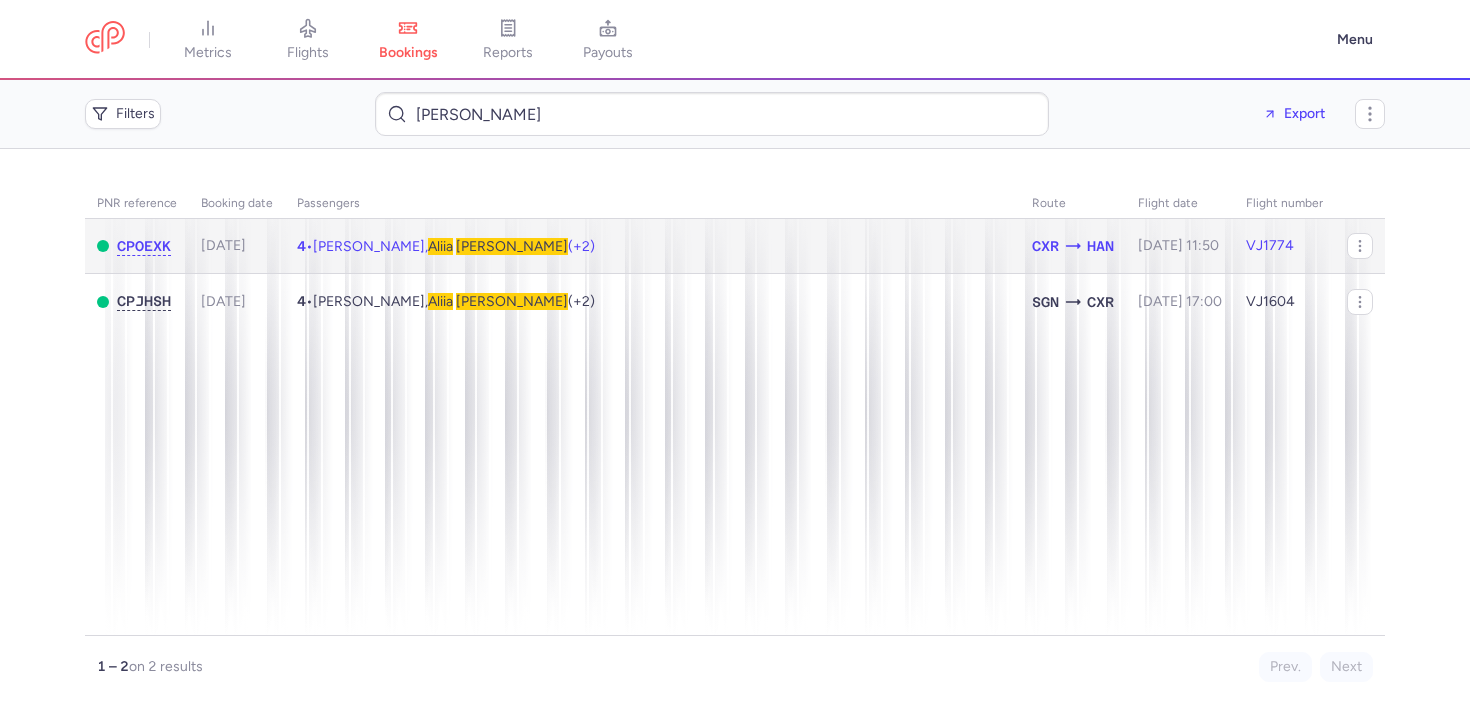 click on "4  •  Renata IZMAILOVA,  Aliia   AGAPOVA  (+2)" 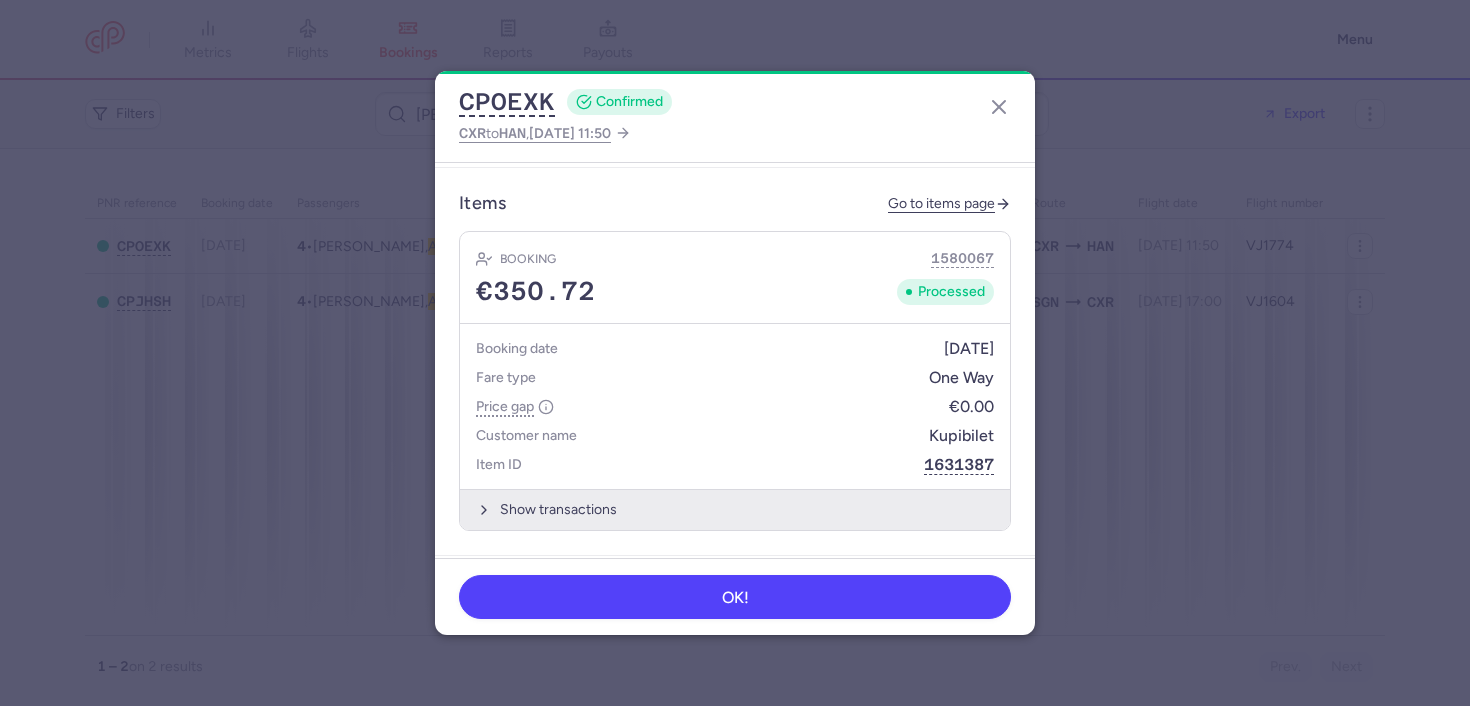 click on "Show transactions" at bounding box center [735, 509] 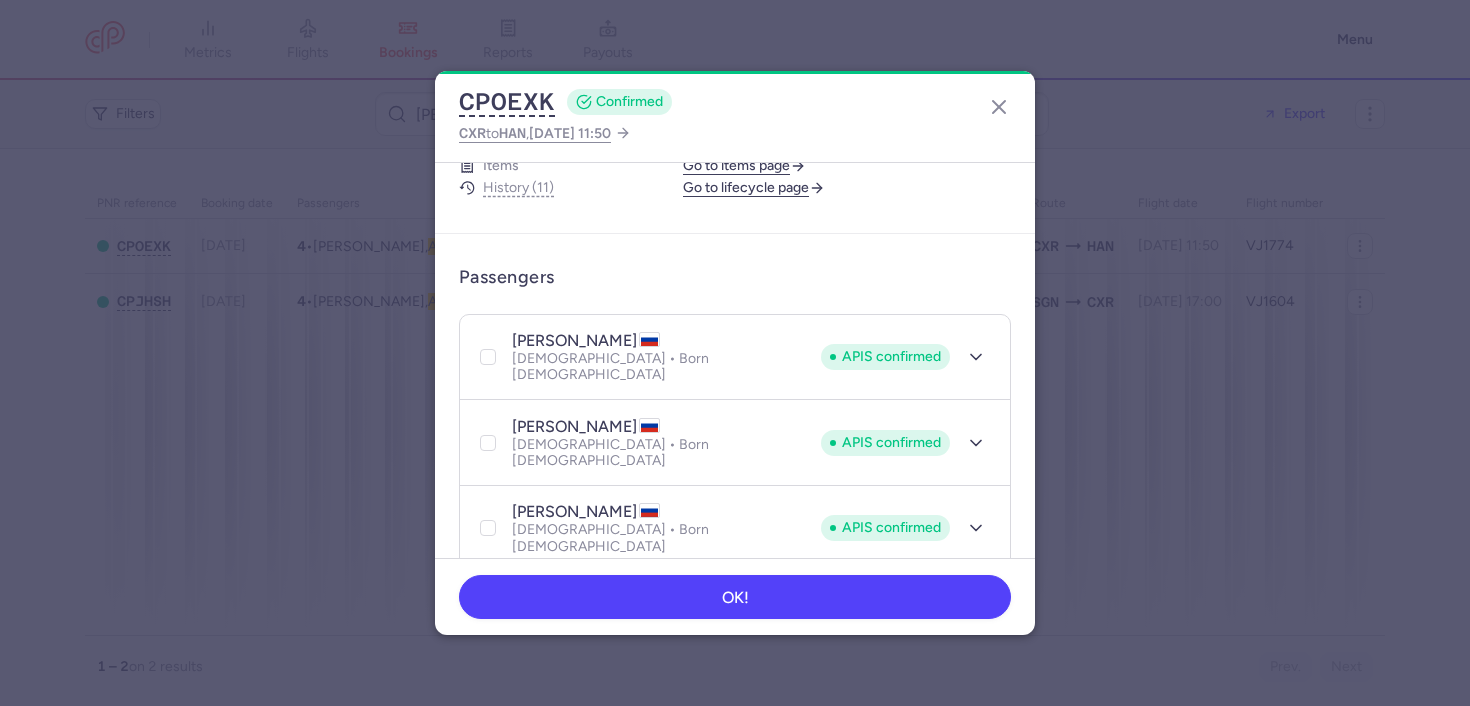 scroll, scrollTop: 299, scrollLeft: 0, axis: vertical 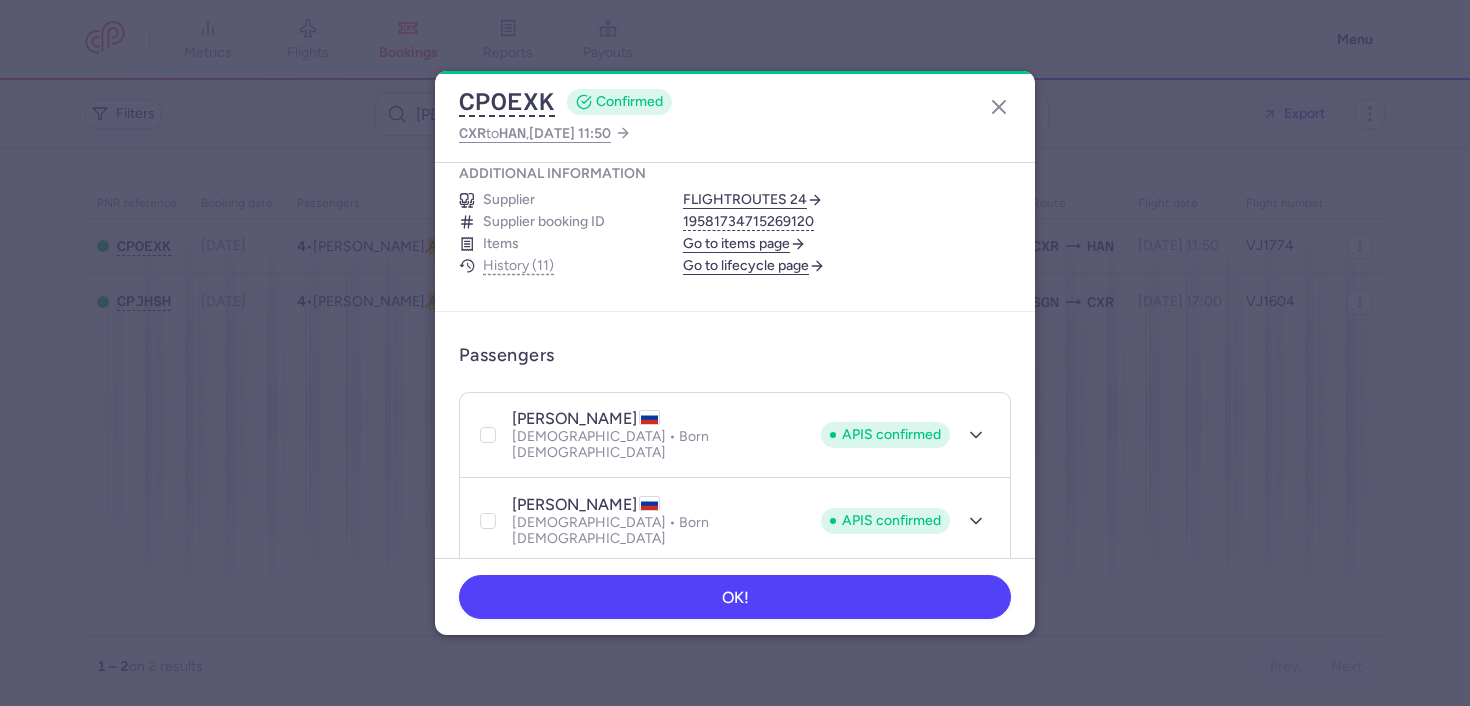 click on "Go to lifecycle page" at bounding box center (754, 266) 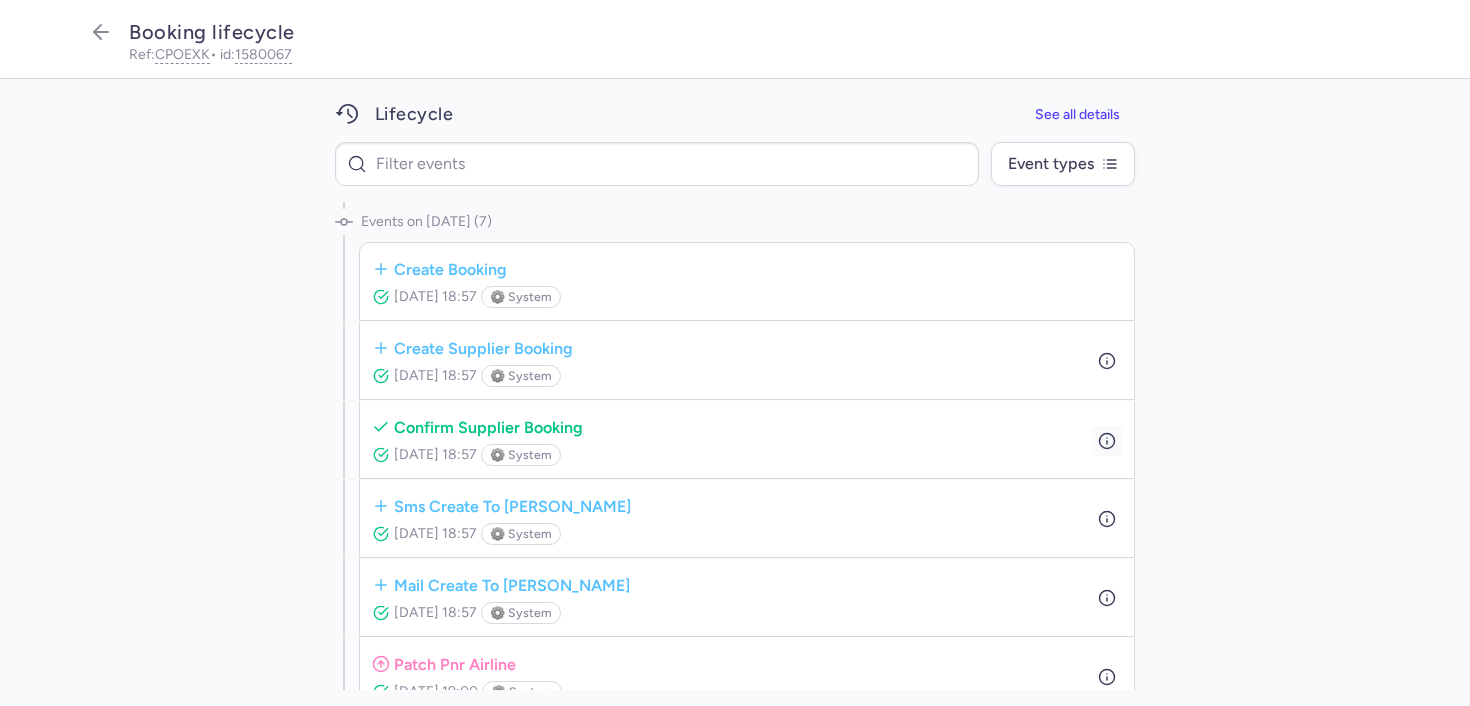 click 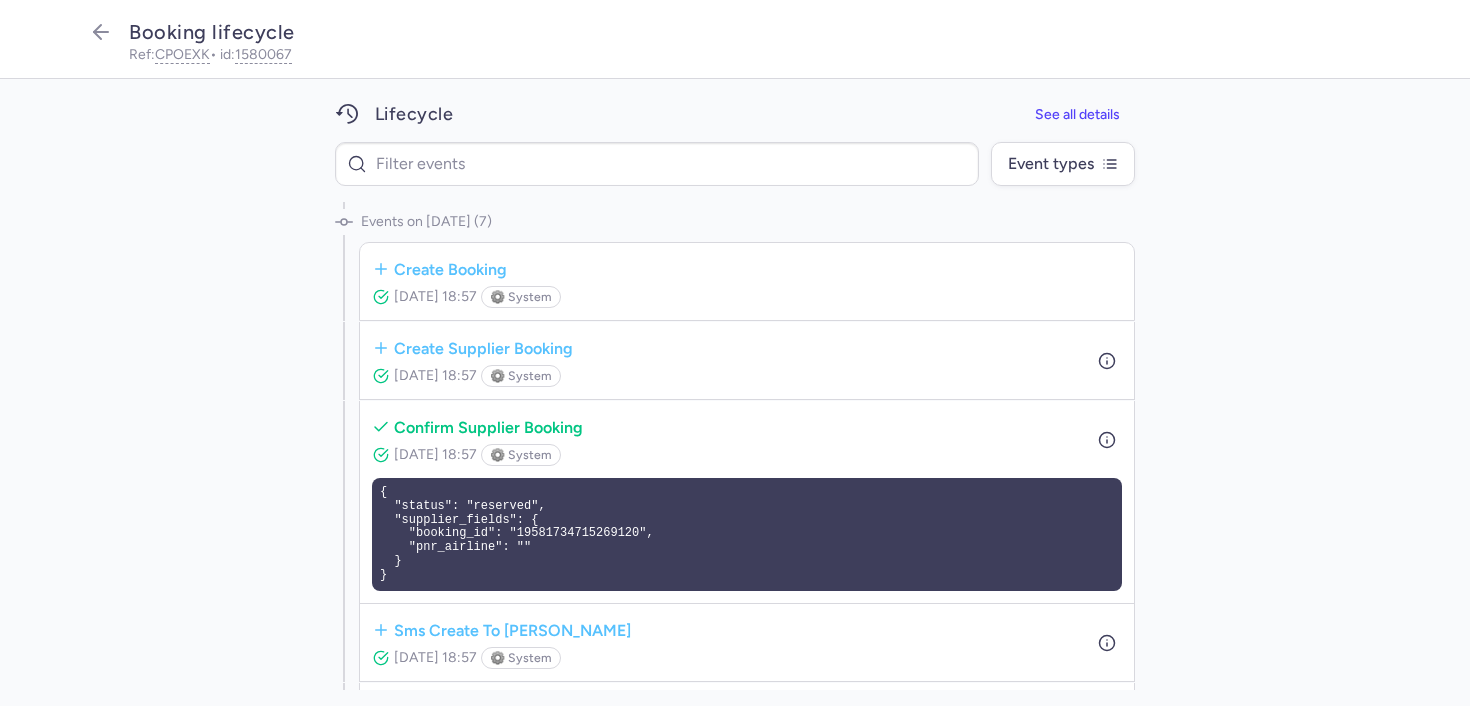 scroll, scrollTop: 39, scrollLeft: 0, axis: vertical 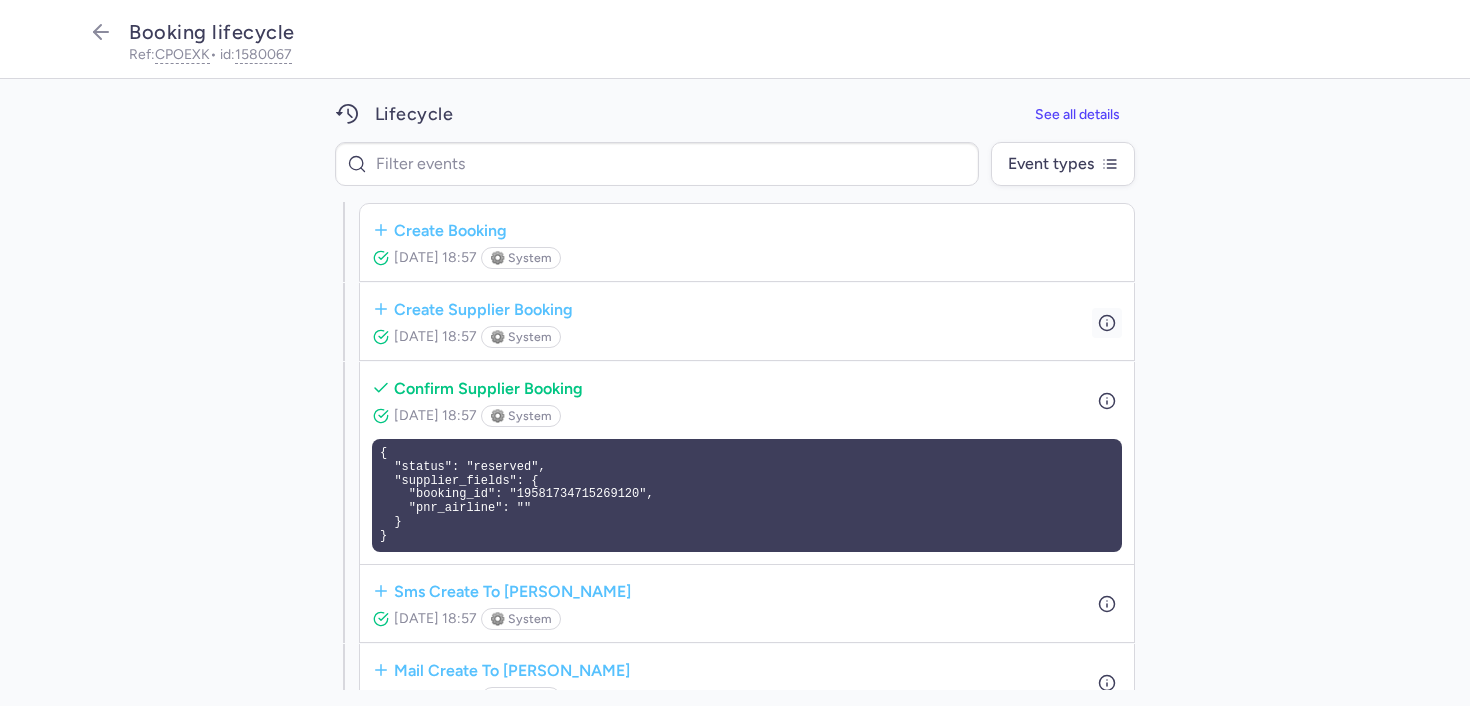 click at bounding box center [1107, 322] 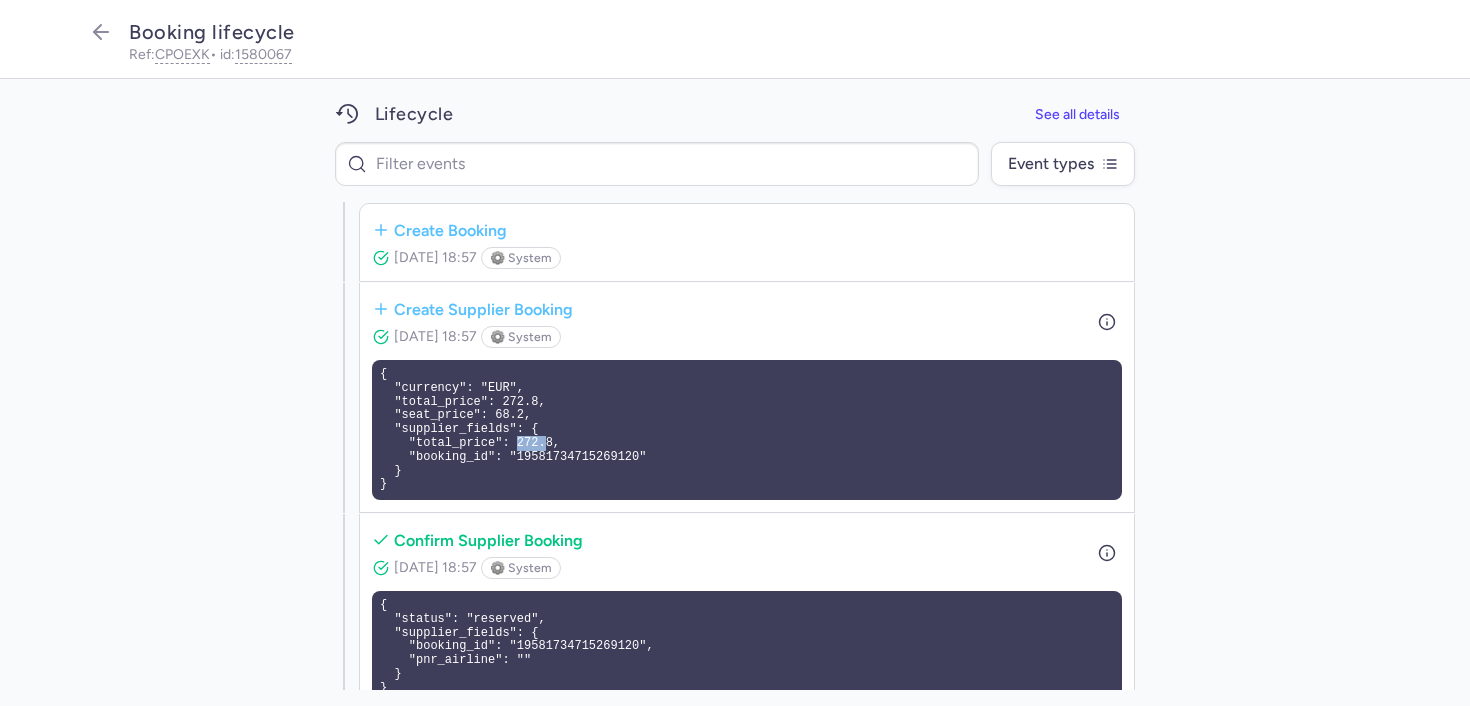 drag, startPoint x: 515, startPoint y: 441, endPoint x: 549, endPoint y: 448, distance: 34.713108 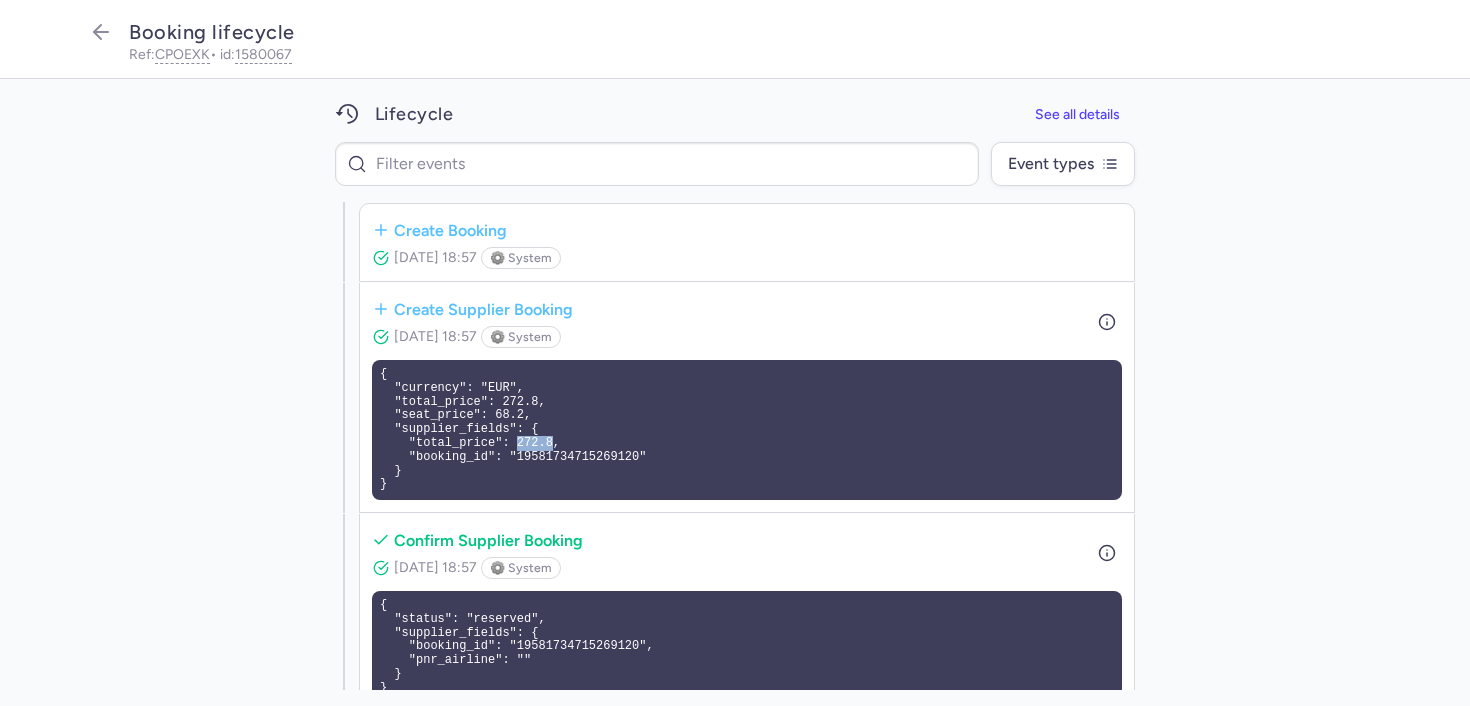 drag, startPoint x: 554, startPoint y: 445, endPoint x: 519, endPoint y: 446, distance: 35.014282 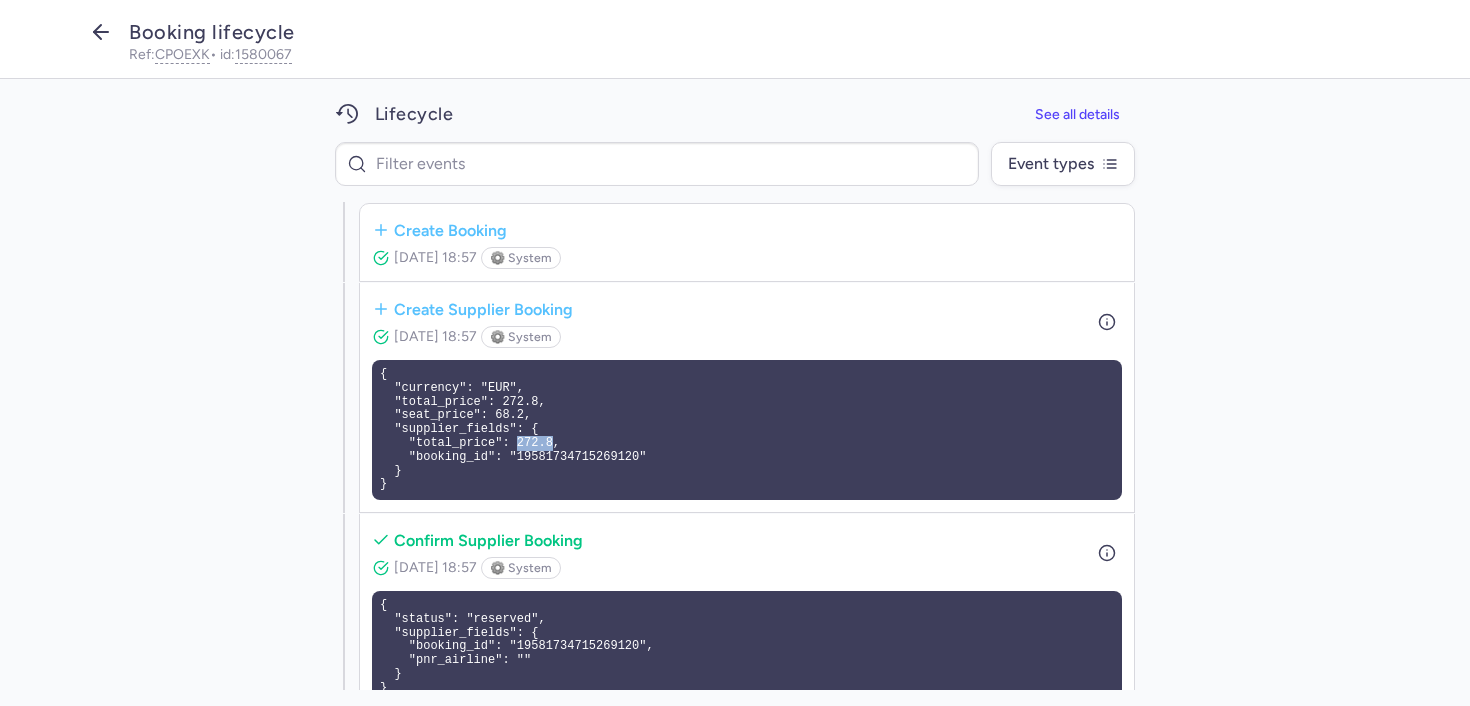 click at bounding box center [101, 34] 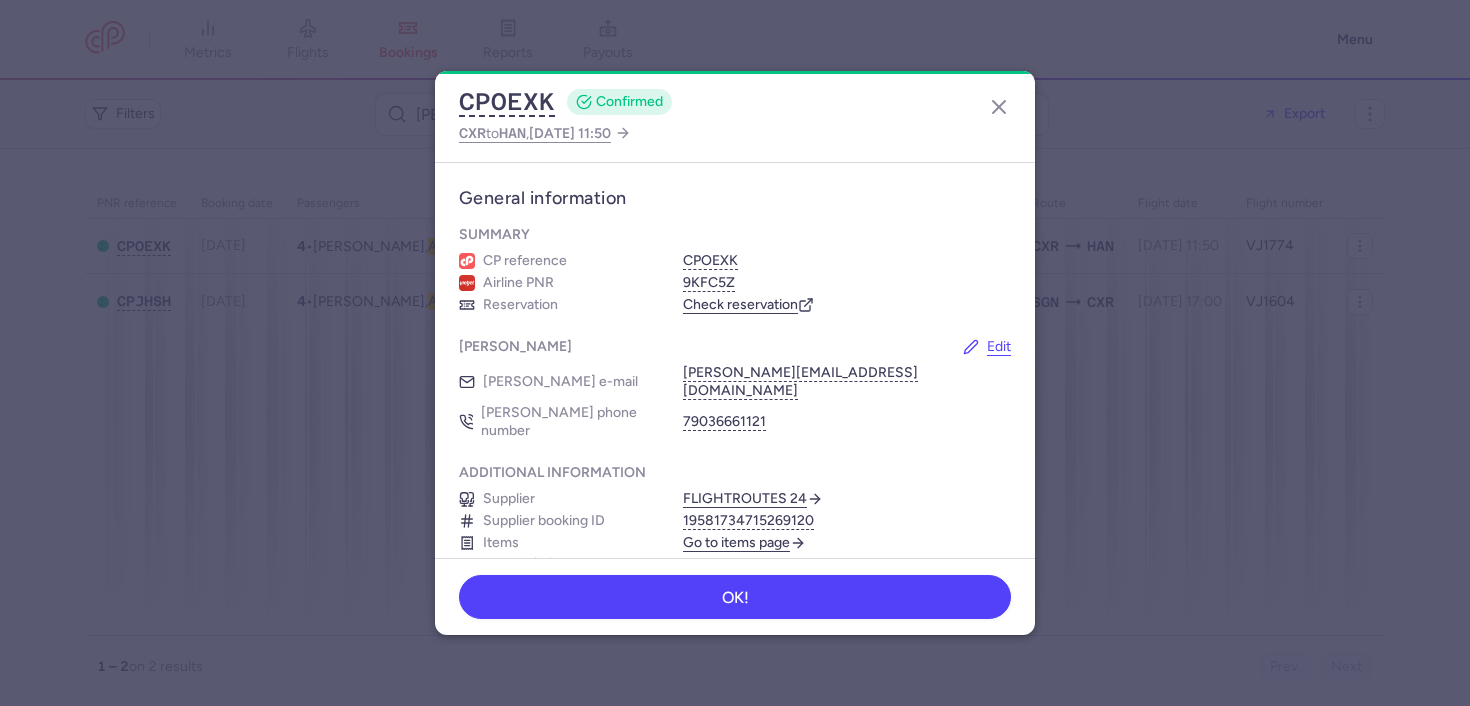 click on "CPOEXK  CONFIRMED CXR  to  HAN ,  2025 Aug 2, 11:50" 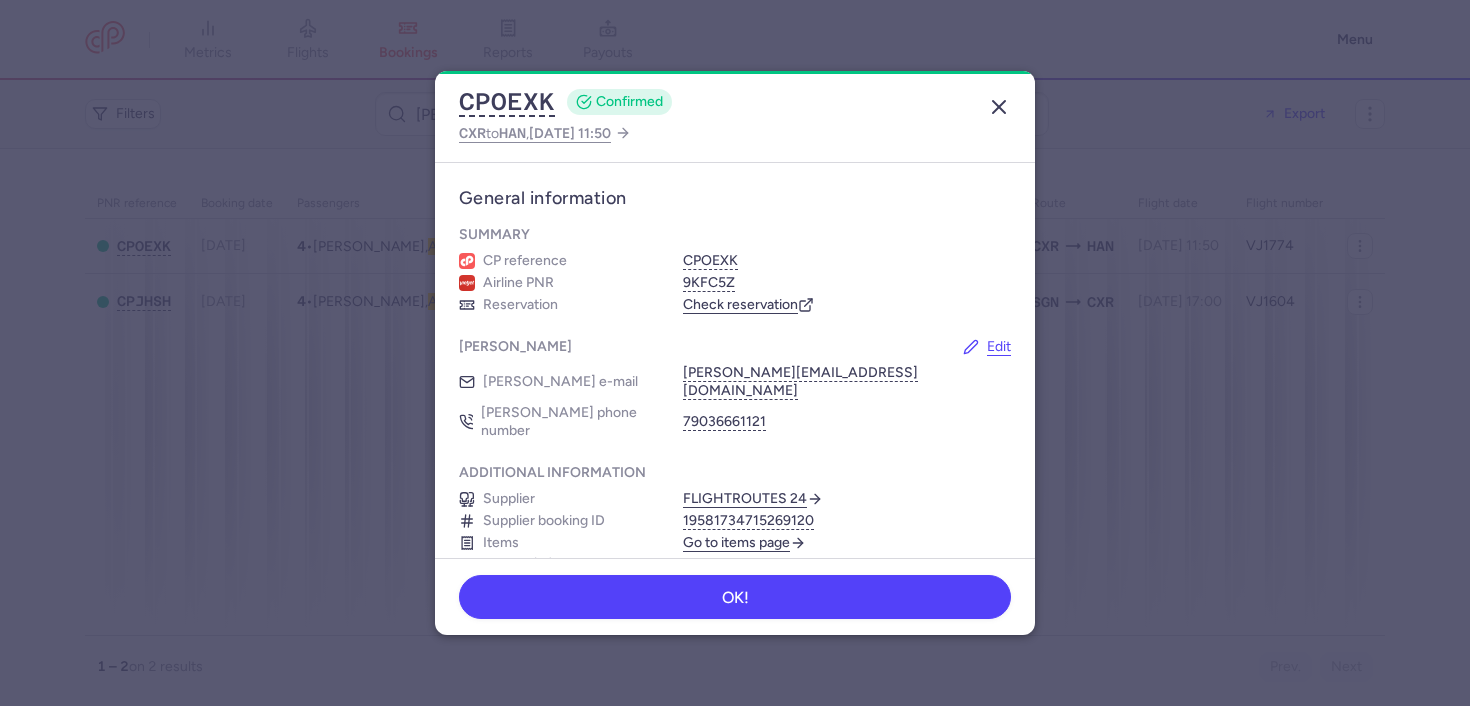 click 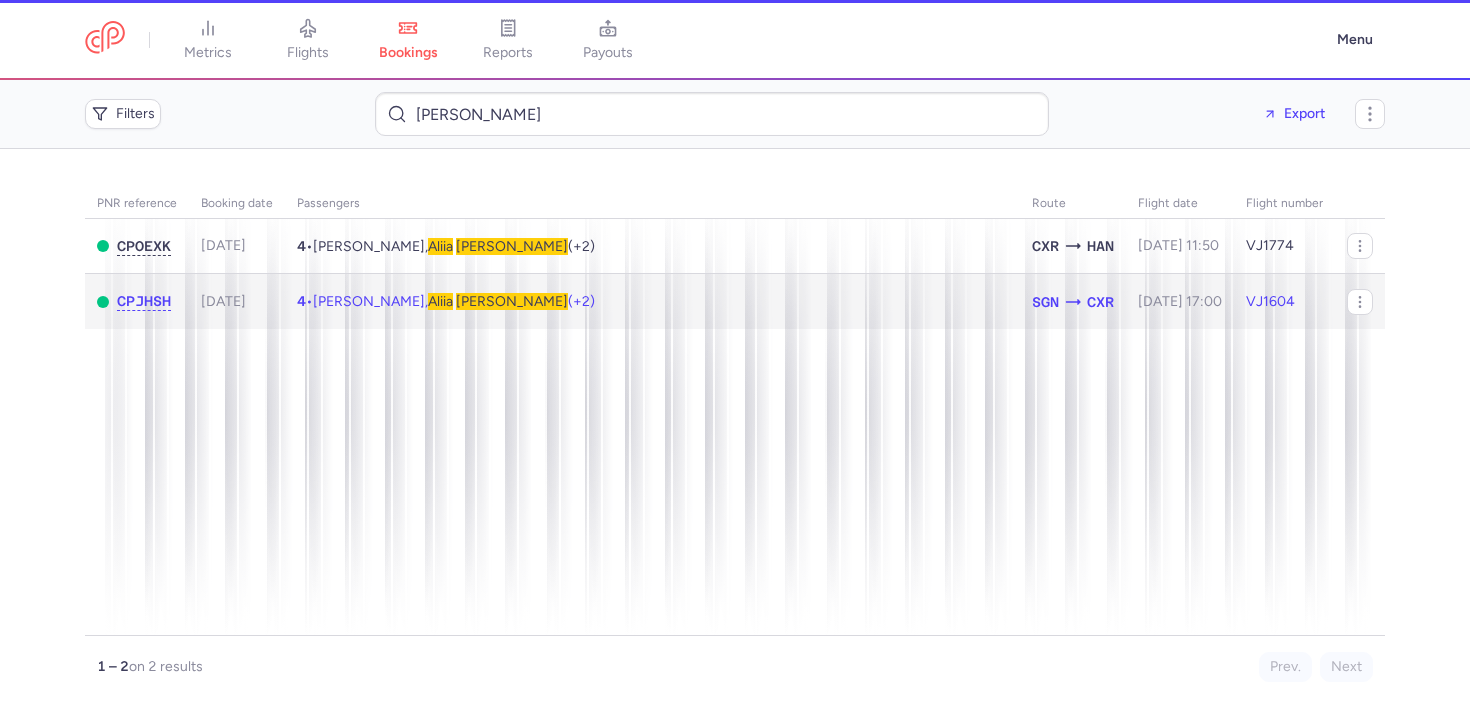 click on "Renata IZMAILOVA,  Aliia   AGAPOVA  (+2)" at bounding box center (454, 301) 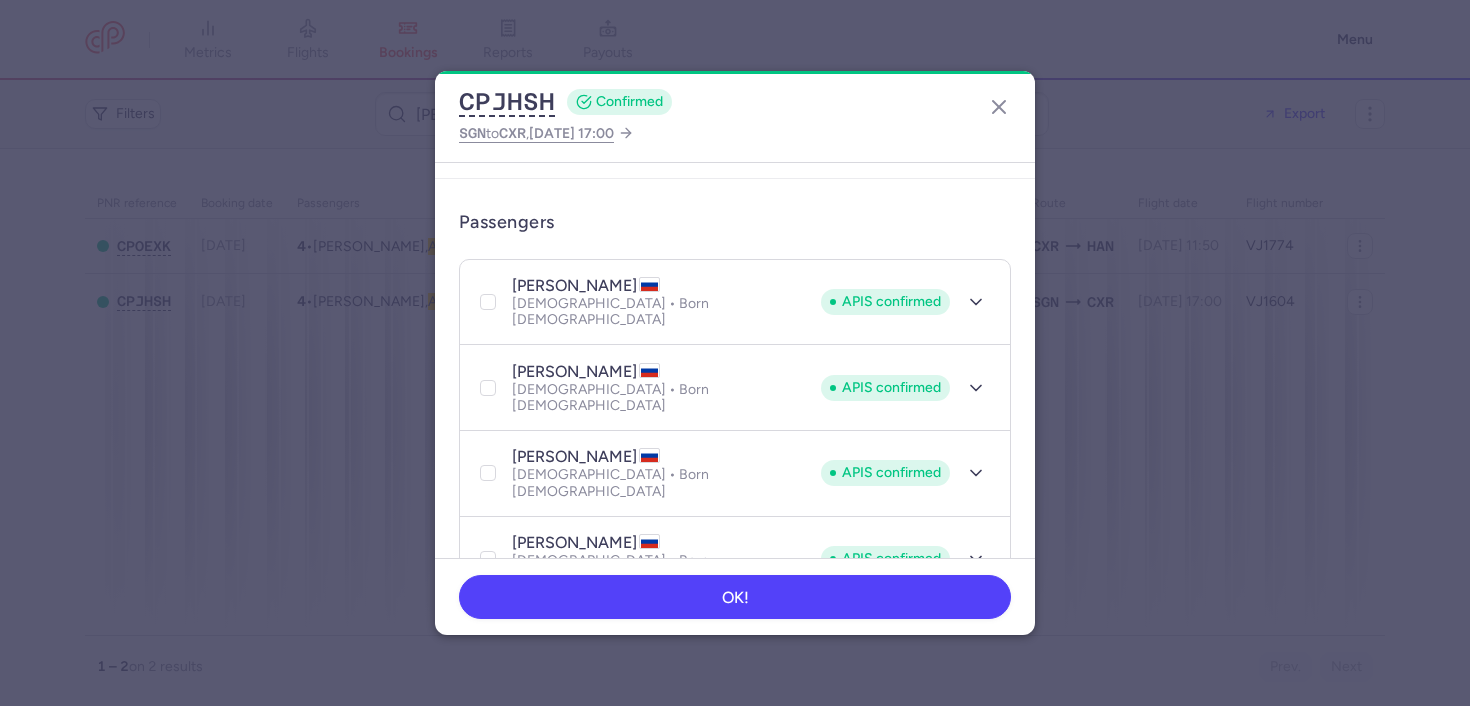 scroll, scrollTop: 312, scrollLeft: 0, axis: vertical 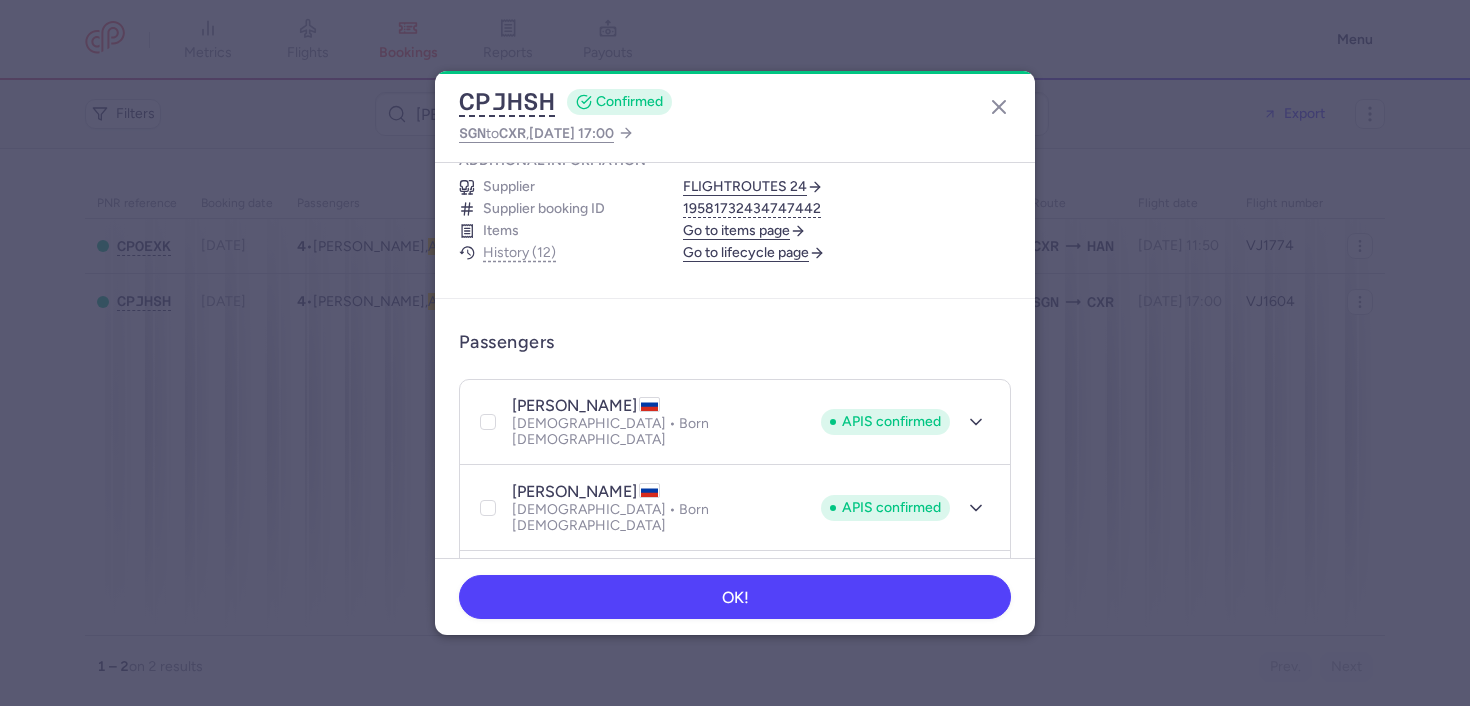 click on "Go to lifecycle page" at bounding box center (754, 253) 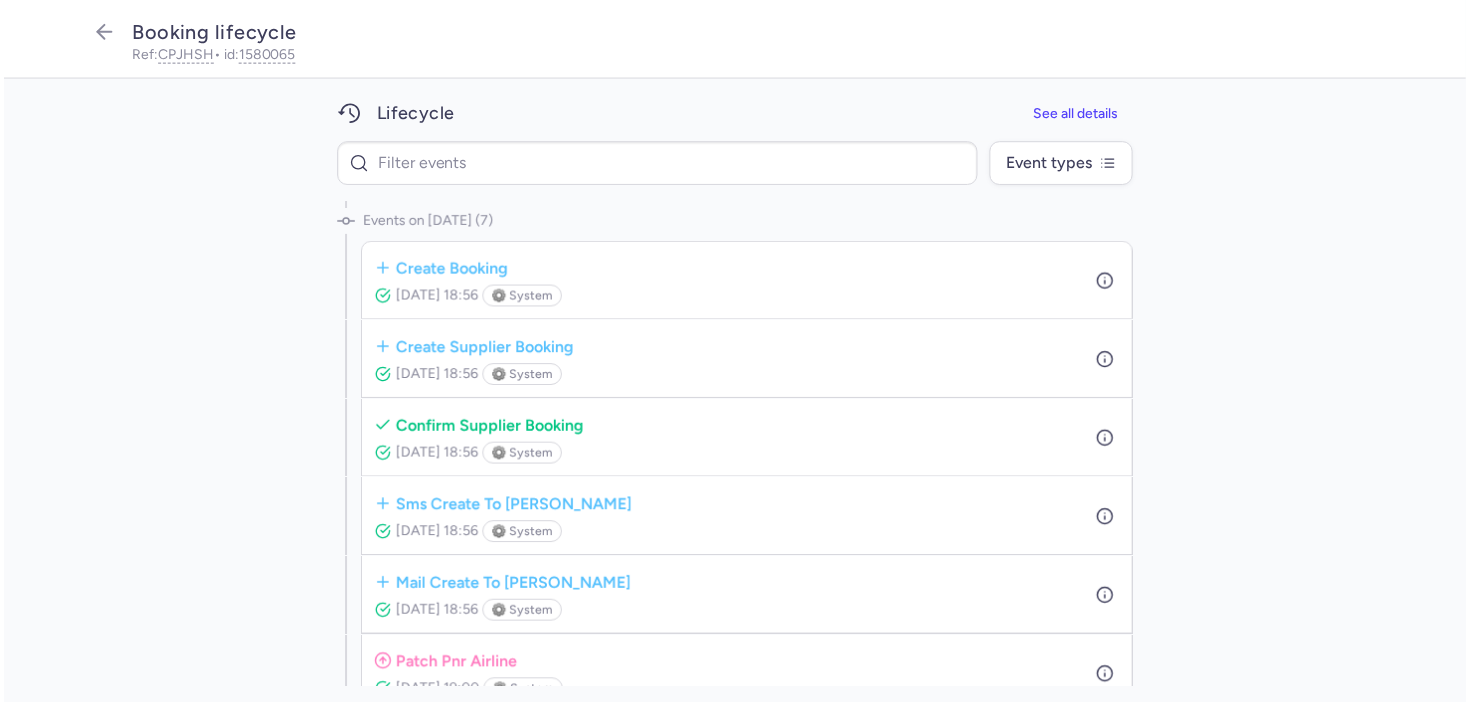 scroll, scrollTop: 13, scrollLeft: 0, axis: vertical 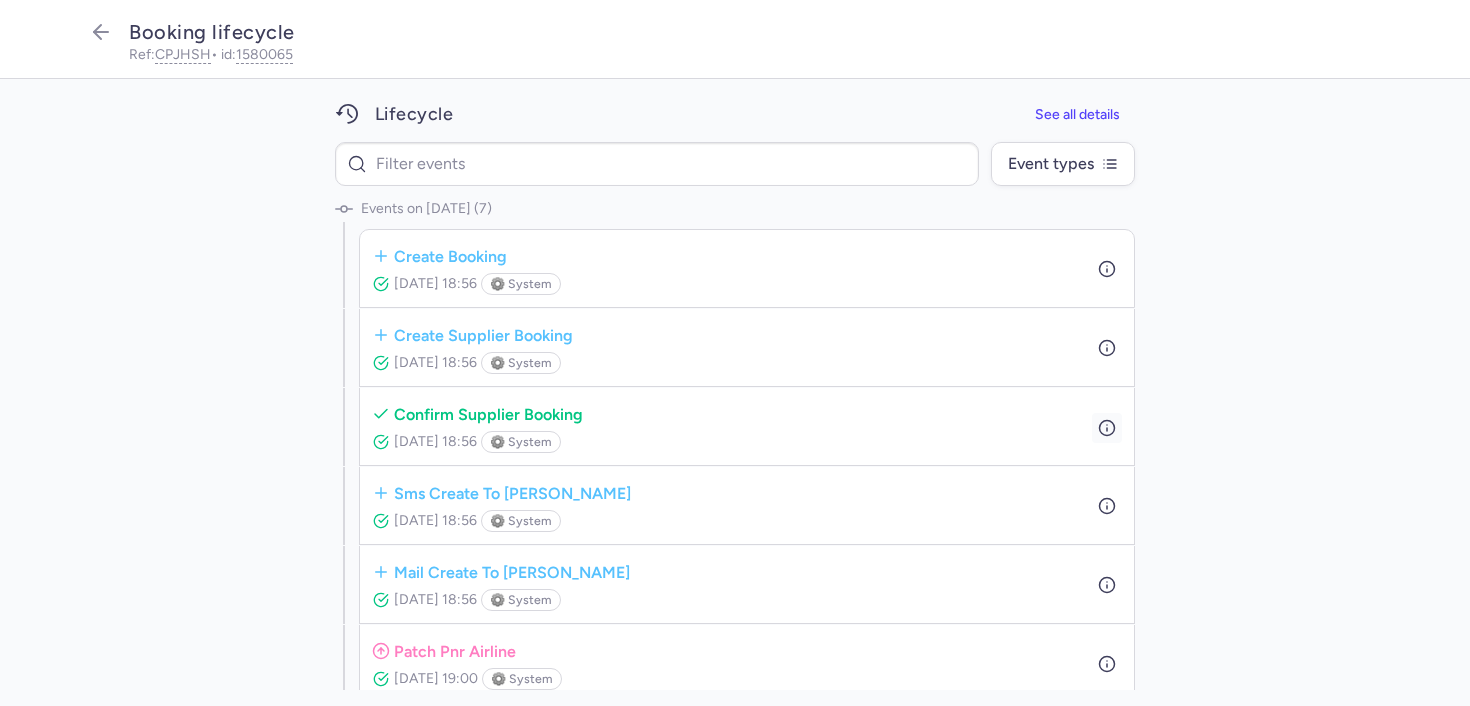 click 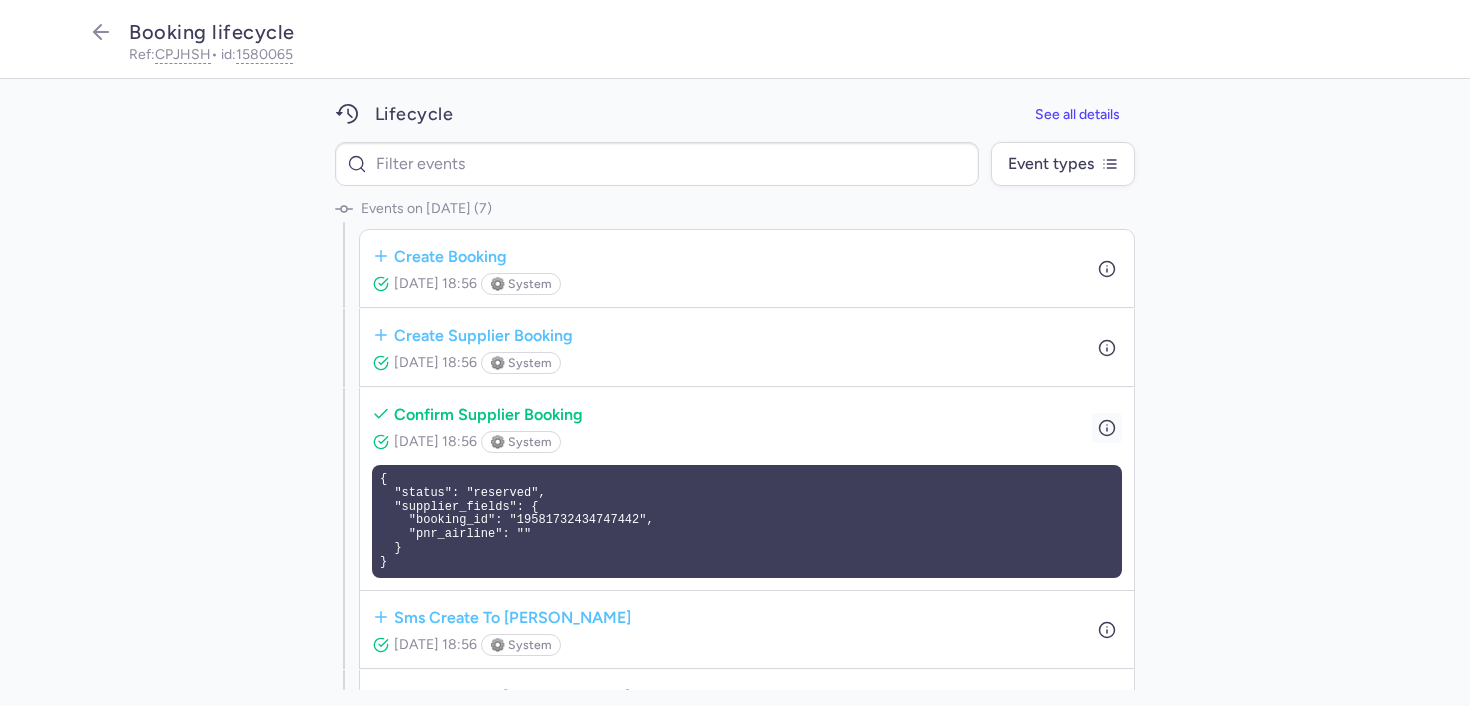 click 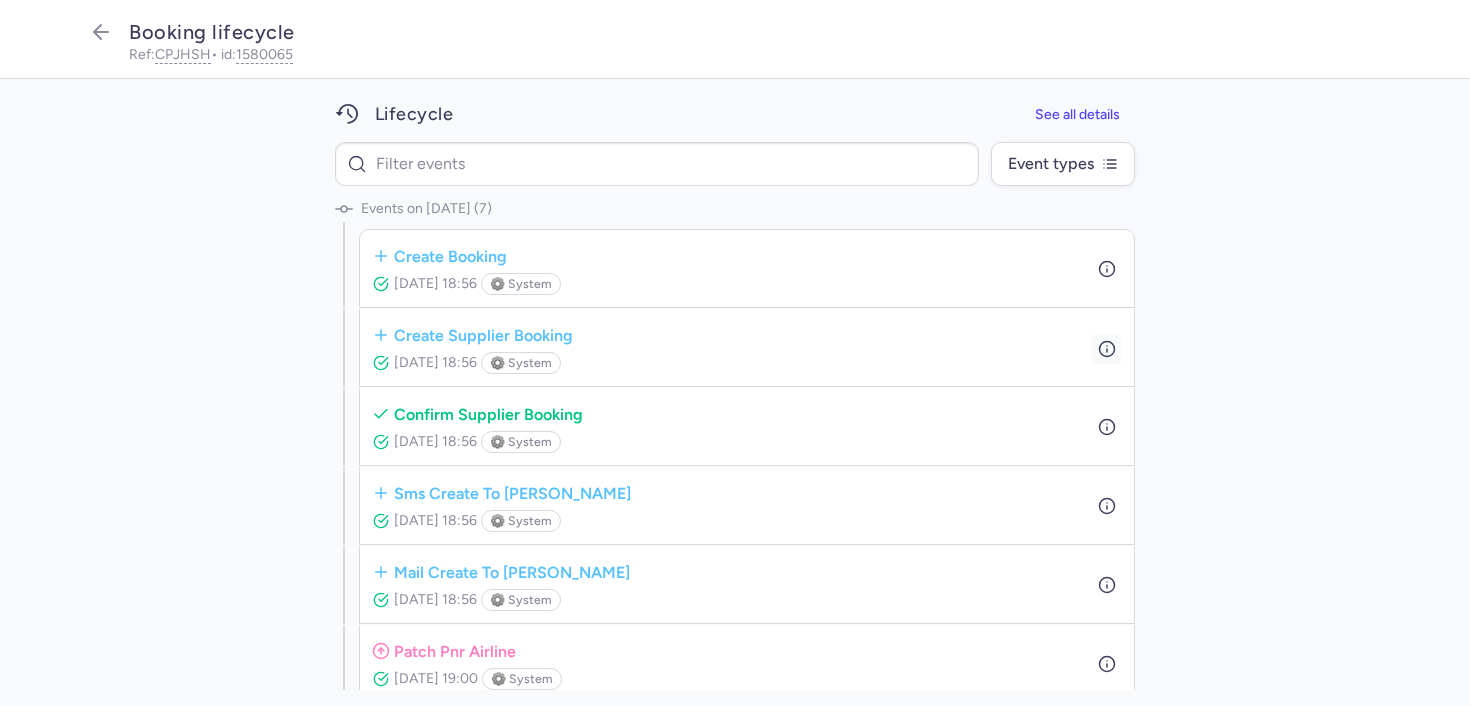 click 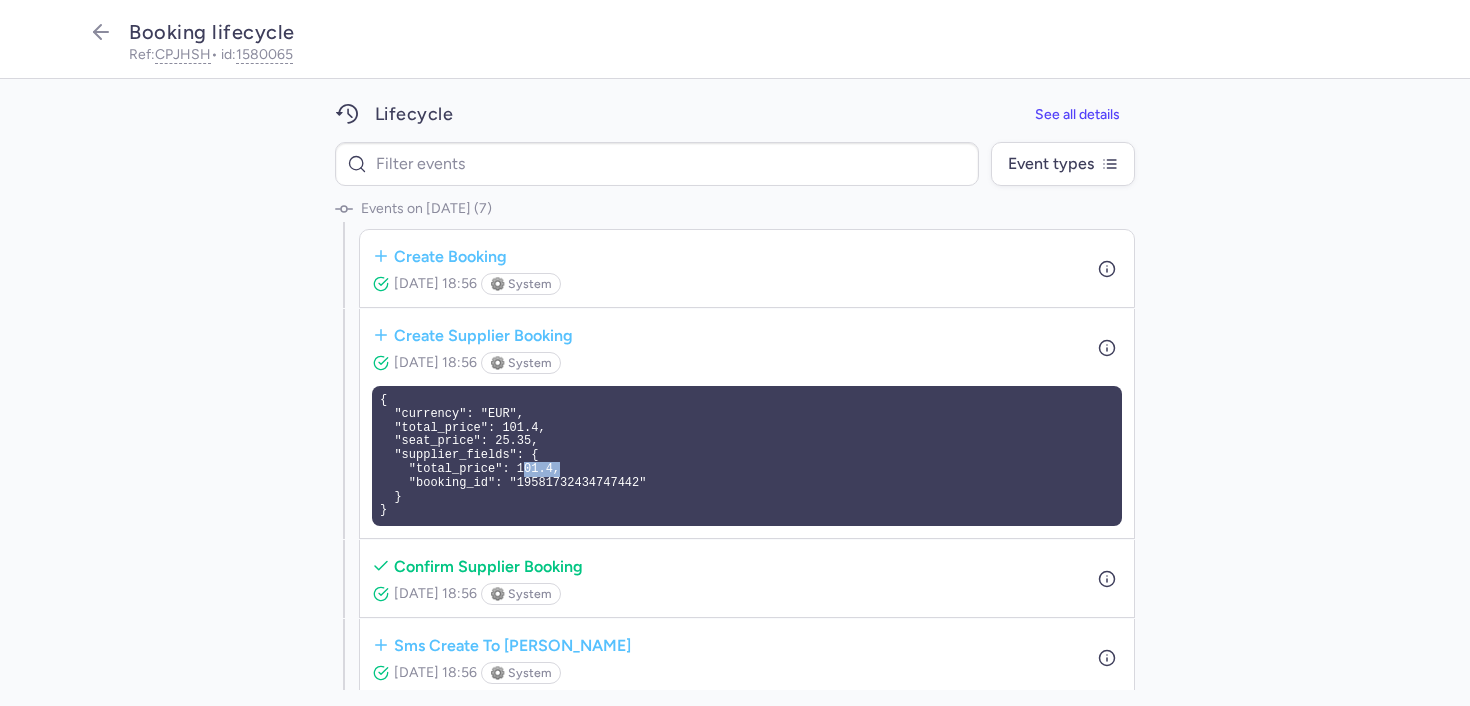 drag, startPoint x: 574, startPoint y: 467, endPoint x: 521, endPoint y: 468, distance: 53.009434 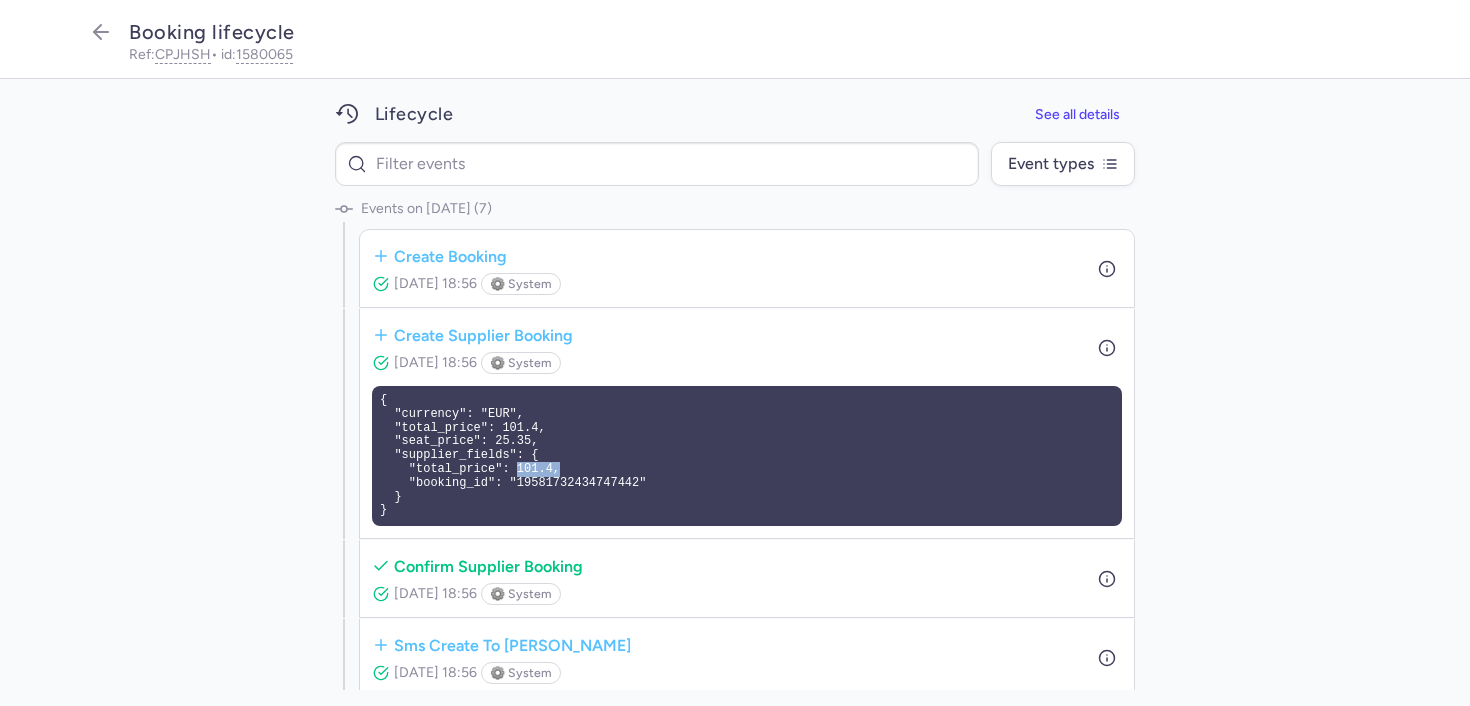 drag, startPoint x: 514, startPoint y: 468, endPoint x: 576, endPoint y: 469, distance: 62.008064 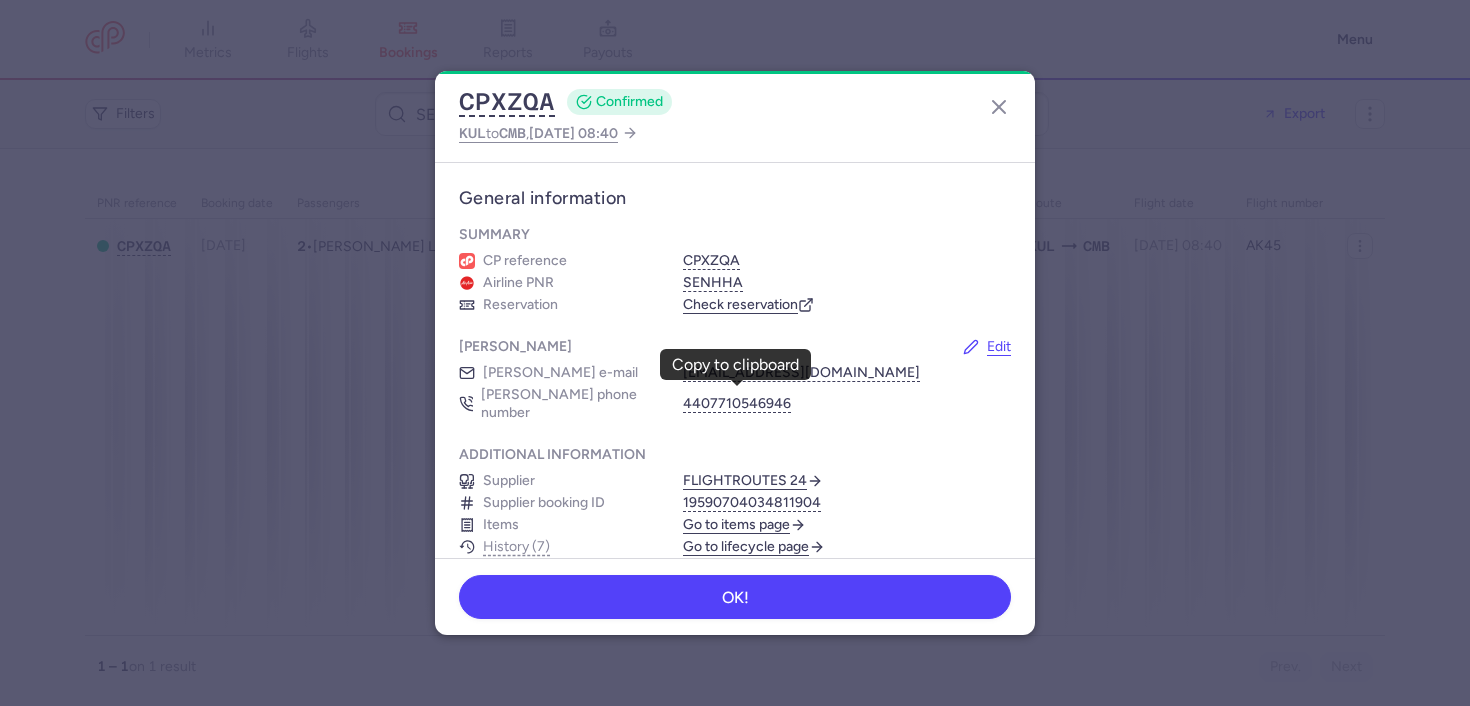 scroll, scrollTop: 0, scrollLeft: 0, axis: both 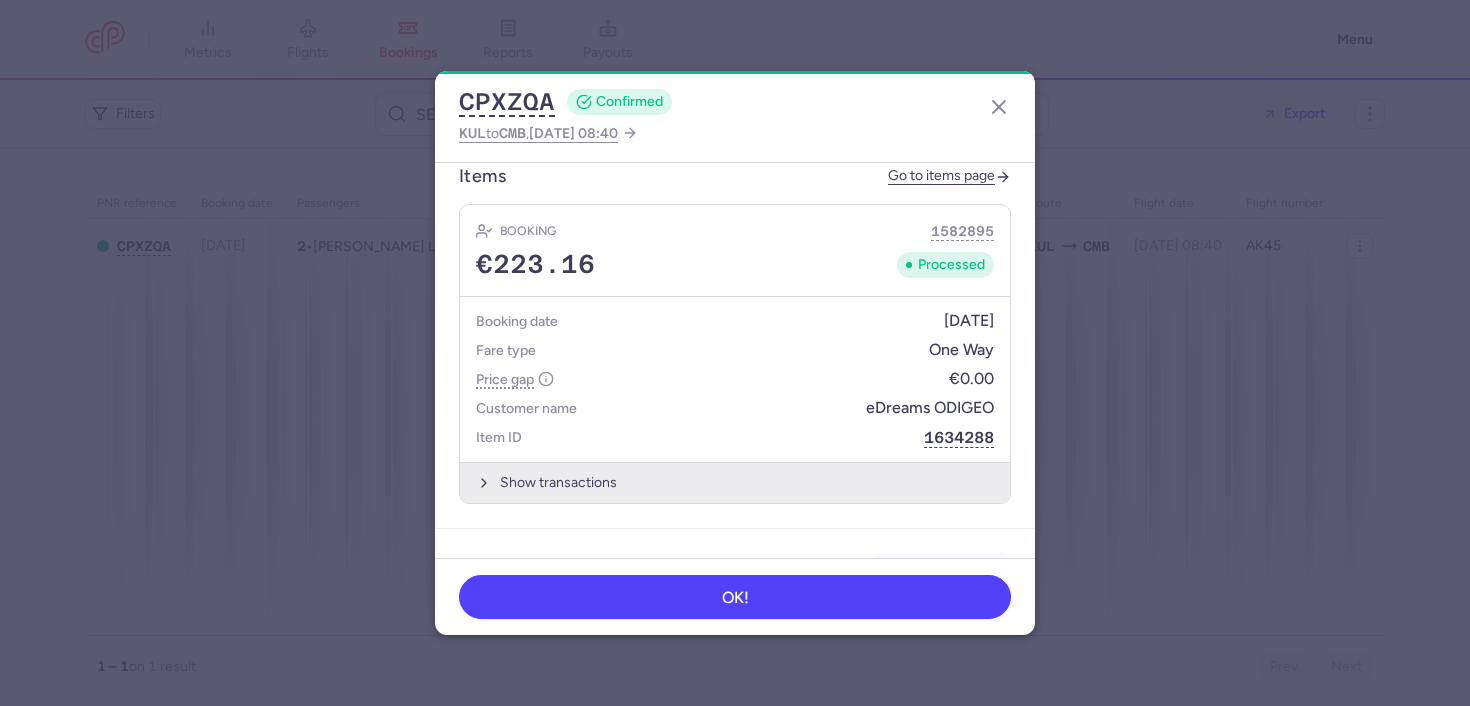 click on "Show transactions" at bounding box center [735, 482] 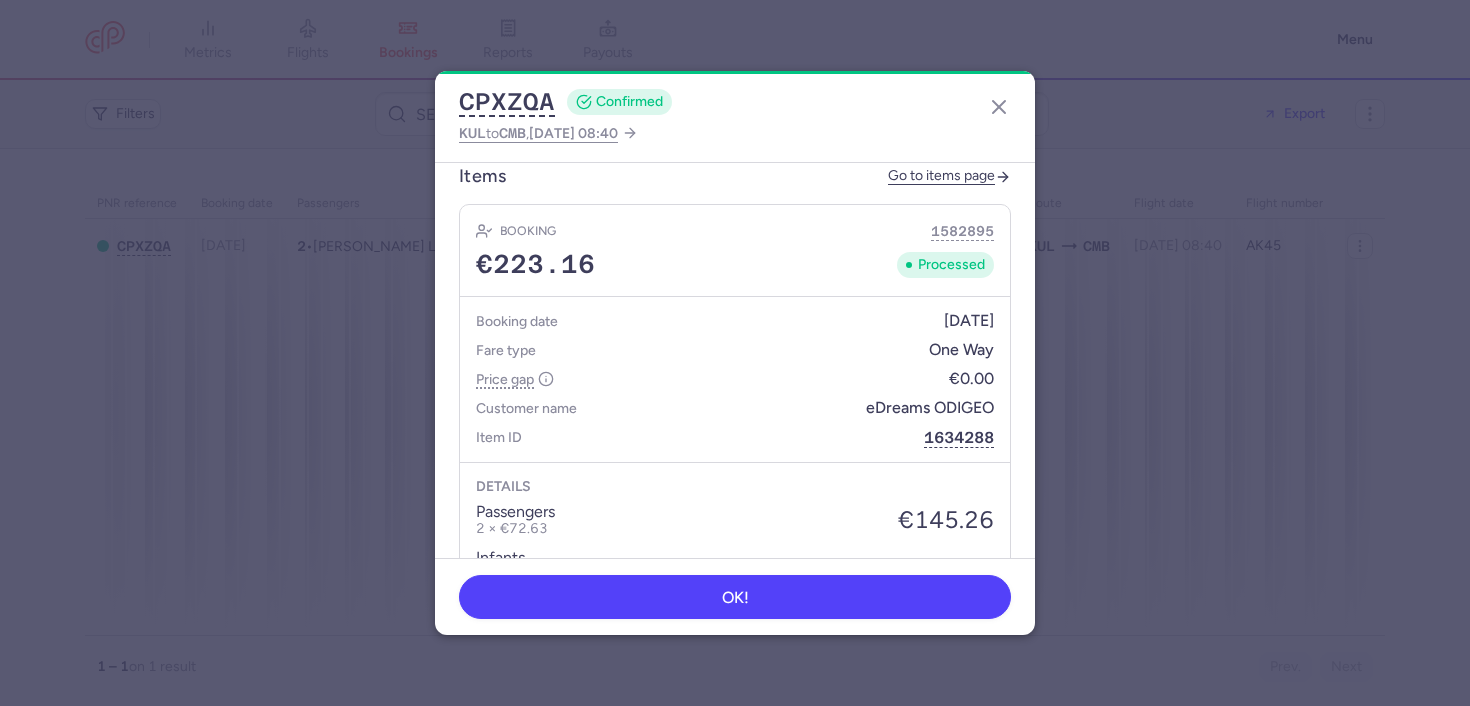 scroll, scrollTop: 1248, scrollLeft: 0, axis: vertical 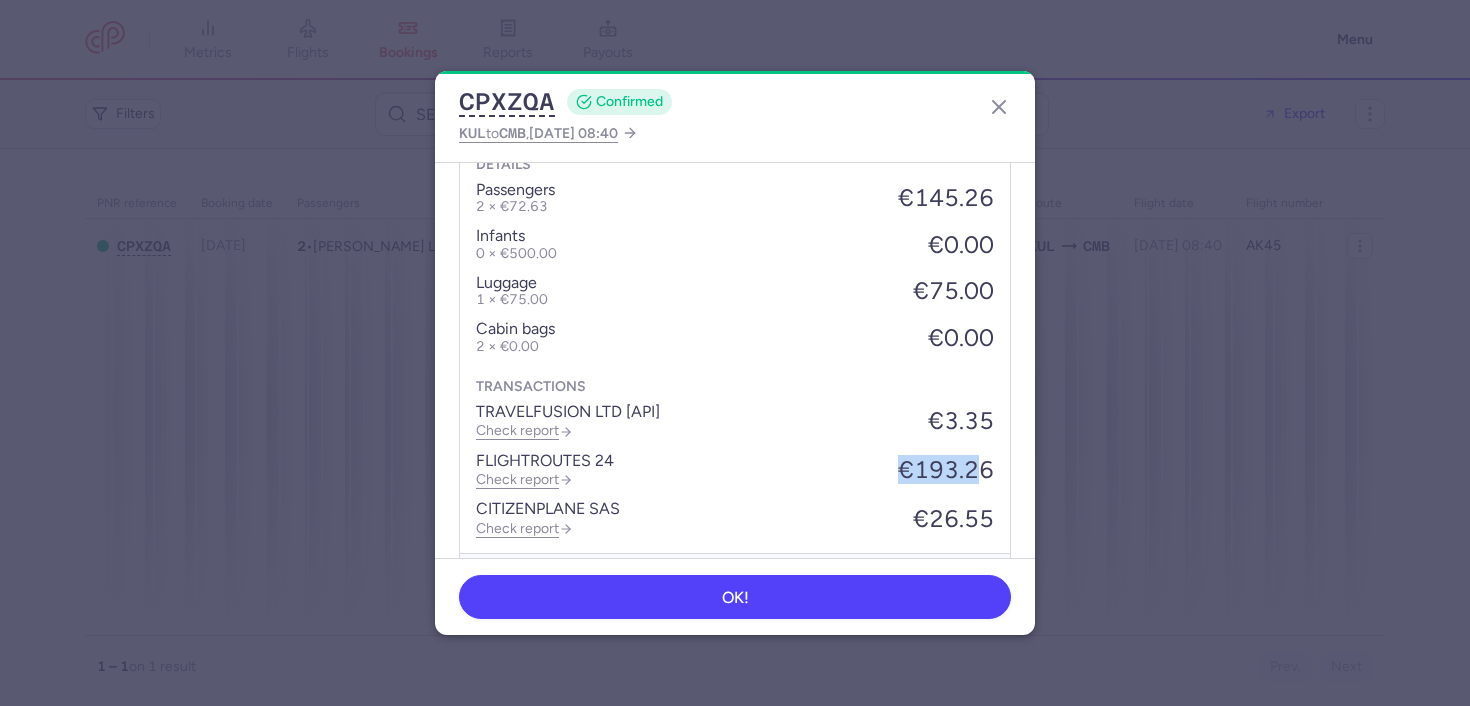 drag, startPoint x: 902, startPoint y: 449, endPoint x: 986, endPoint y: 447, distance: 84.0238 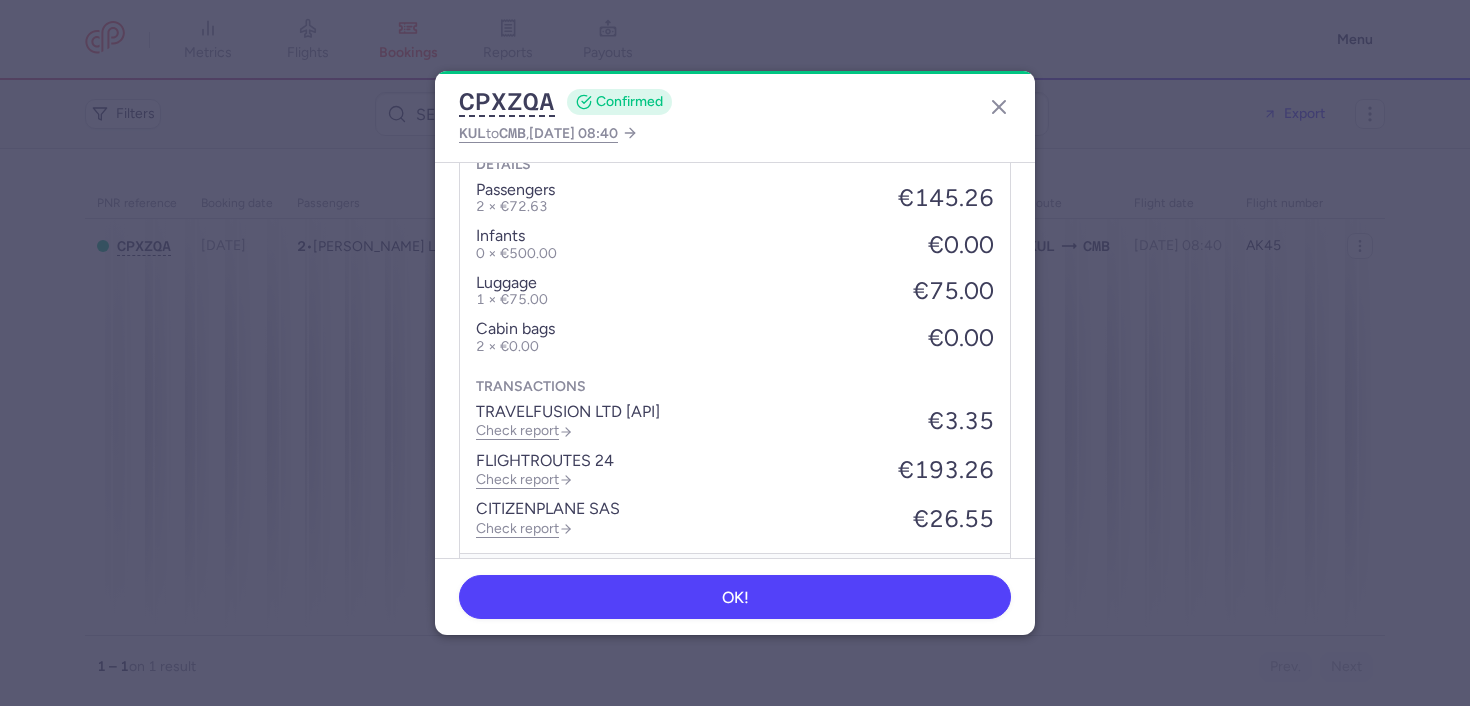 click on "Details passengers 2 × €72.63 €145.26 infants 0 × €500.00 €0.00 luggage 1 × €75.00 €75.00 cabin bags 2 × €0.00 €0.00 Transactions TRAVELFUSION LTD [API]  Check report  €3.35 FLIGHTROUTES 24  Check report  €193.26 CITIZENPLANE SAS  Check report  €26.55" at bounding box center [735, 346] 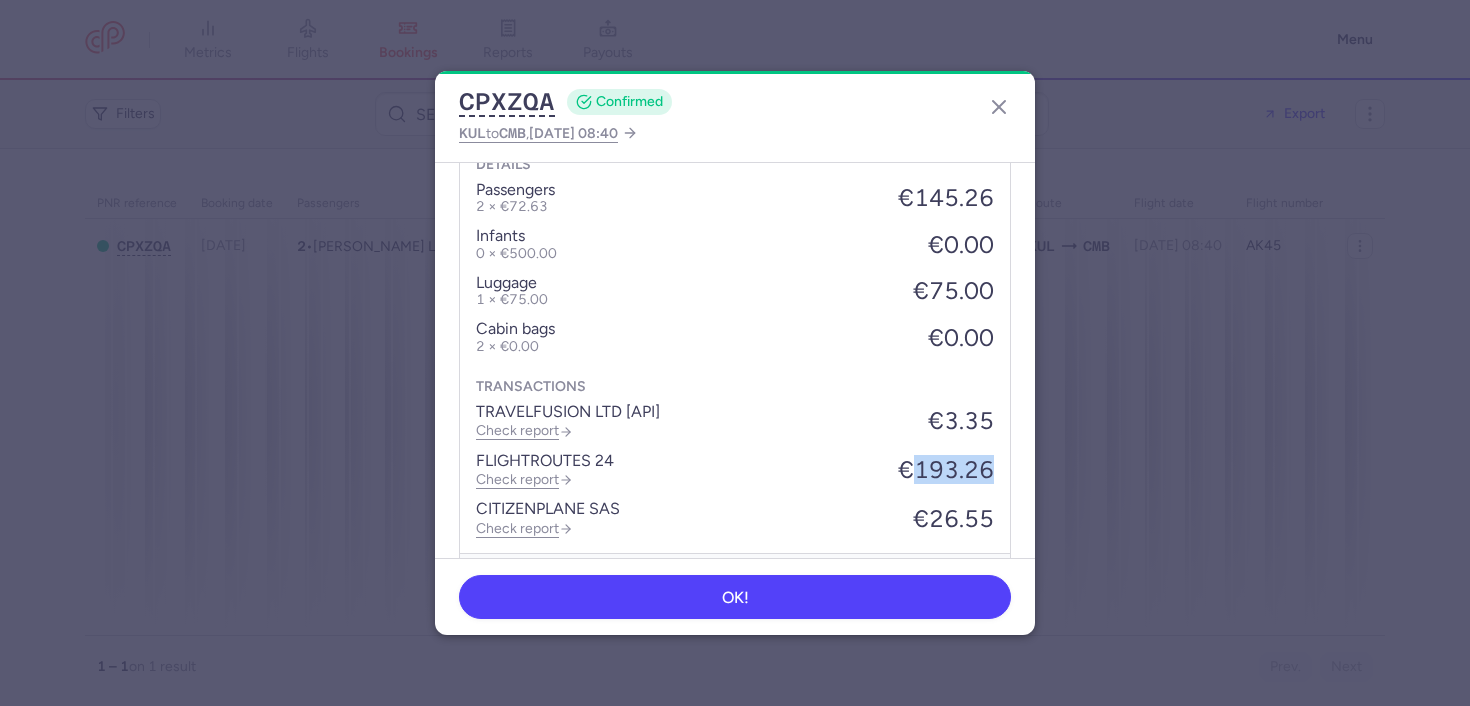 drag, startPoint x: 997, startPoint y: 454, endPoint x: 913, endPoint y: 453, distance: 84.00595 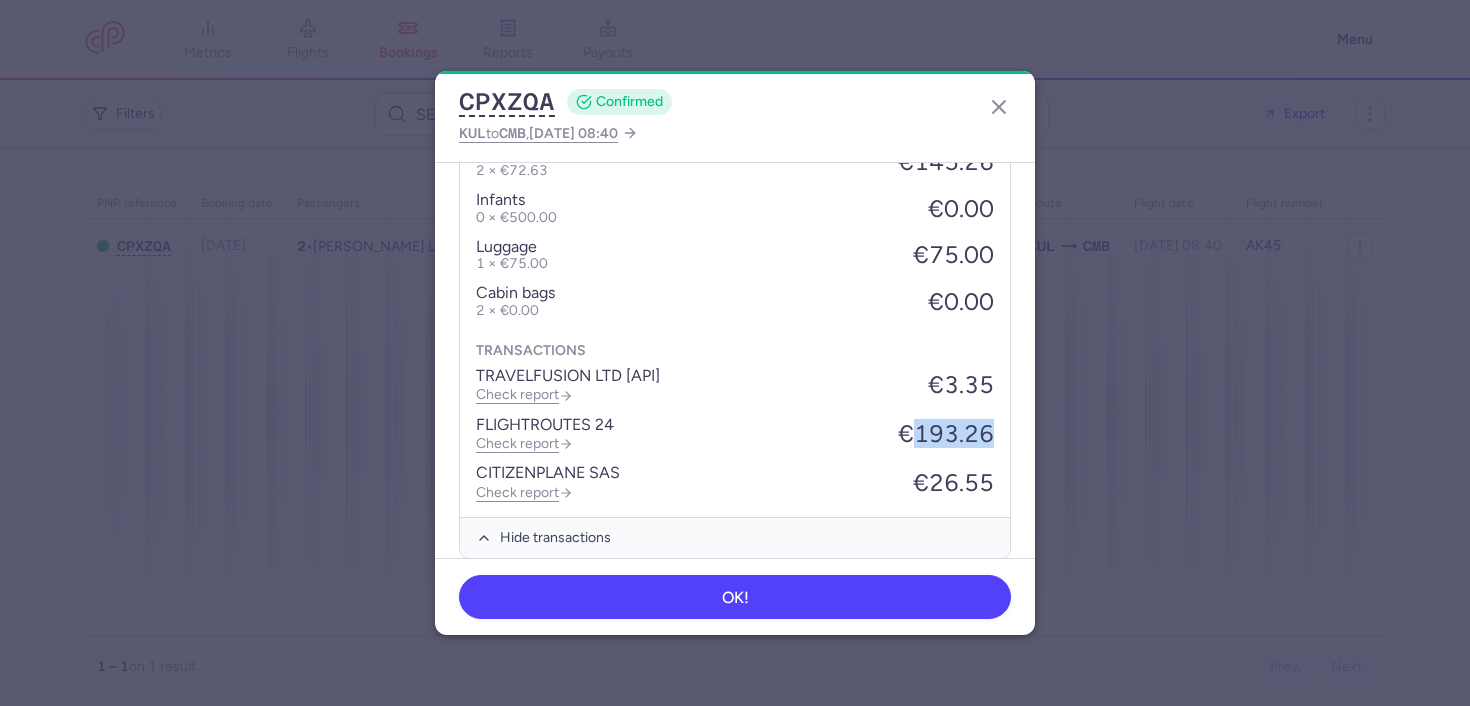 scroll, scrollTop: 1308, scrollLeft: 0, axis: vertical 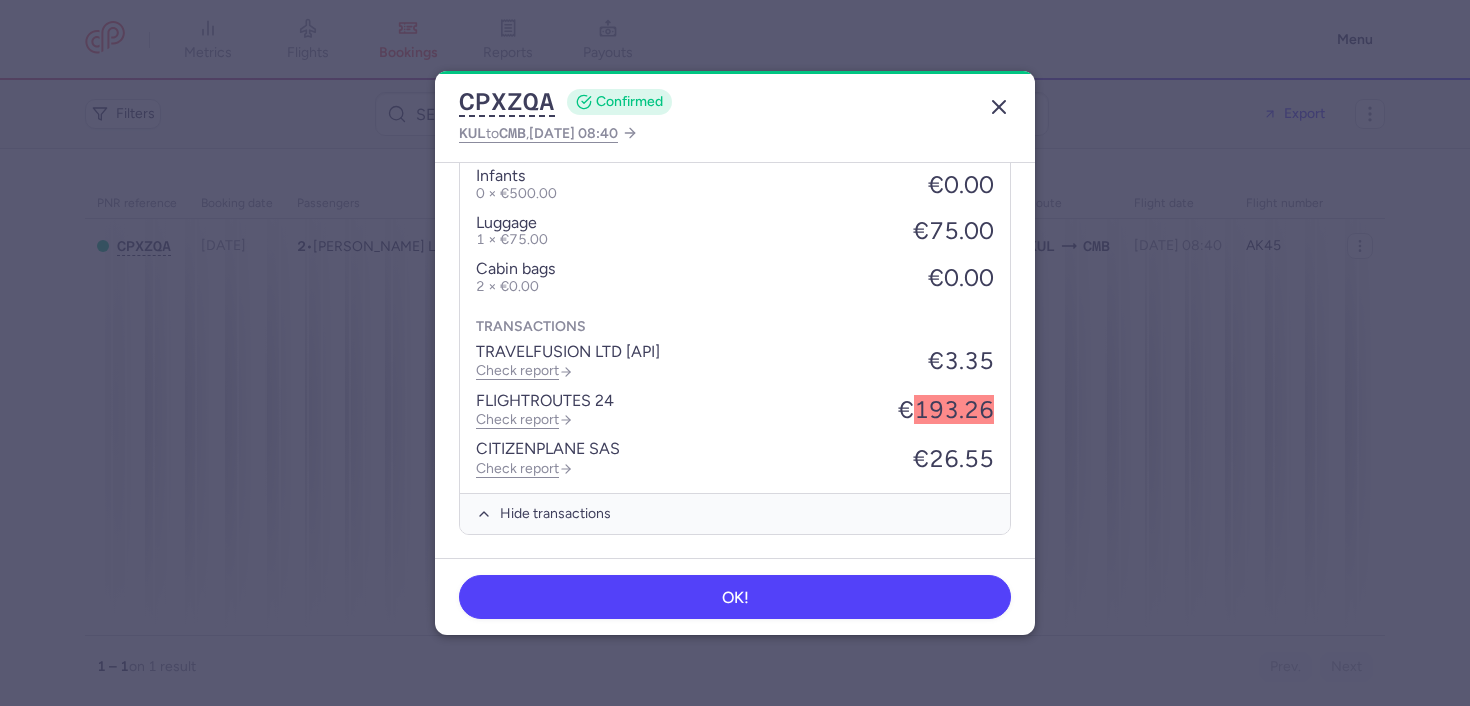 click 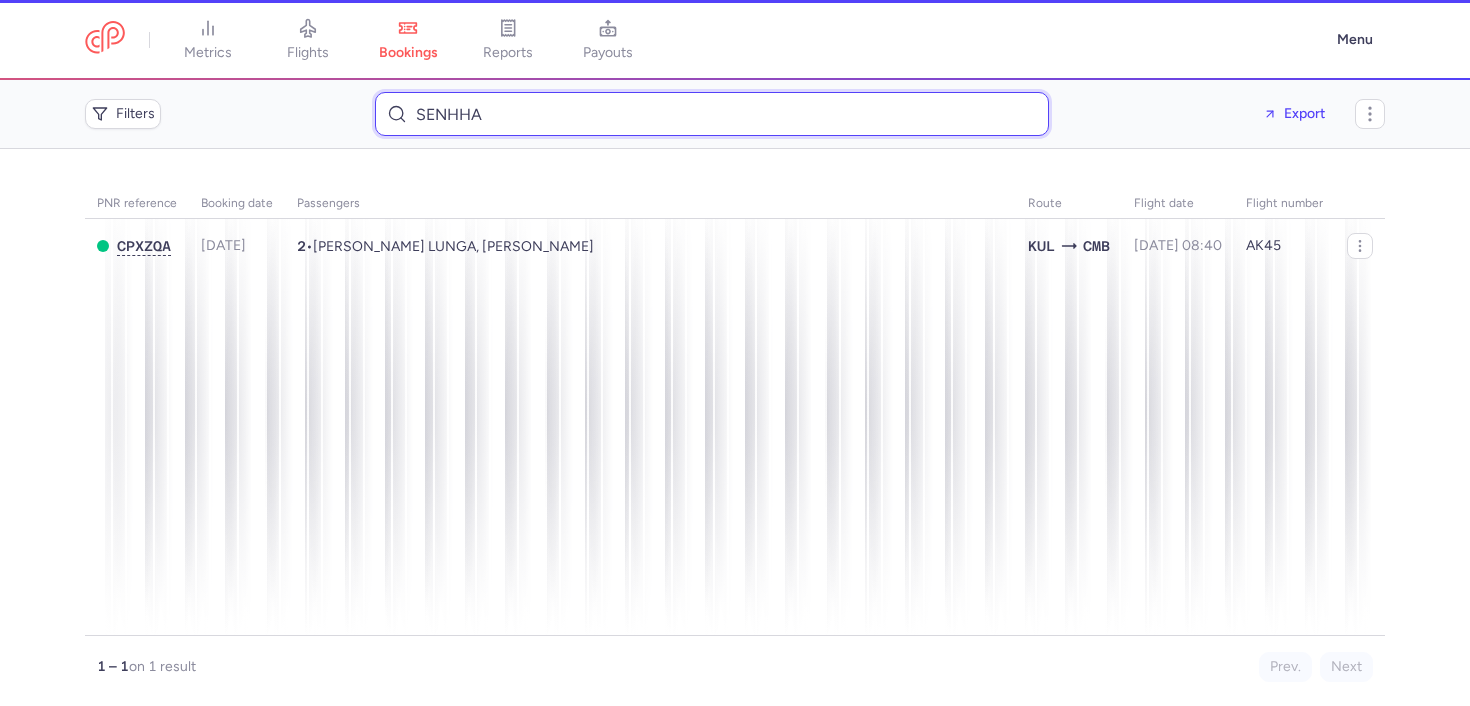 click on "SENHHA" at bounding box center [712, 114] 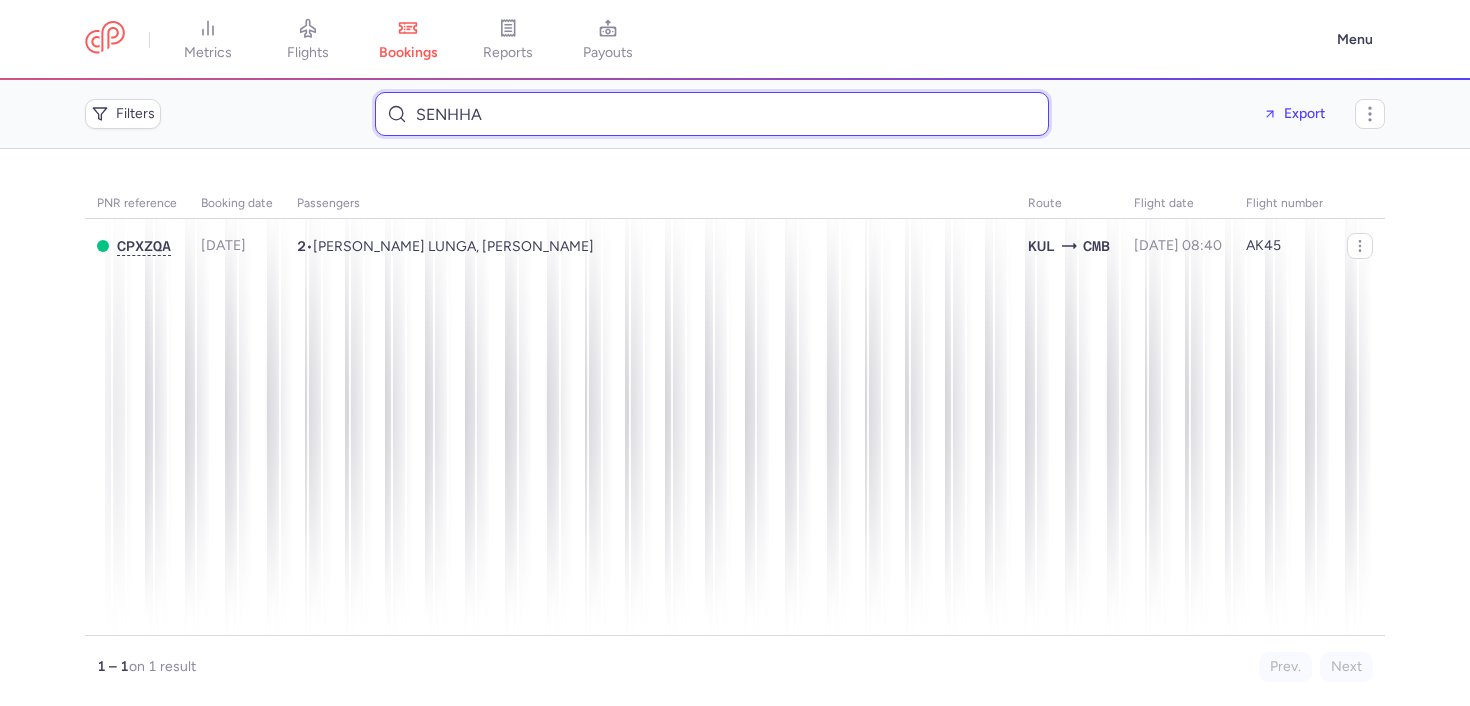 paste on "HARTAS/MADELAINE ANNE" 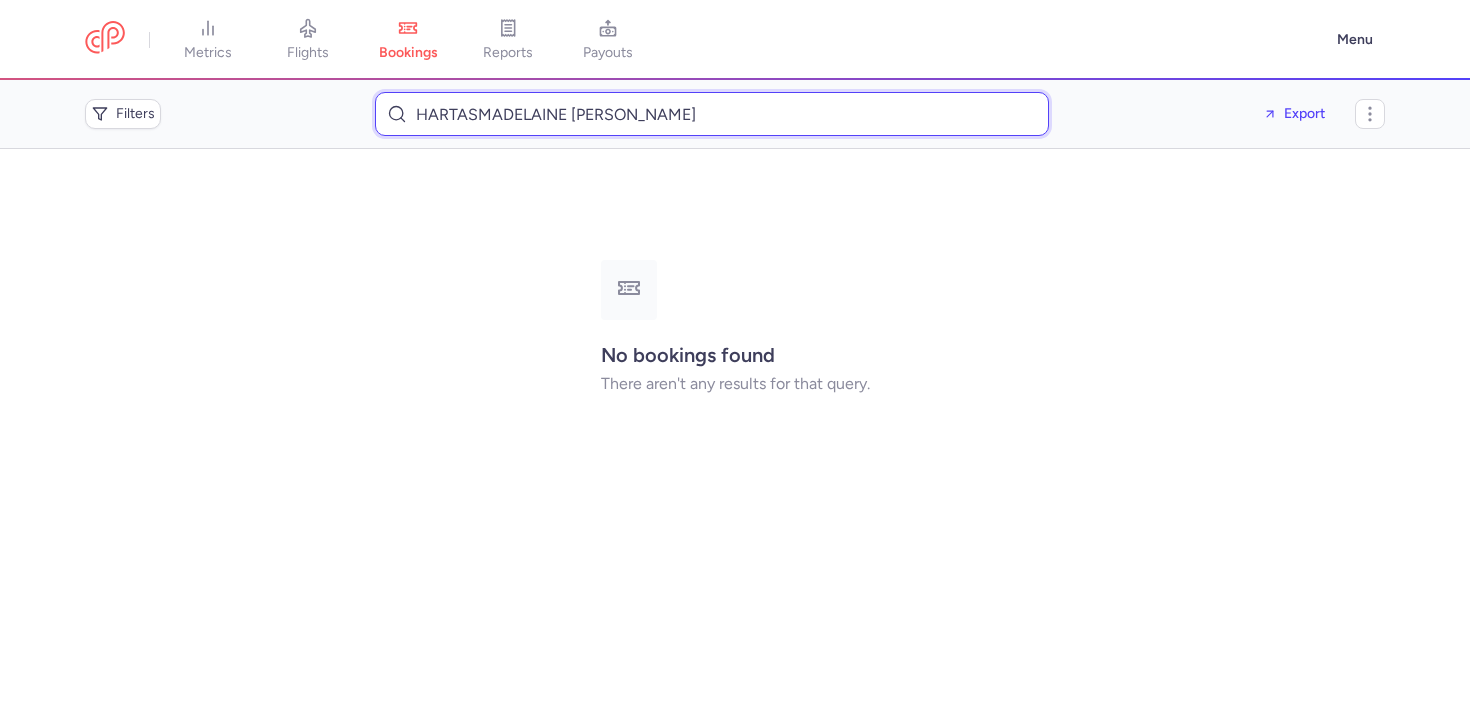 click on "HARTASMADELAINE ANNE" at bounding box center [712, 114] 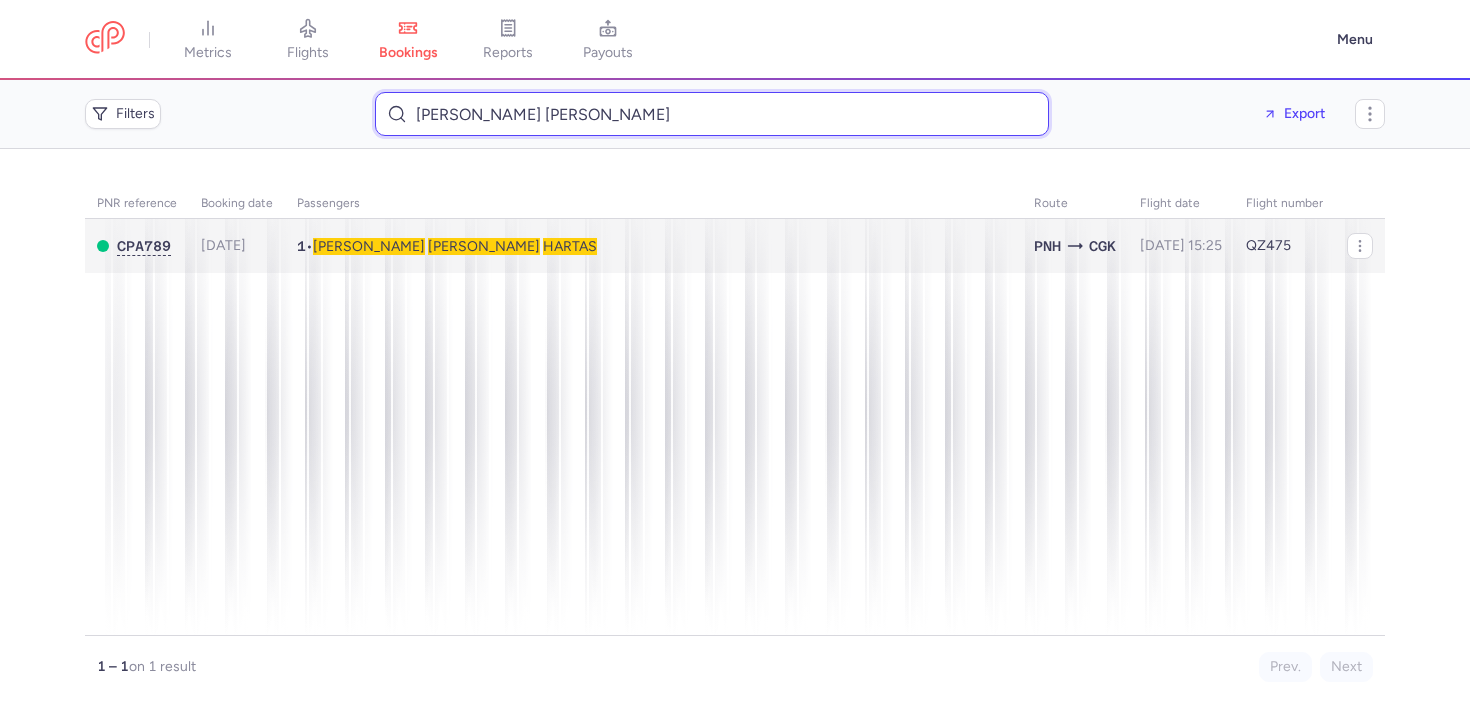 type on "HARTAS MADELAINE ANNE" 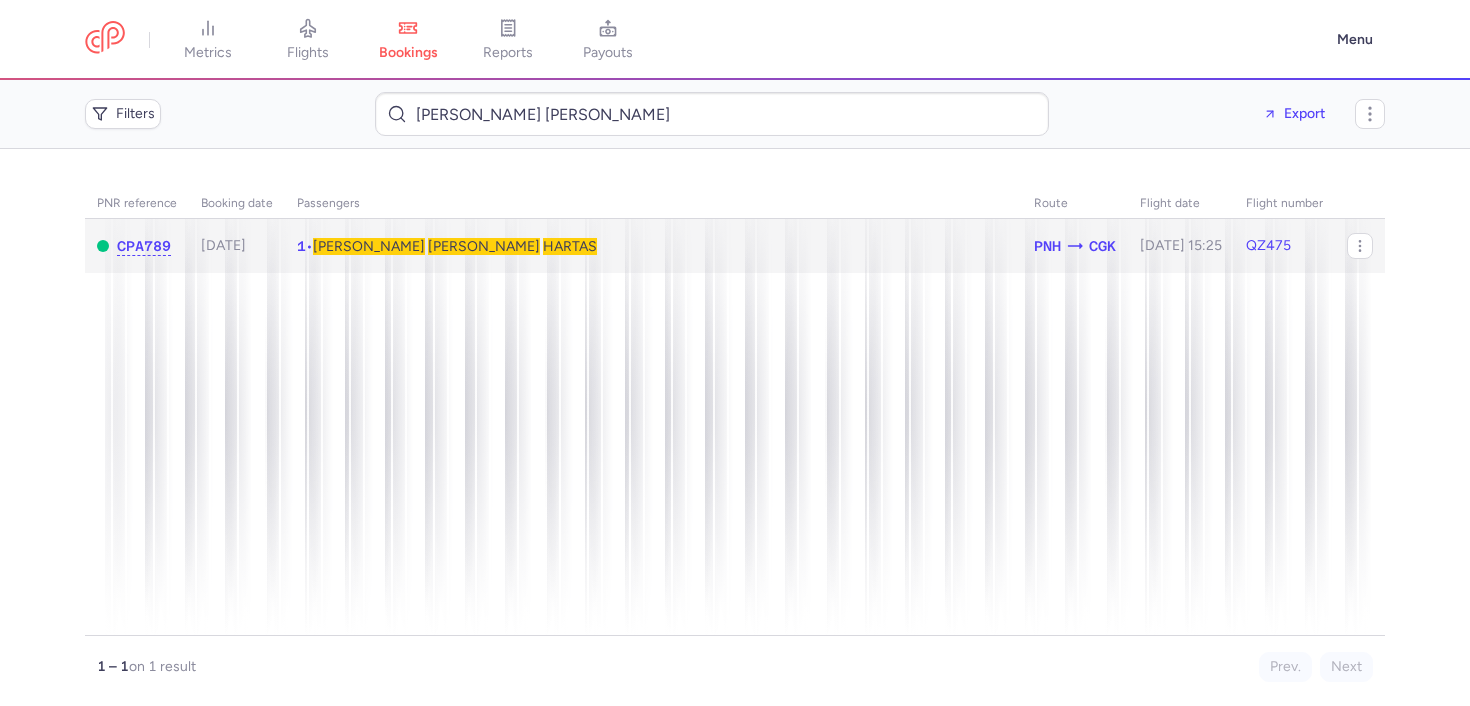 click on "1  •  Madelaine   Anne   HARTAS" 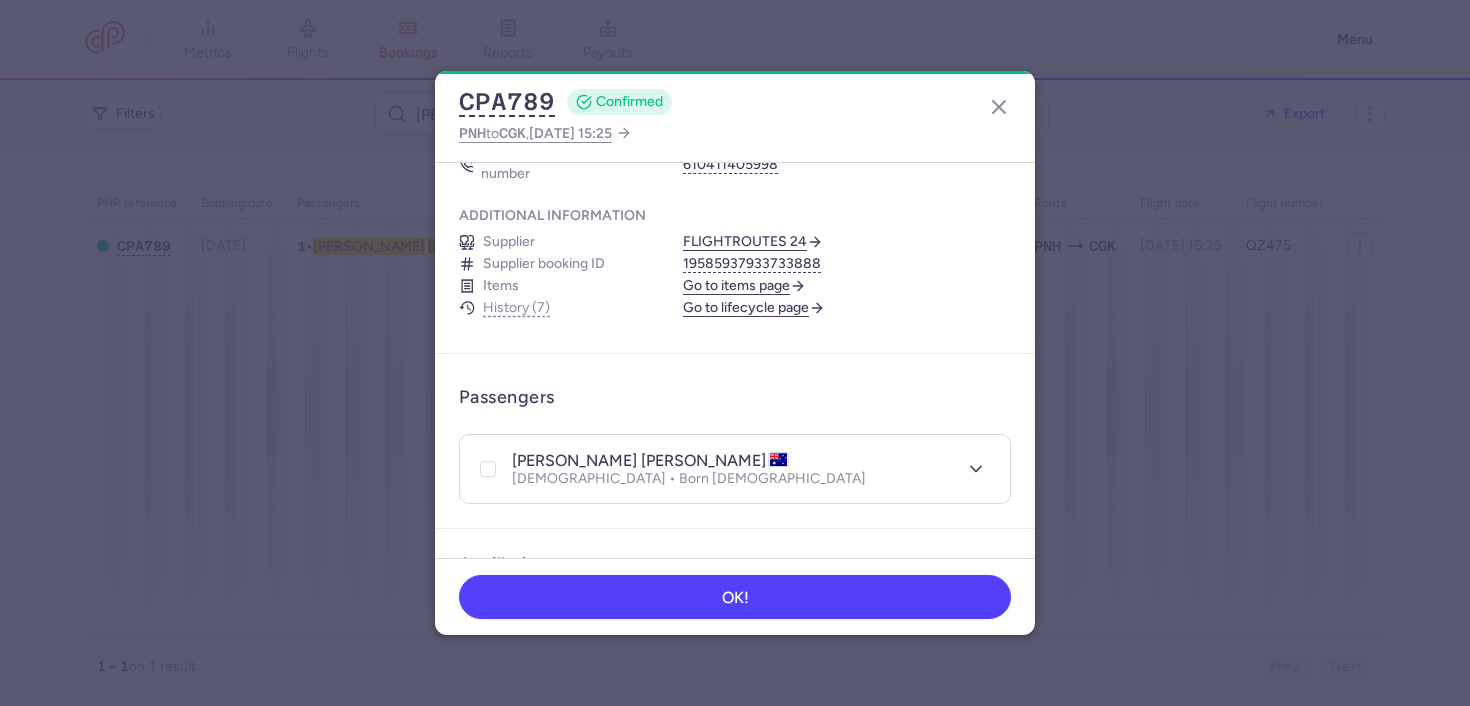 scroll, scrollTop: 0, scrollLeft: 0, axis: both 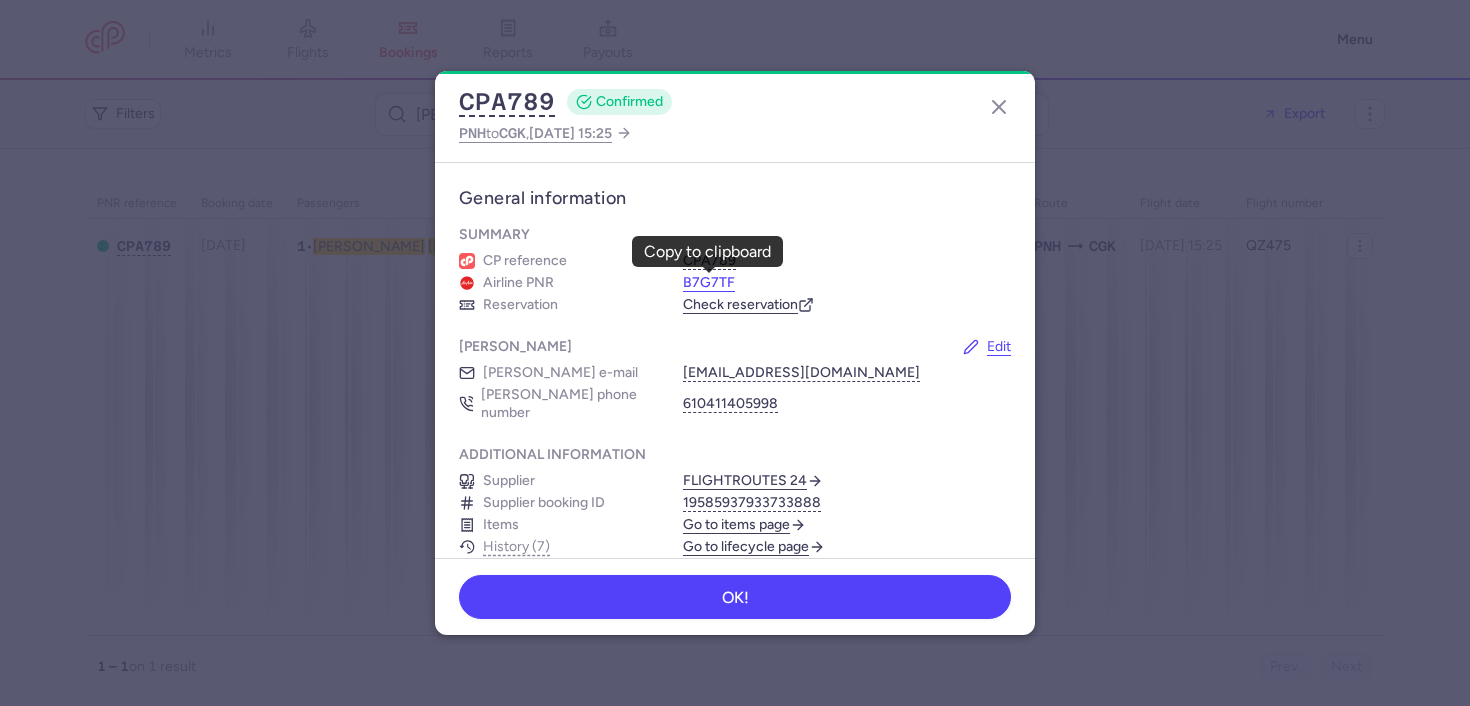 click on "B7G7TF" at bounding box center [709, 283] 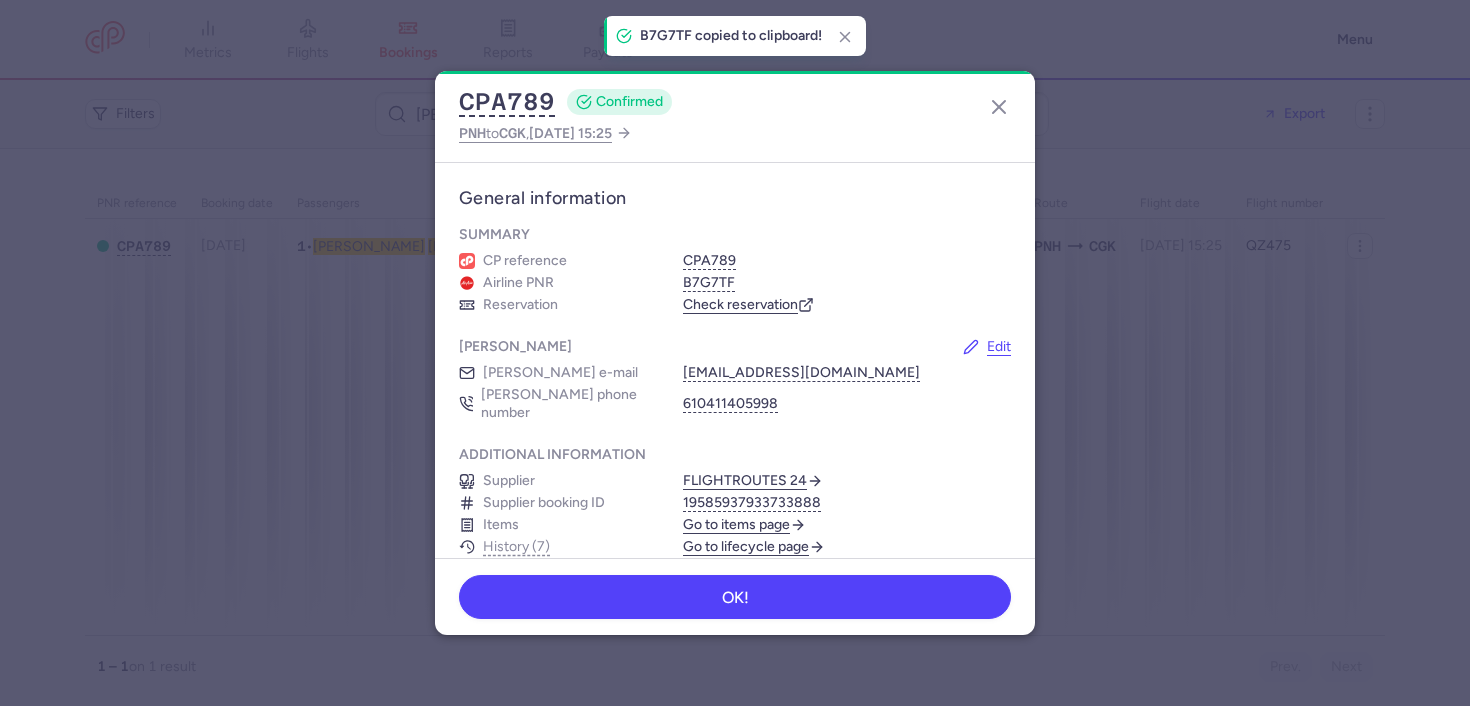 type 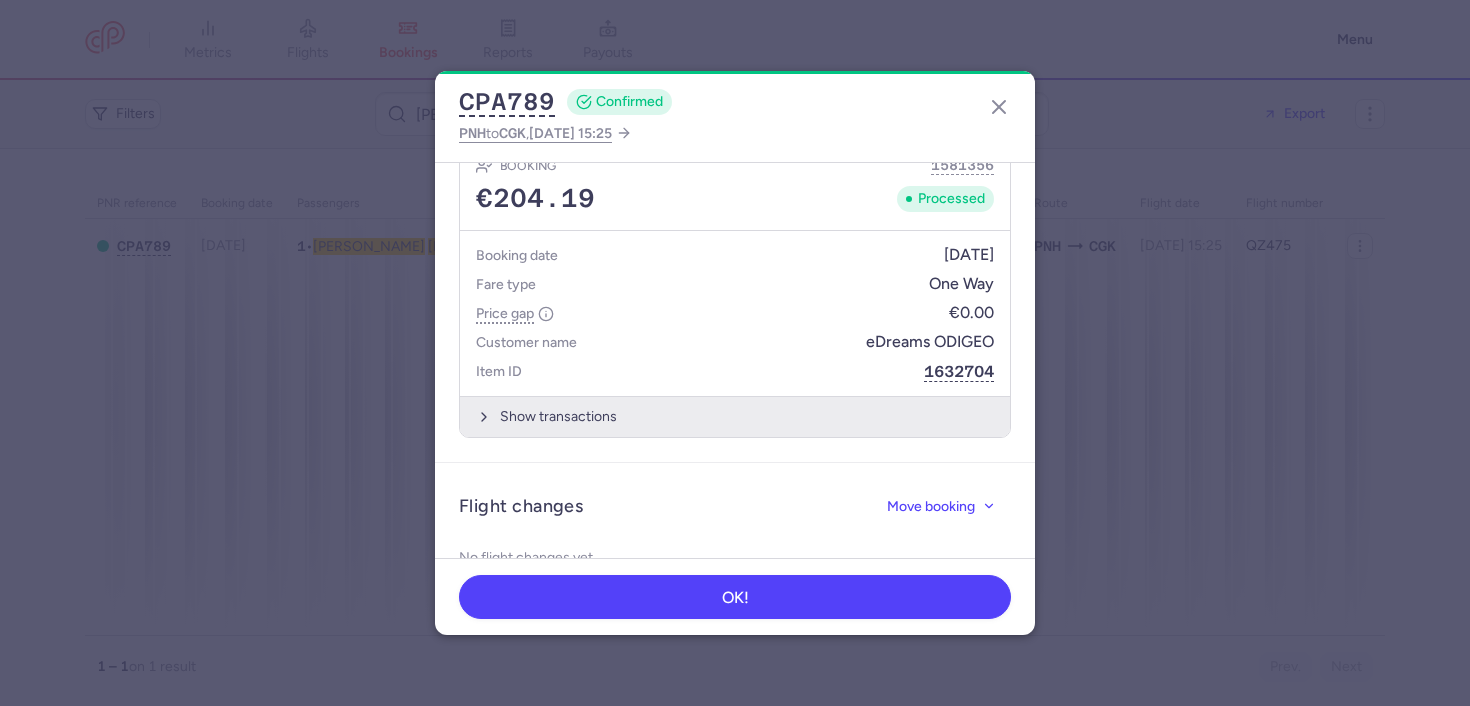 click on "Show transactions" at bounding box center [735, 416] 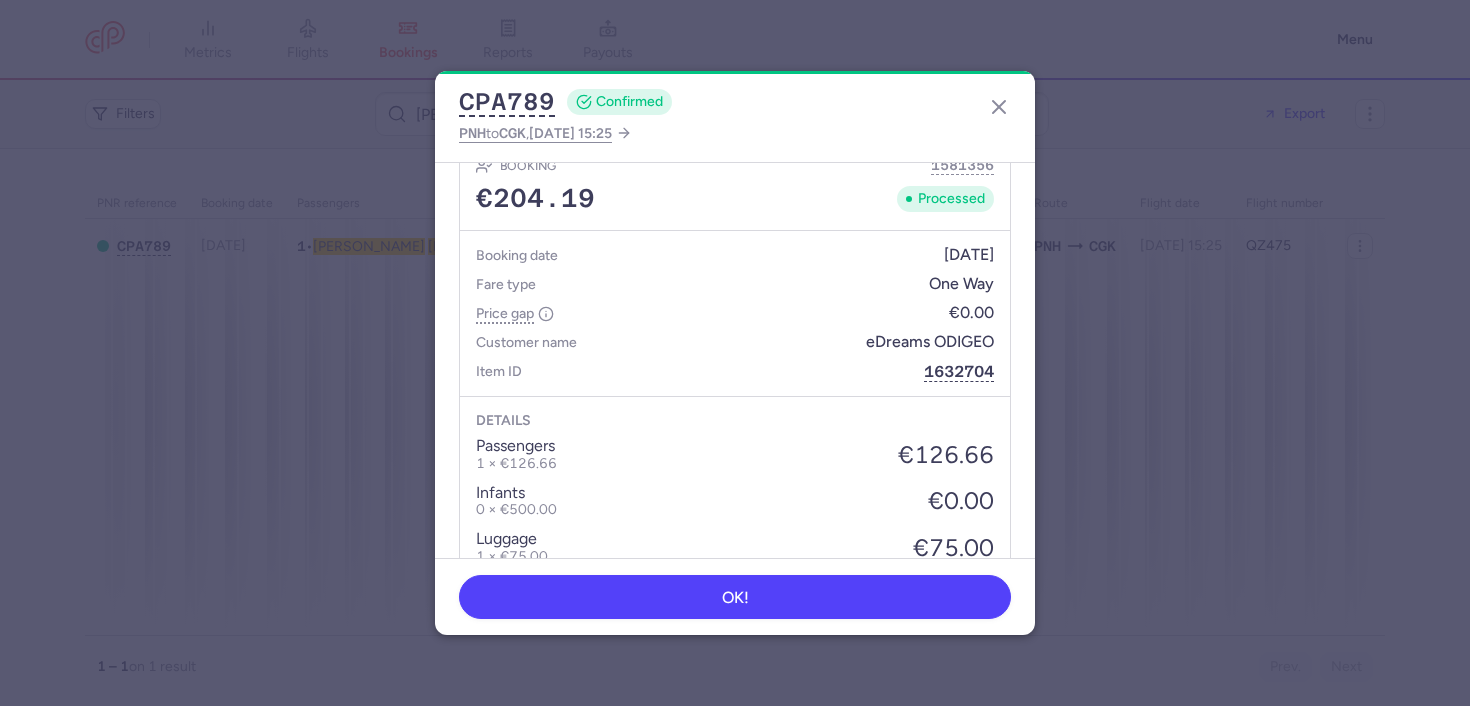 scroll, scrollTop: 1232, scrollLeft: 0, axis: vertical 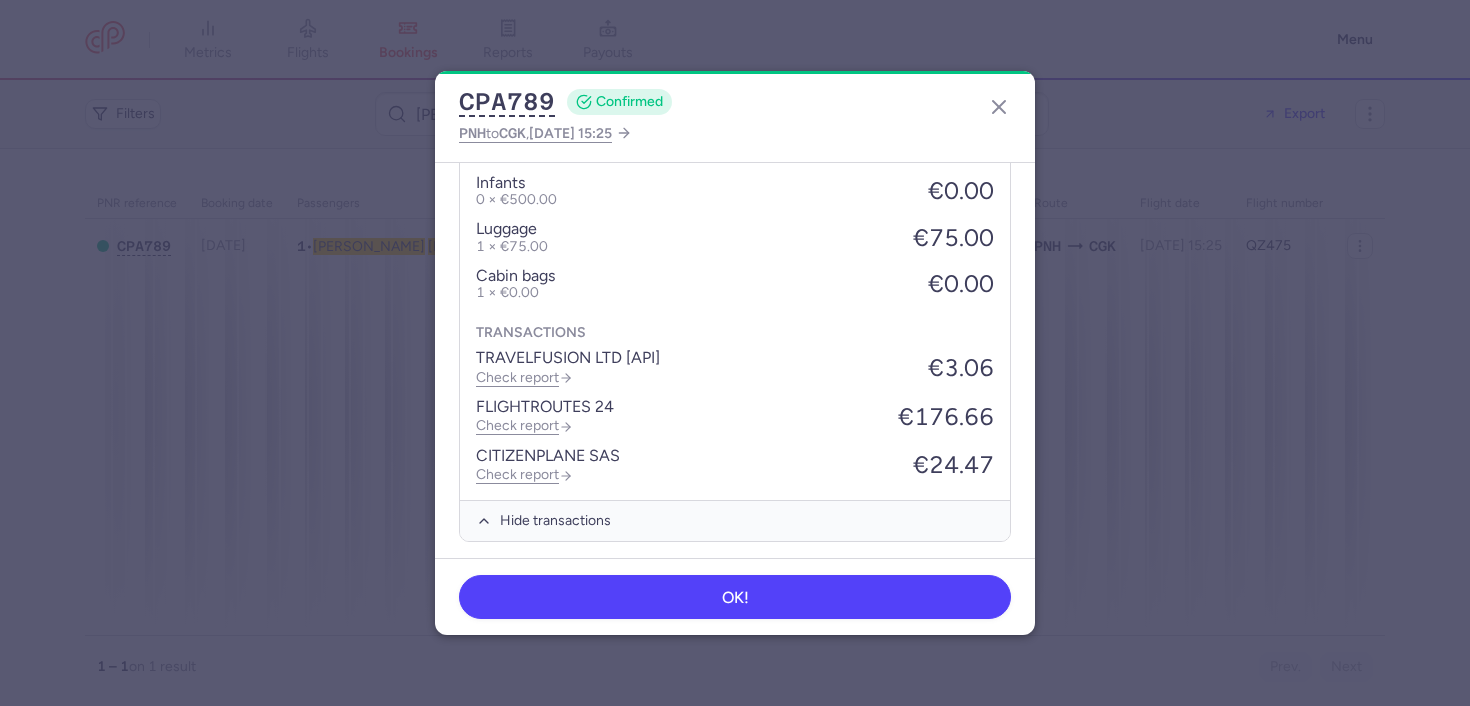 click on "€176.66" at bounding box center (946, 417) 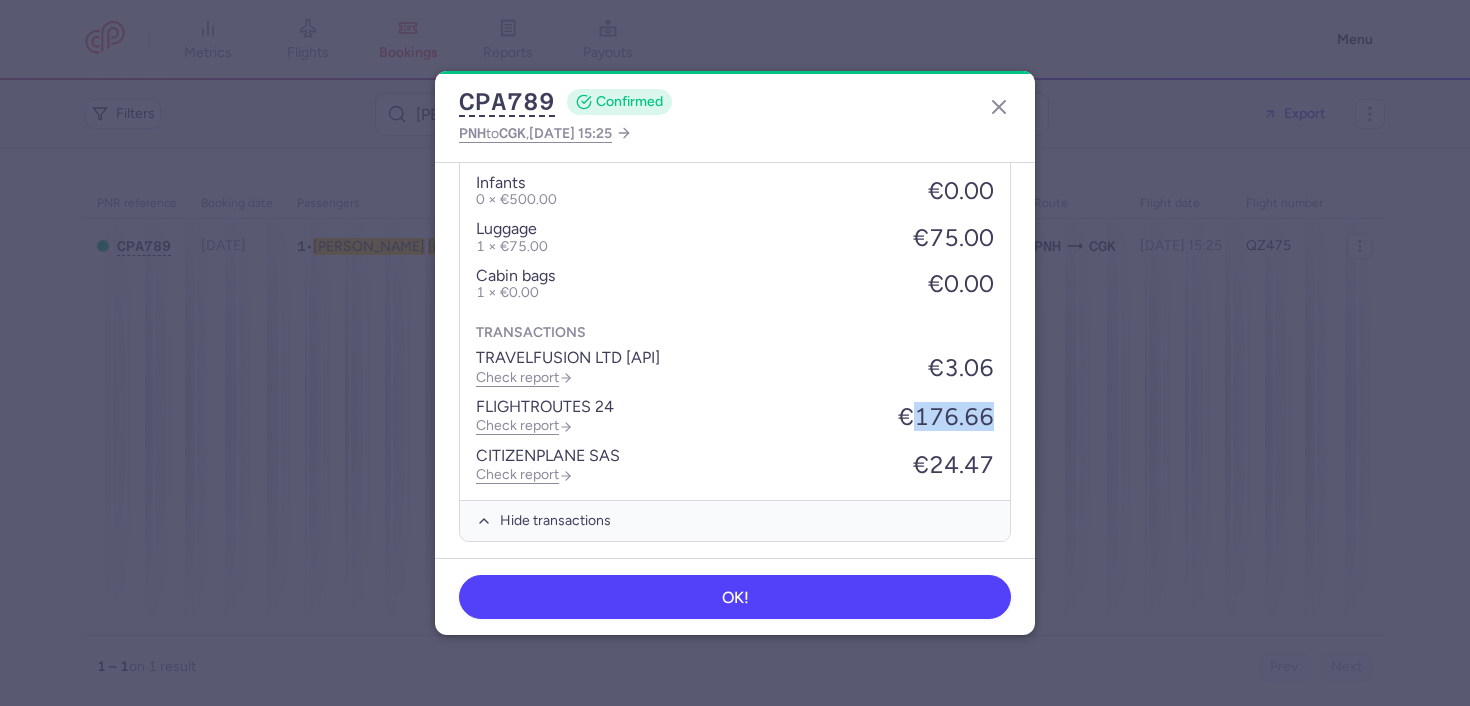 click on "€176.66" at bounding box center (946, 417) 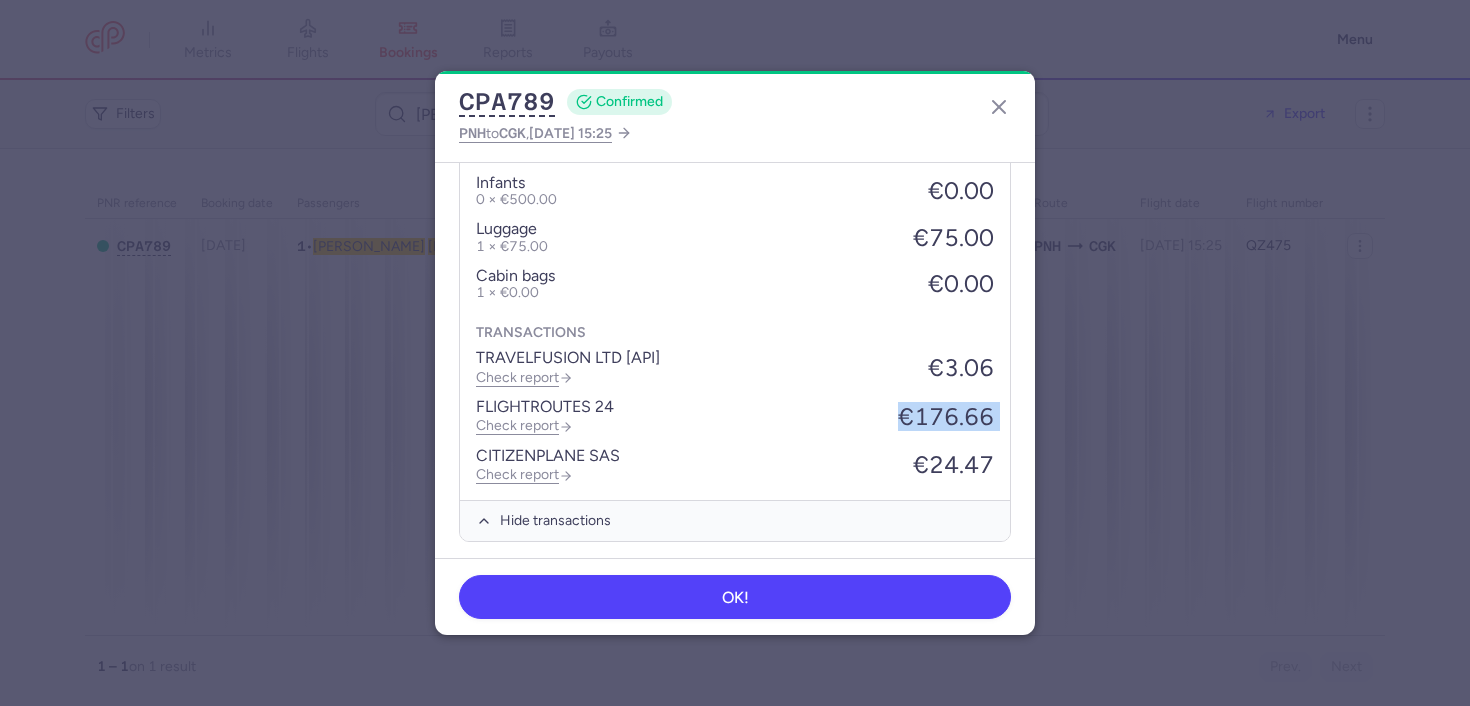 click on "€176.66" at bounding box center (946, 417) 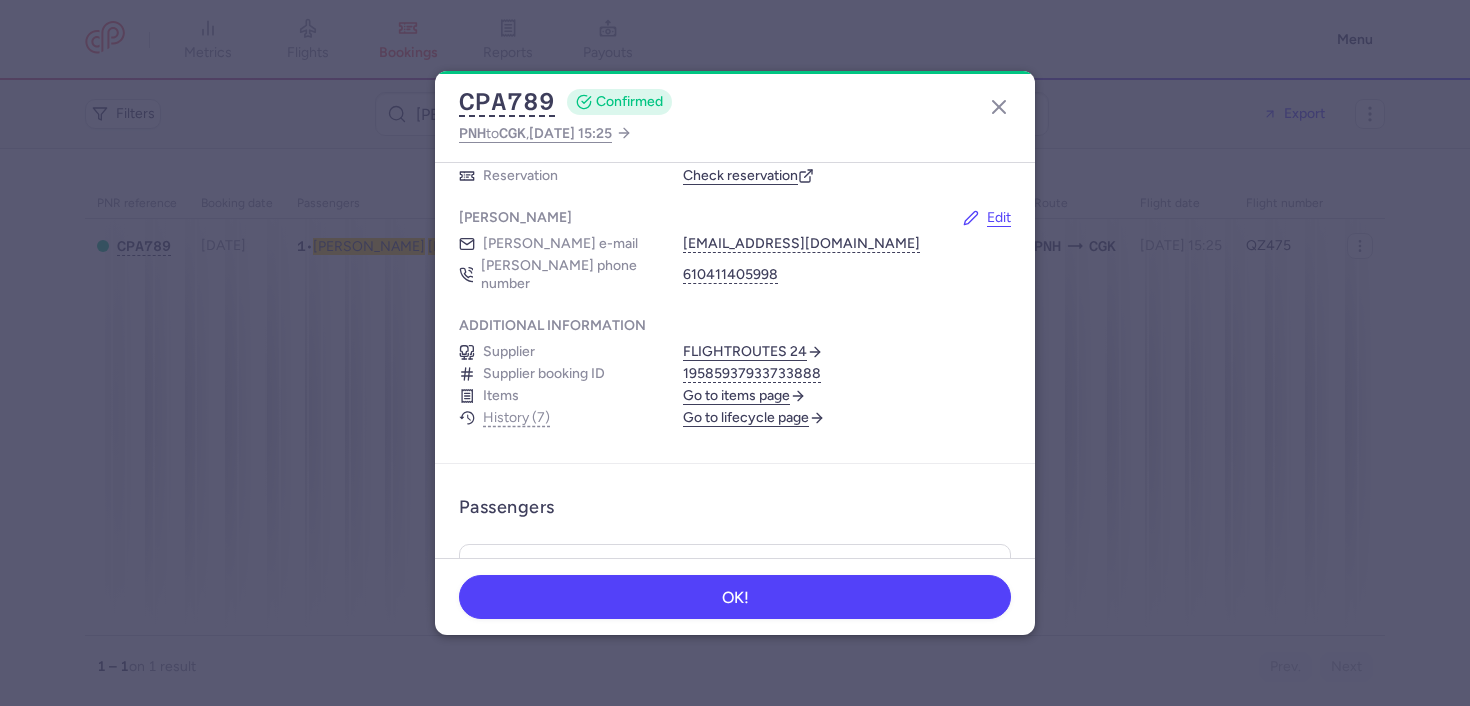 scroll, scrollTop: 0, scrollLeft: 0, axis: both 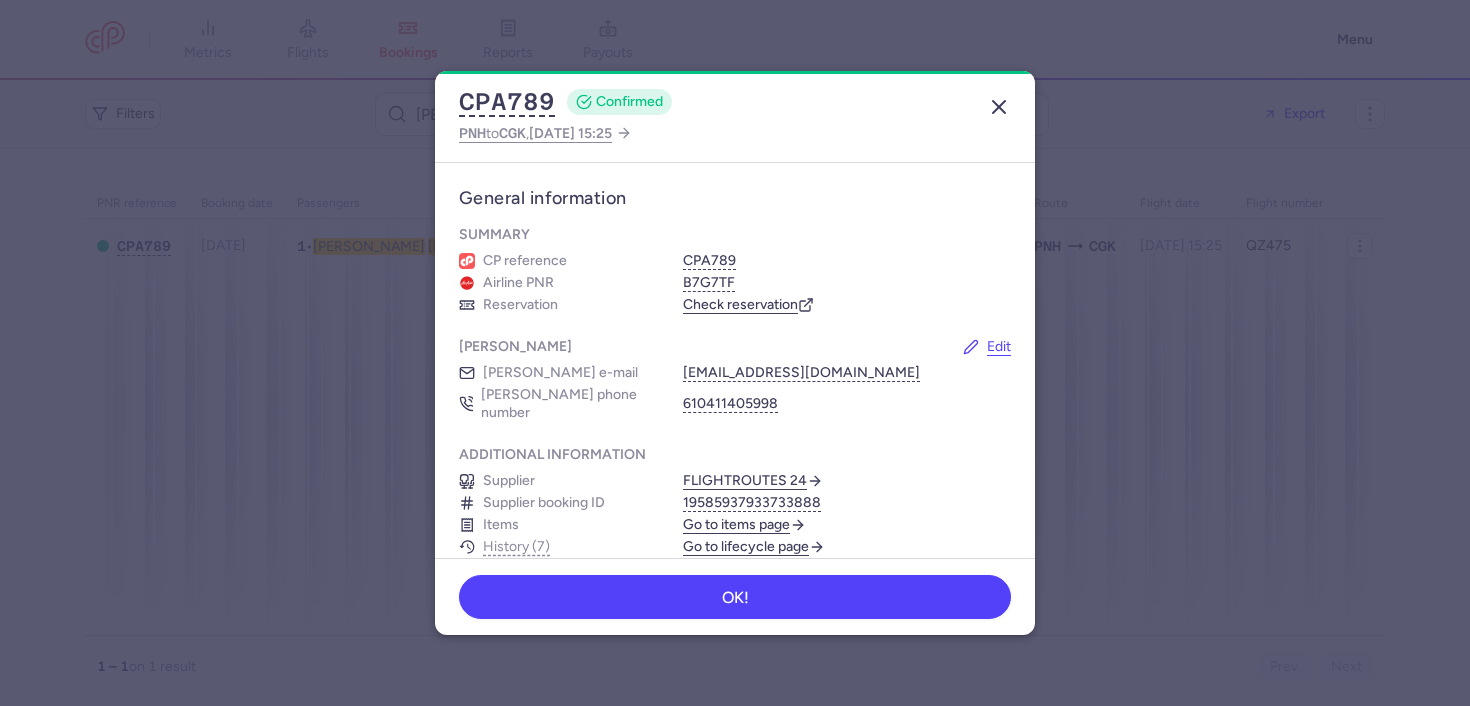 click 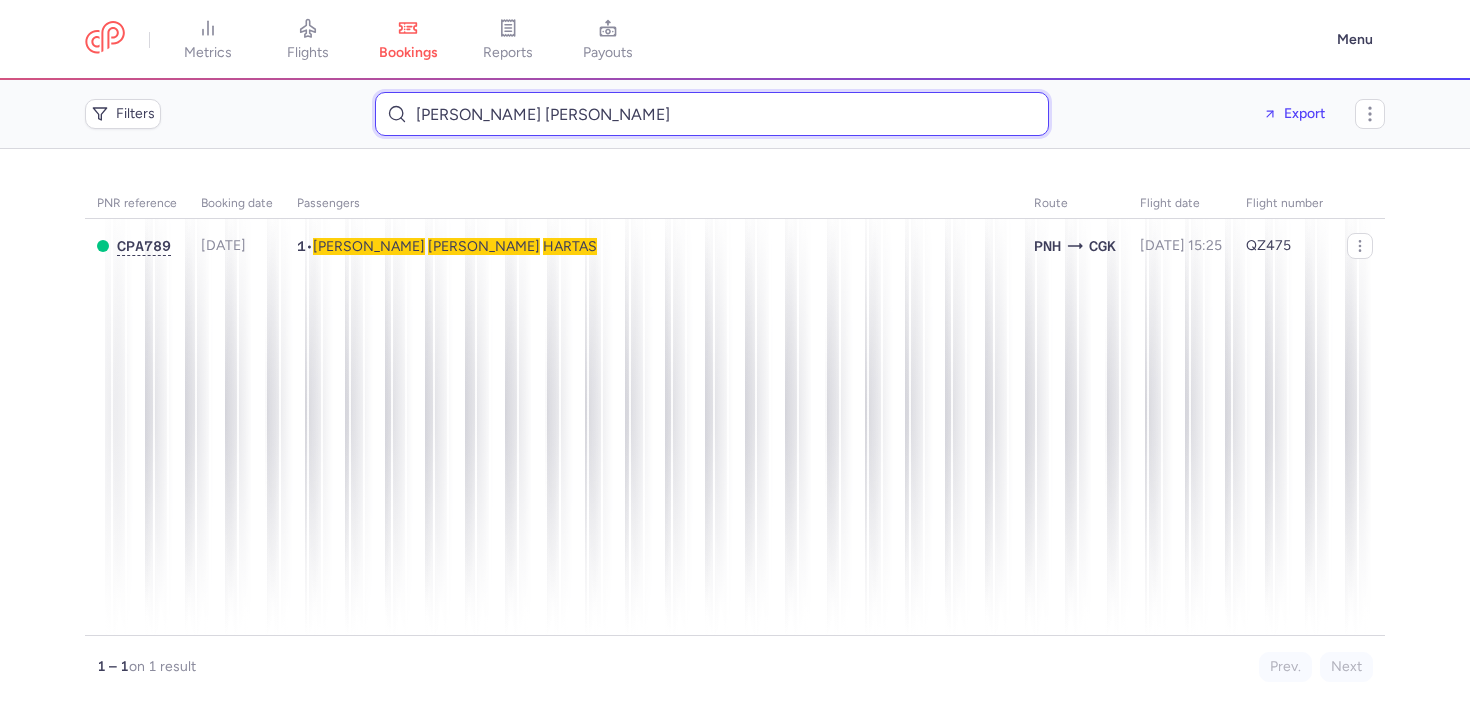 click on "HARTAS MADELAINE ANNE" at bounding box center (712, 114) 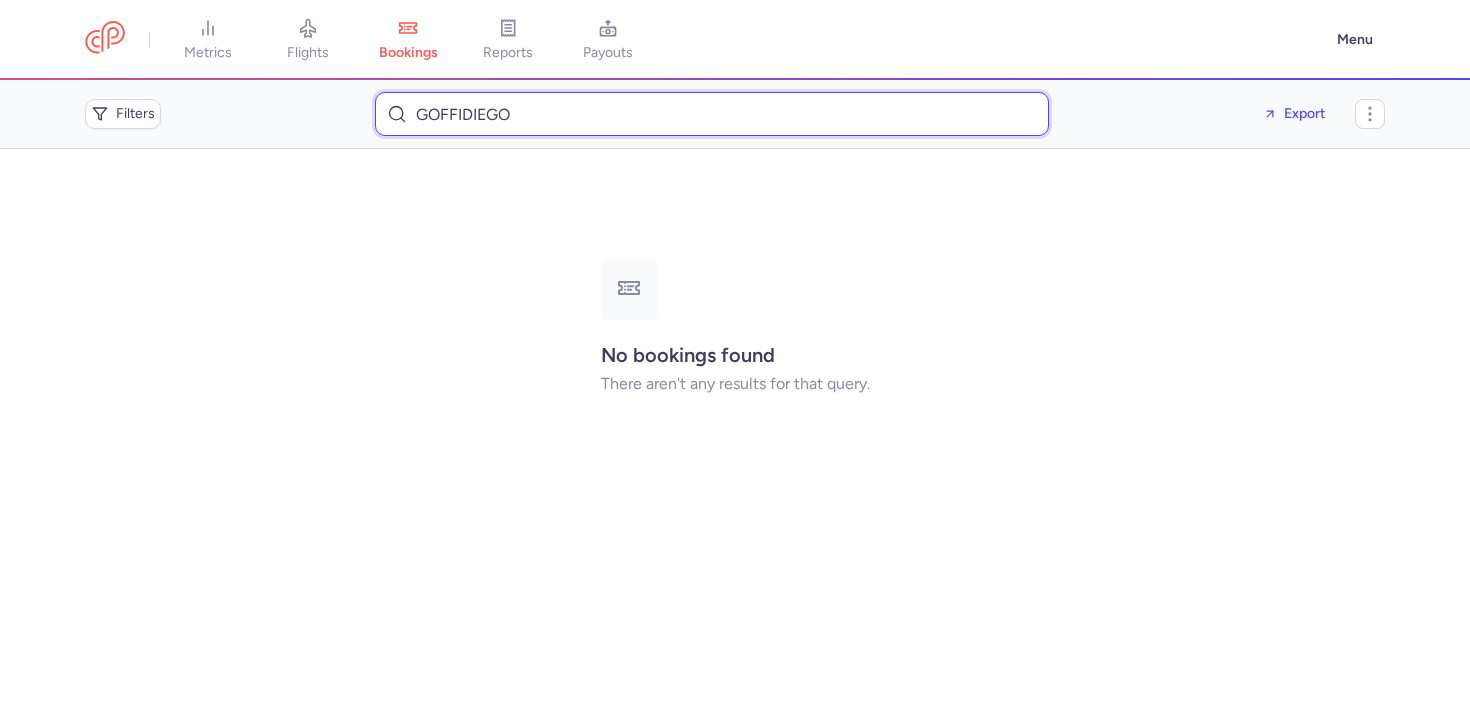 click on "GOFFIDIEGO" at bounding box center [712, 114] 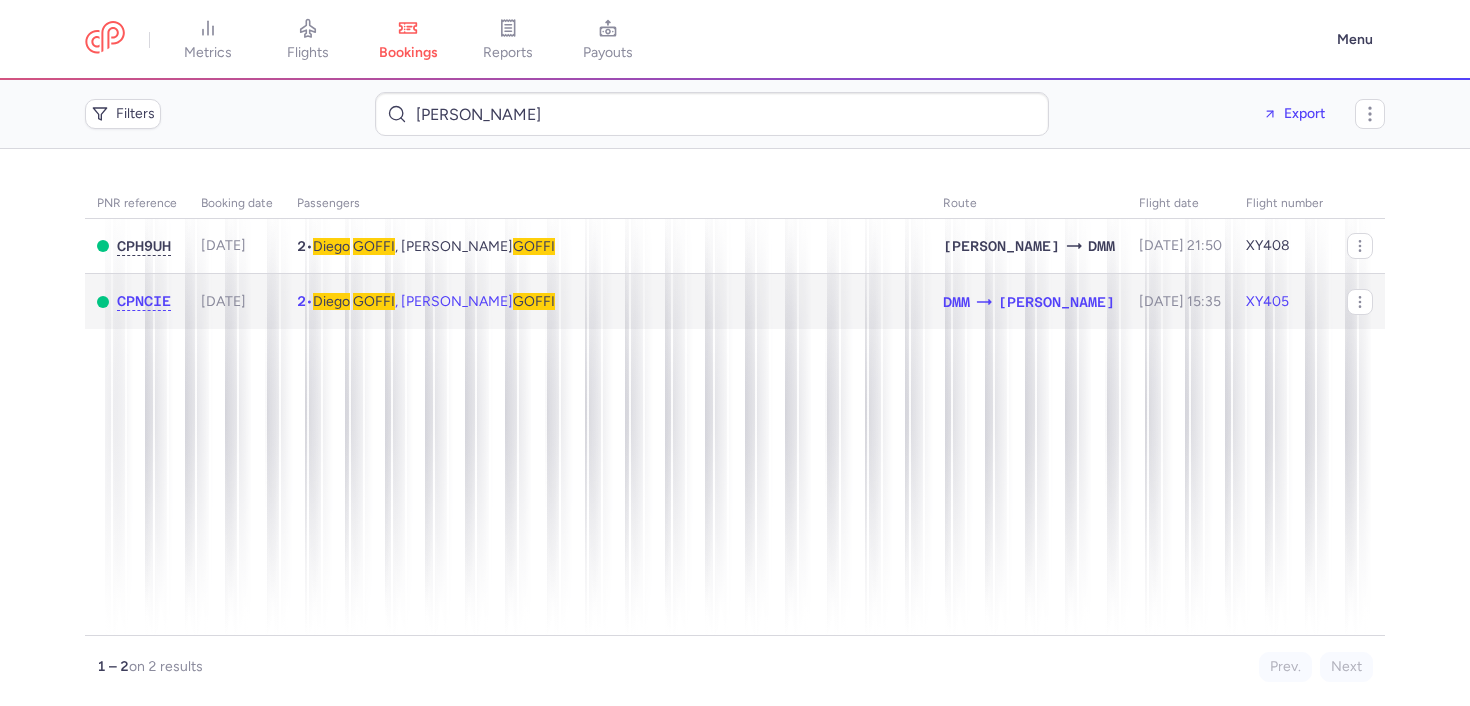 click on "2  •  Diego   GOFFI , Luigi Patrick  GOFFI" 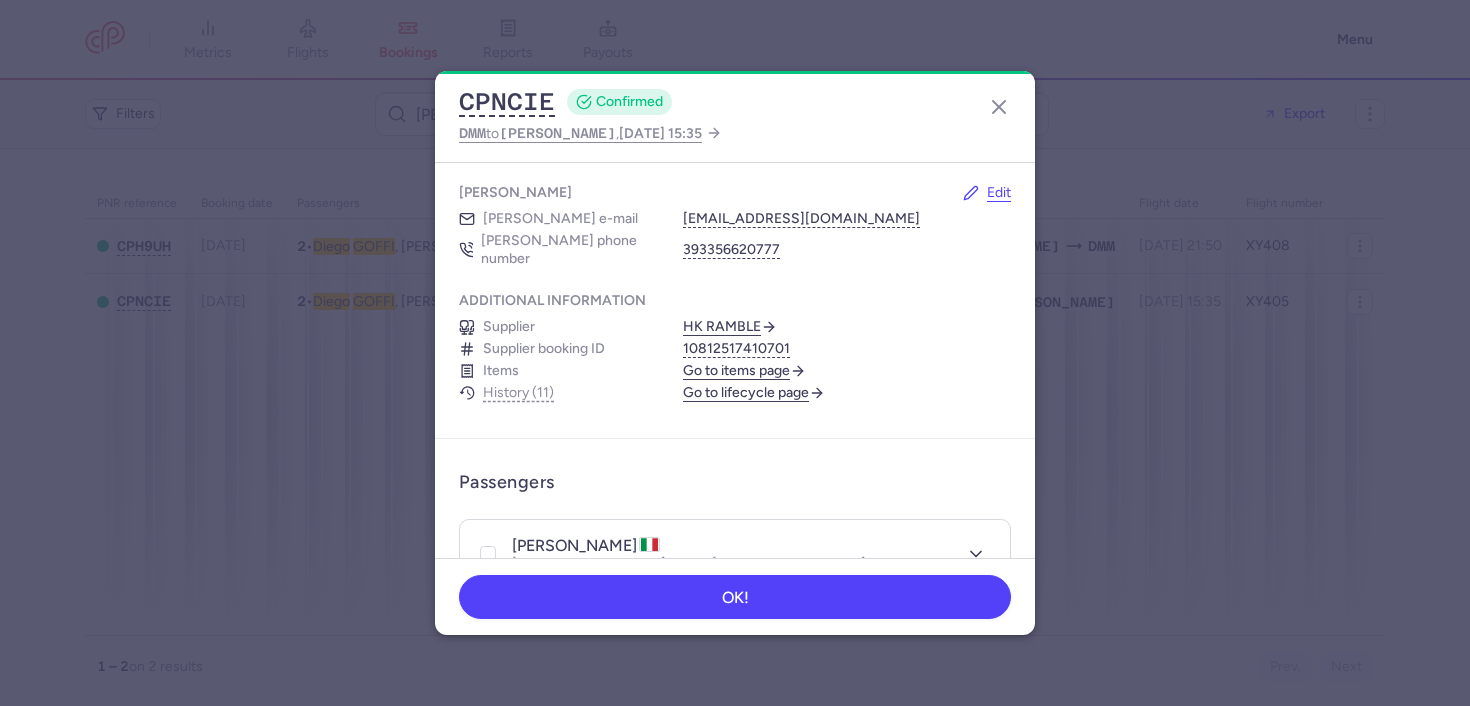 scroll, scrollTop: 152, scrollLeft: 0, axis: vertical 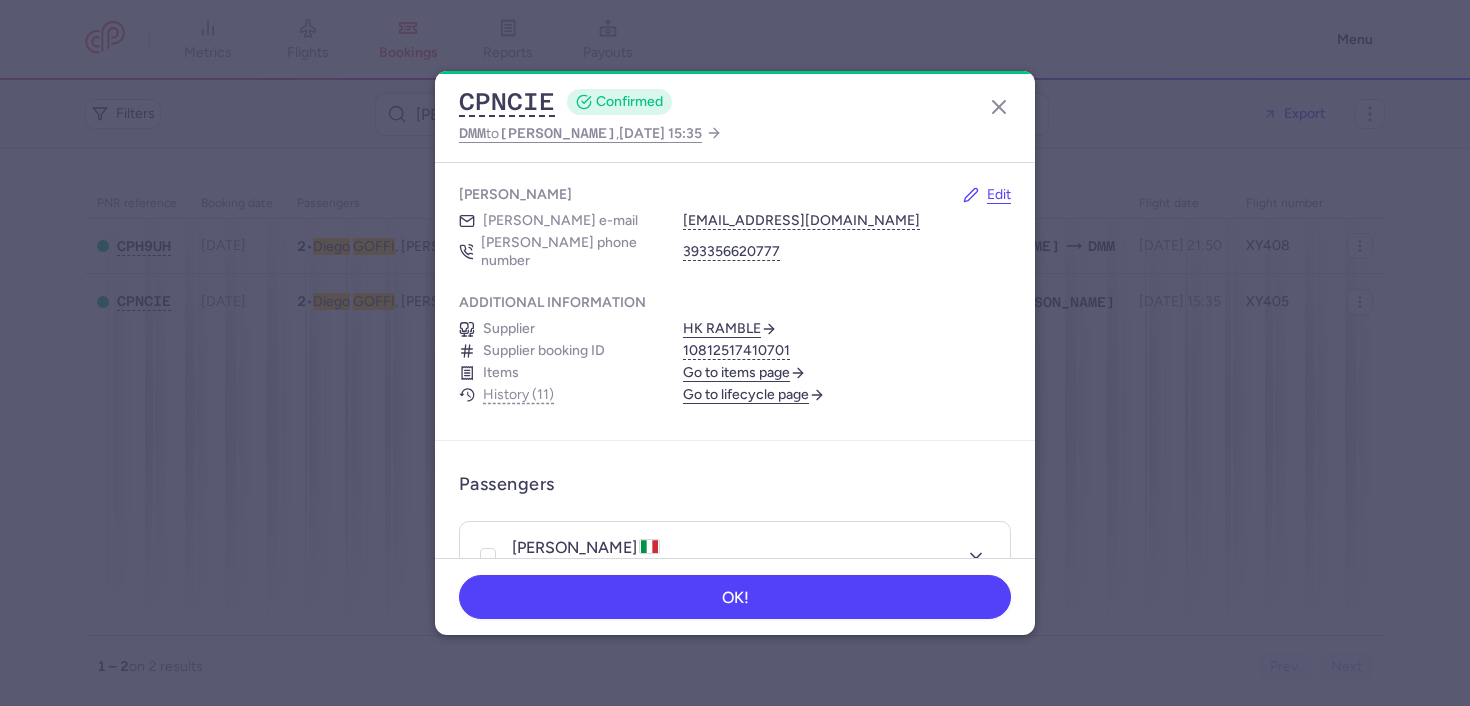 click on "CPNCIE  CONFIRMED DMM  to  JED ,  2025 Jul 13, 15:35" 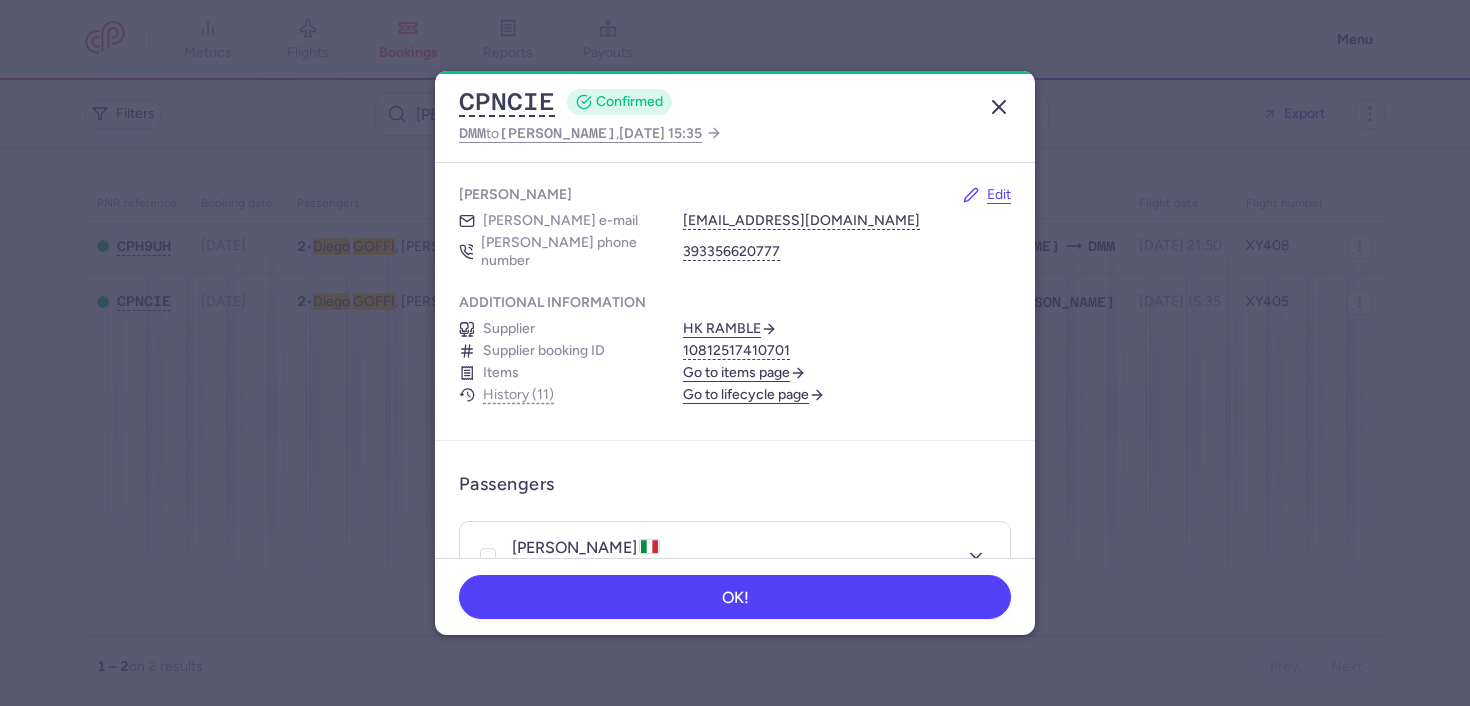click 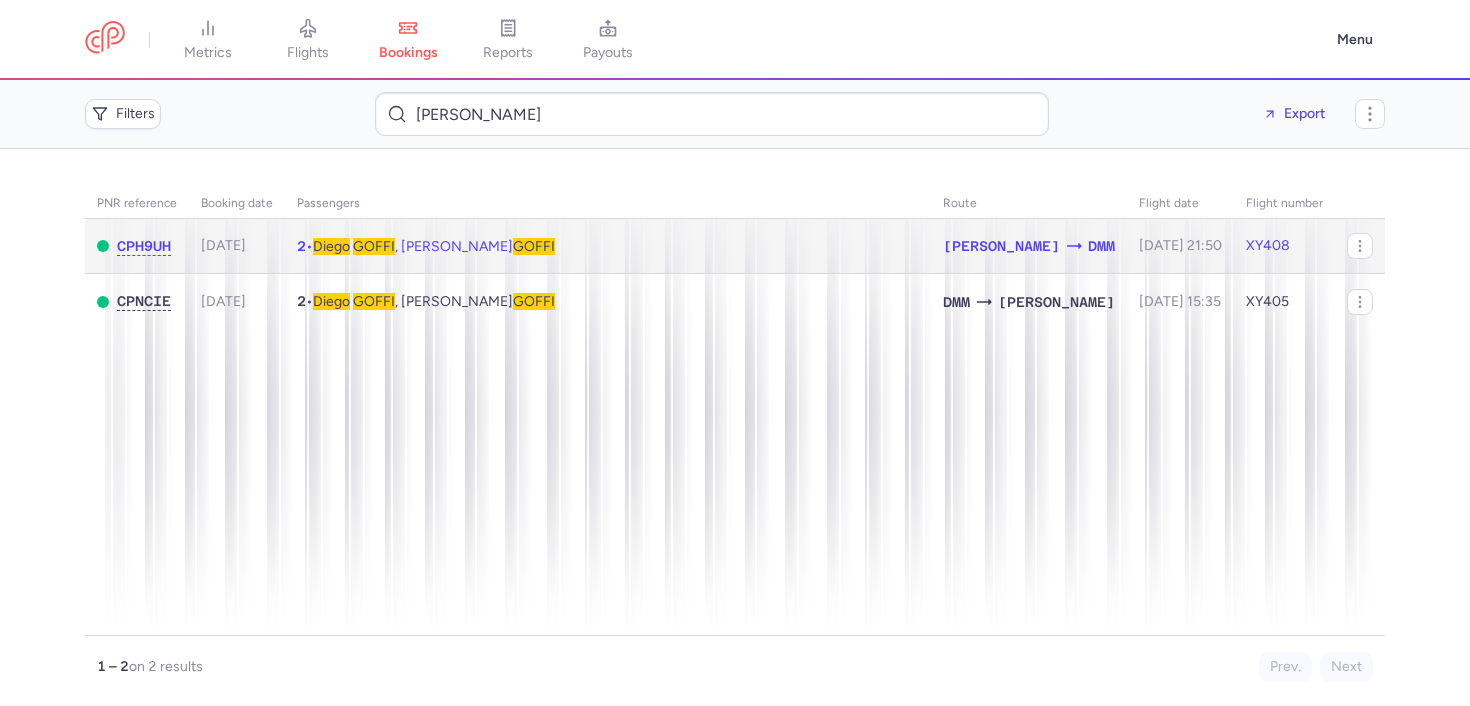 click on "GOFFI" at bounding box center [374, 246] 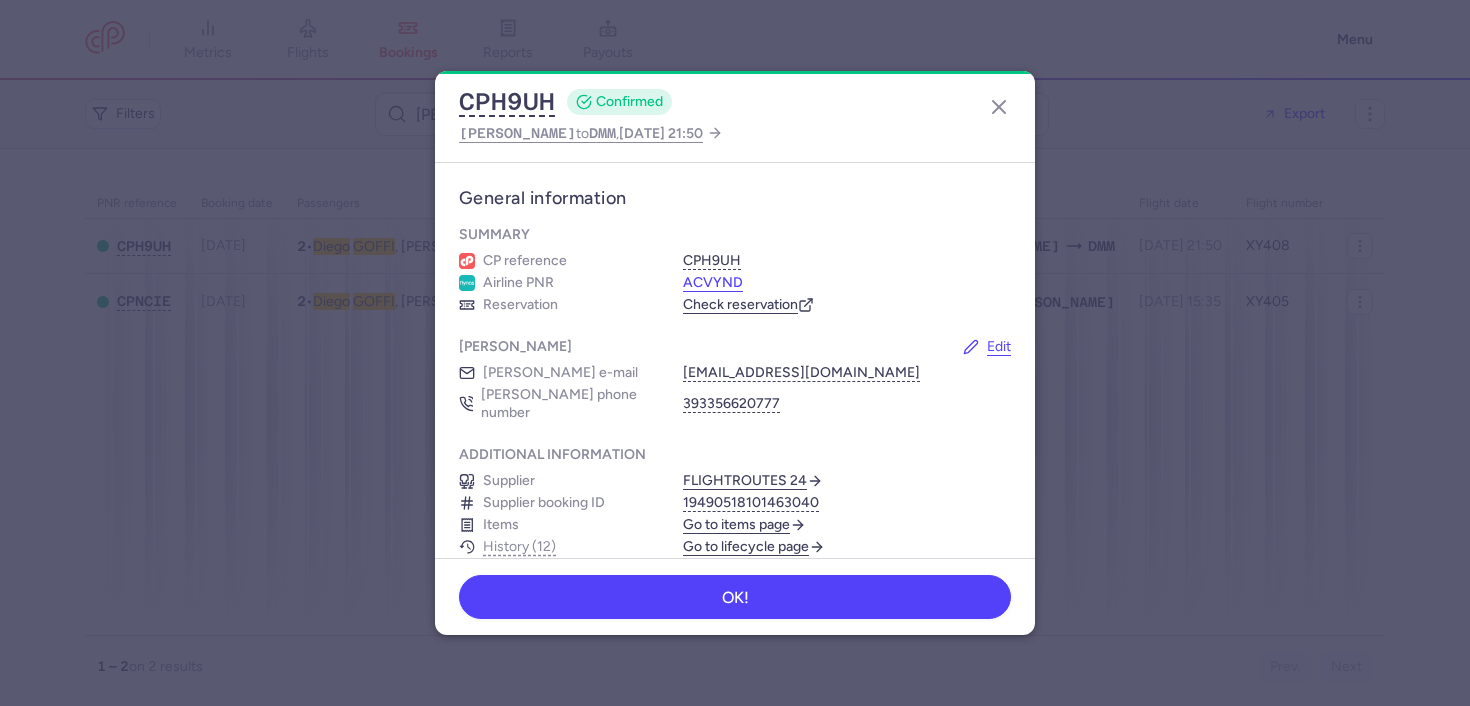 click on "ACVYND" at bounding box center (713, 283) 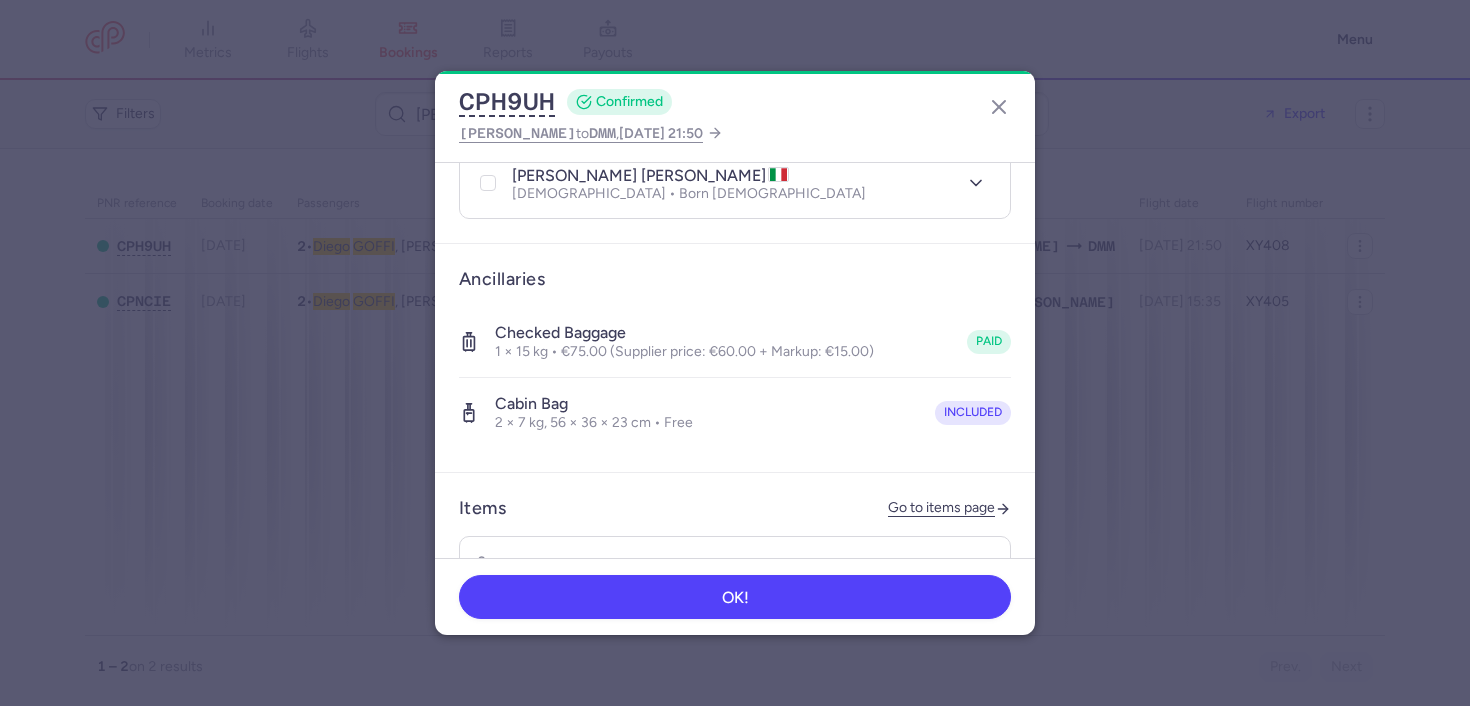 scroll, scrollTop: 775, scrollLeft: 0, axis: vertical 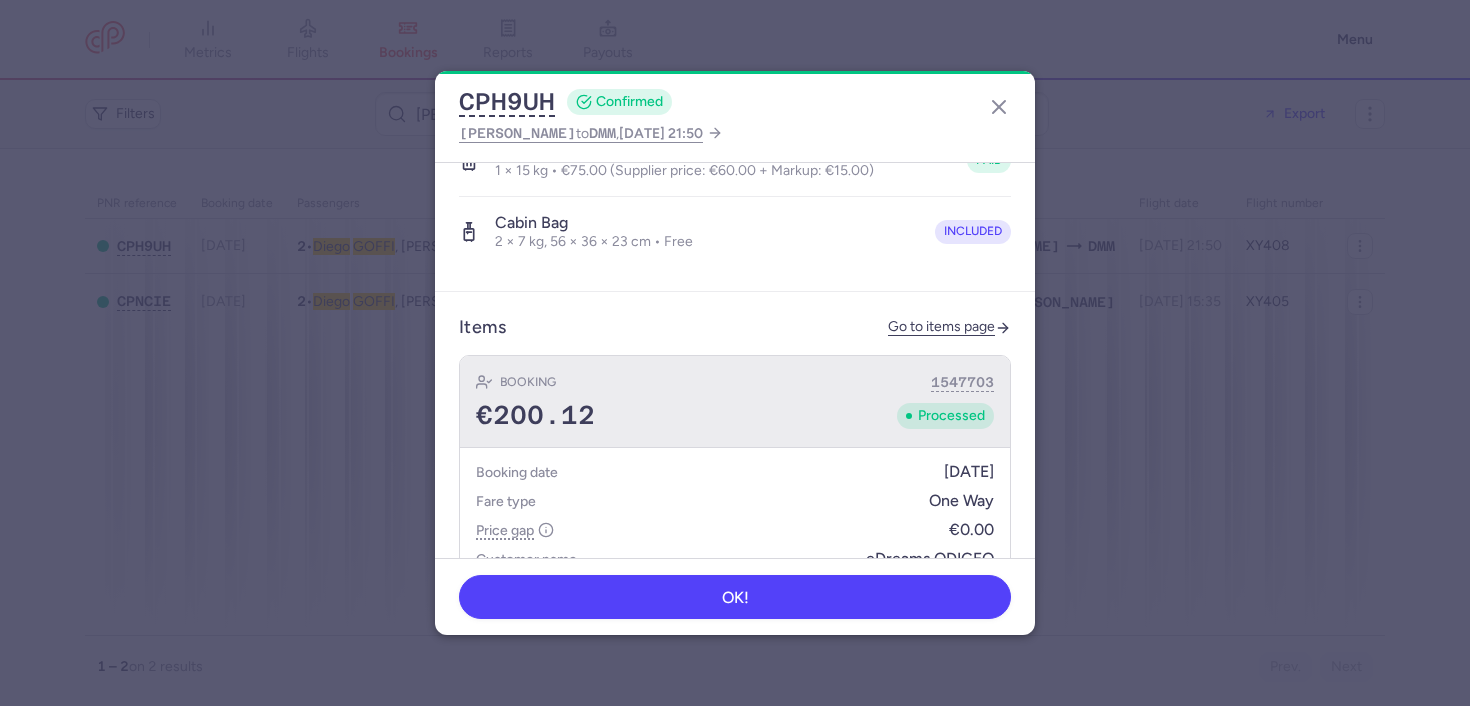 click on "€200.12" at bounding box center [535, 416] 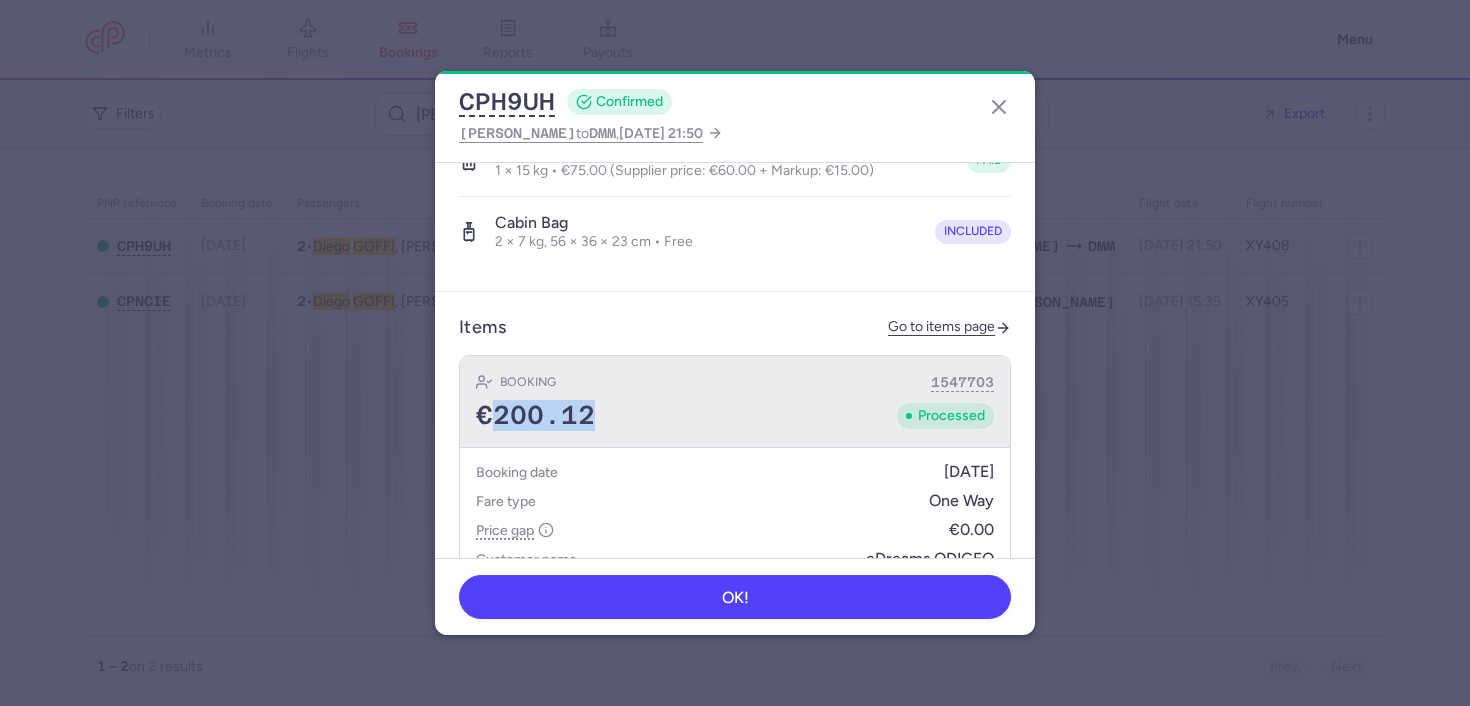 click on "€200.12" at bounding box center (535, 416) 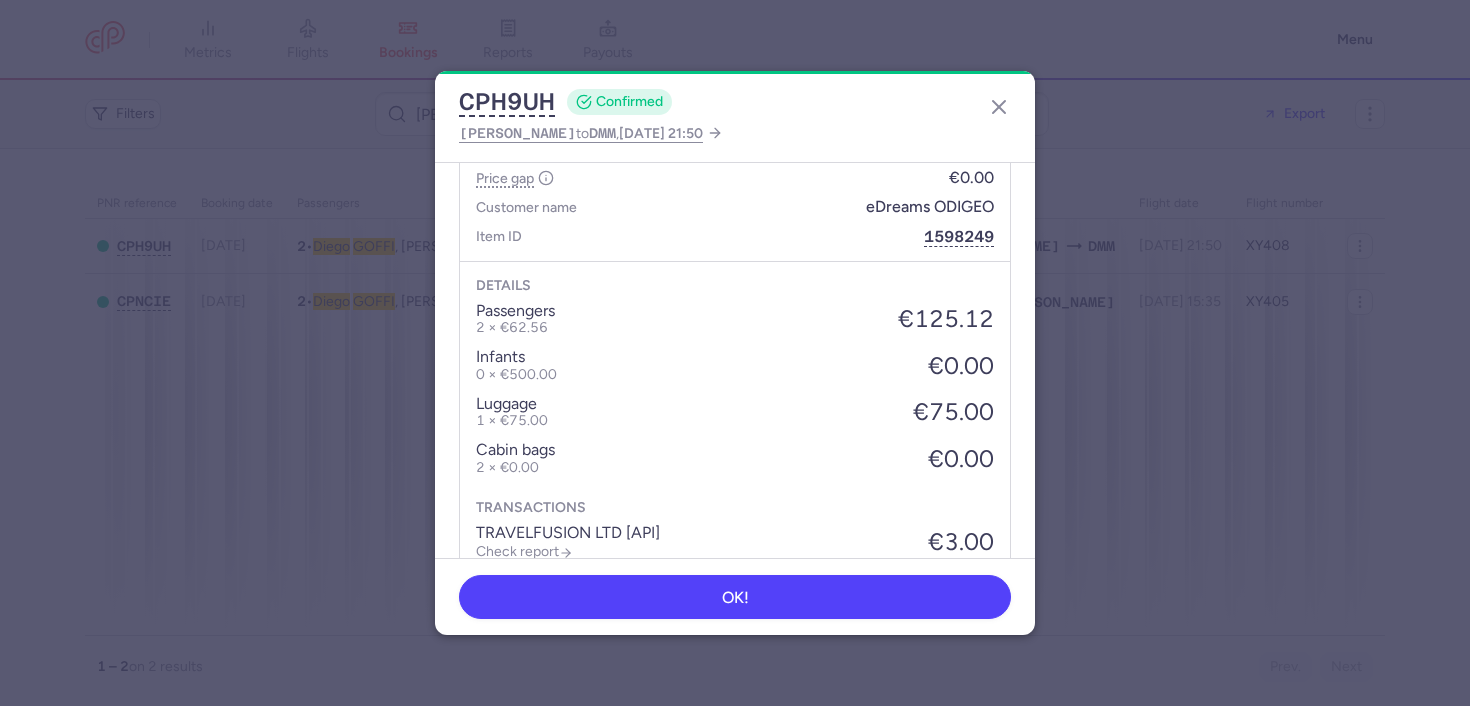 scroll, scrollTop: 1441, scrollLeft: 0, axis: vertical 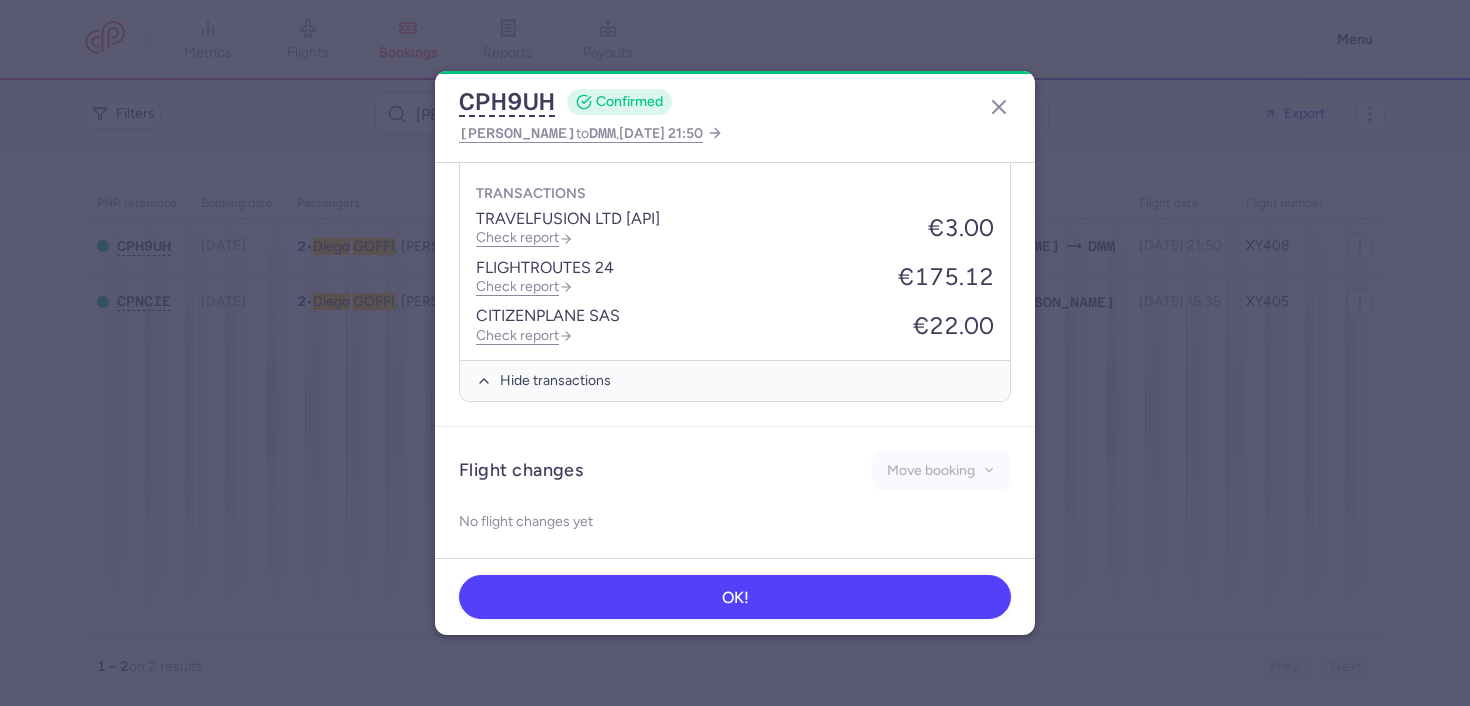 click on "TRAVELFUSION LTD [API]  Check report  €3.00 FLIGHTROUTES 24  Check report  €175.12 CITIZENPLANE SAS  Check report  €22.00" at bounding box center (735, 277) 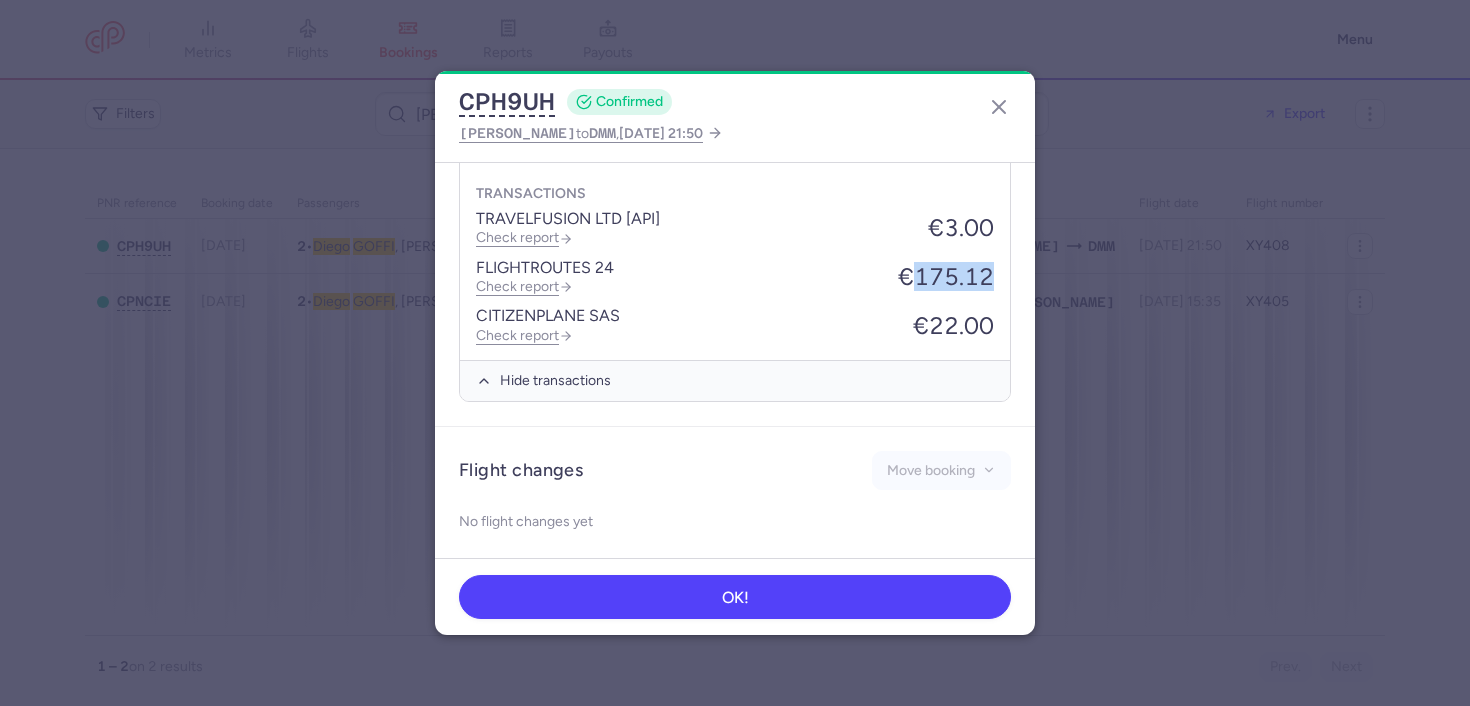 drag, startPoint x: 917, startPoint y: 260, endPoint x: 1019, endPoint y: 261, distance: 102.0049 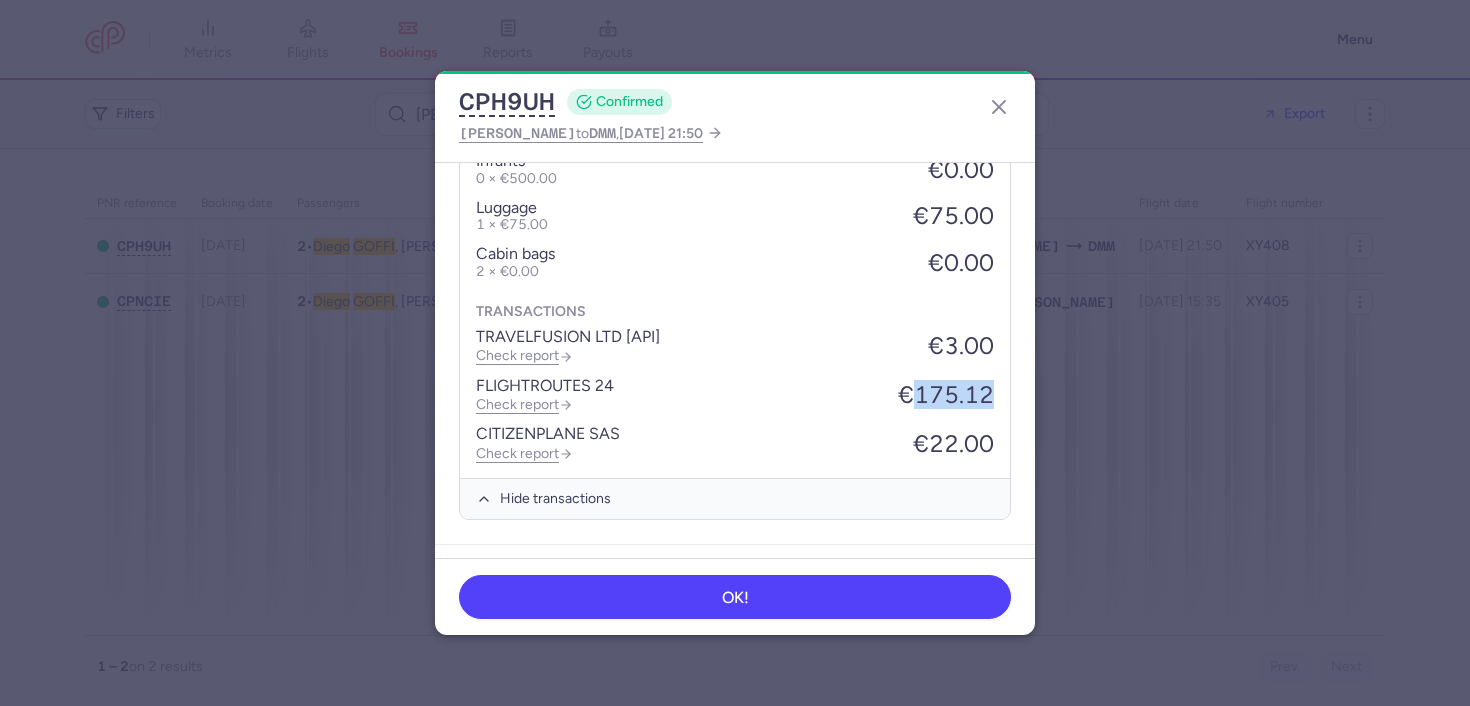 scroll, scrollTop: 1315, scrollLeft: 0, axis: vertical 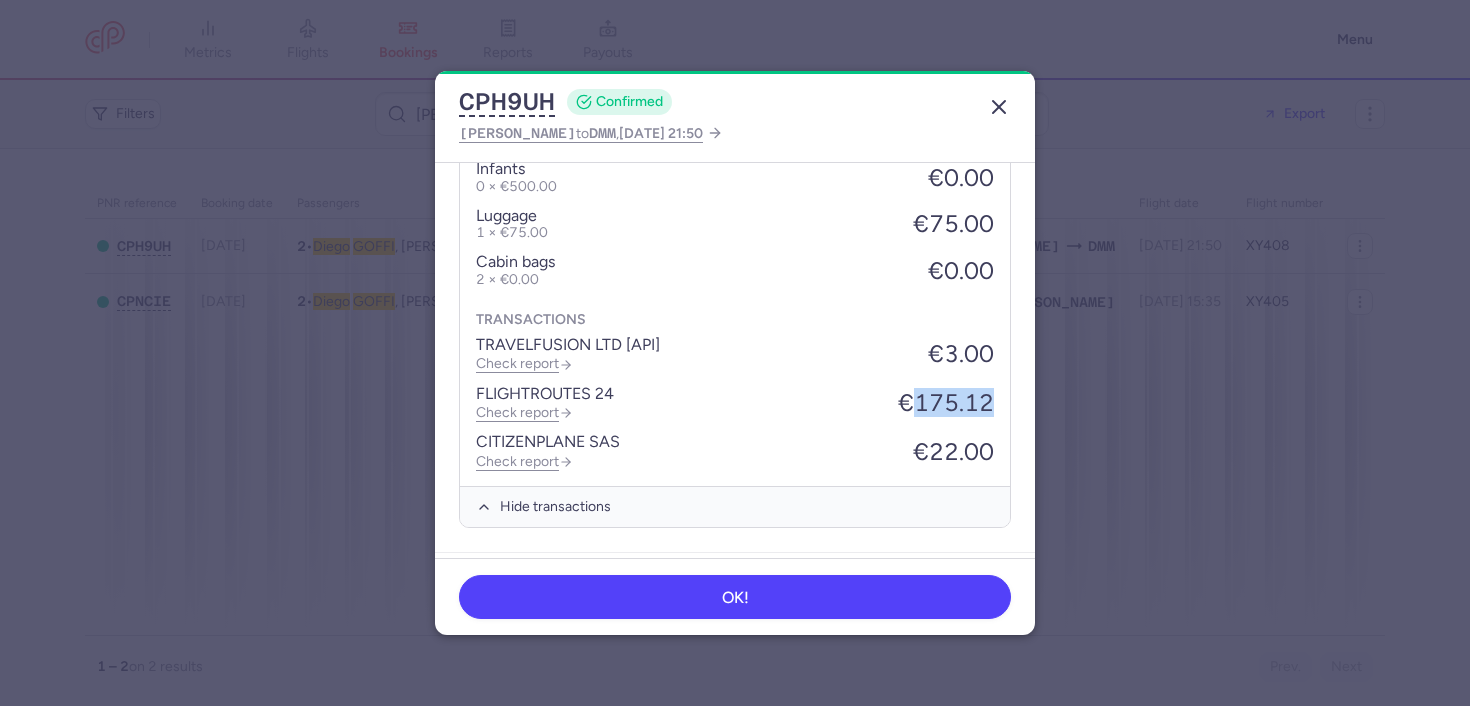 click 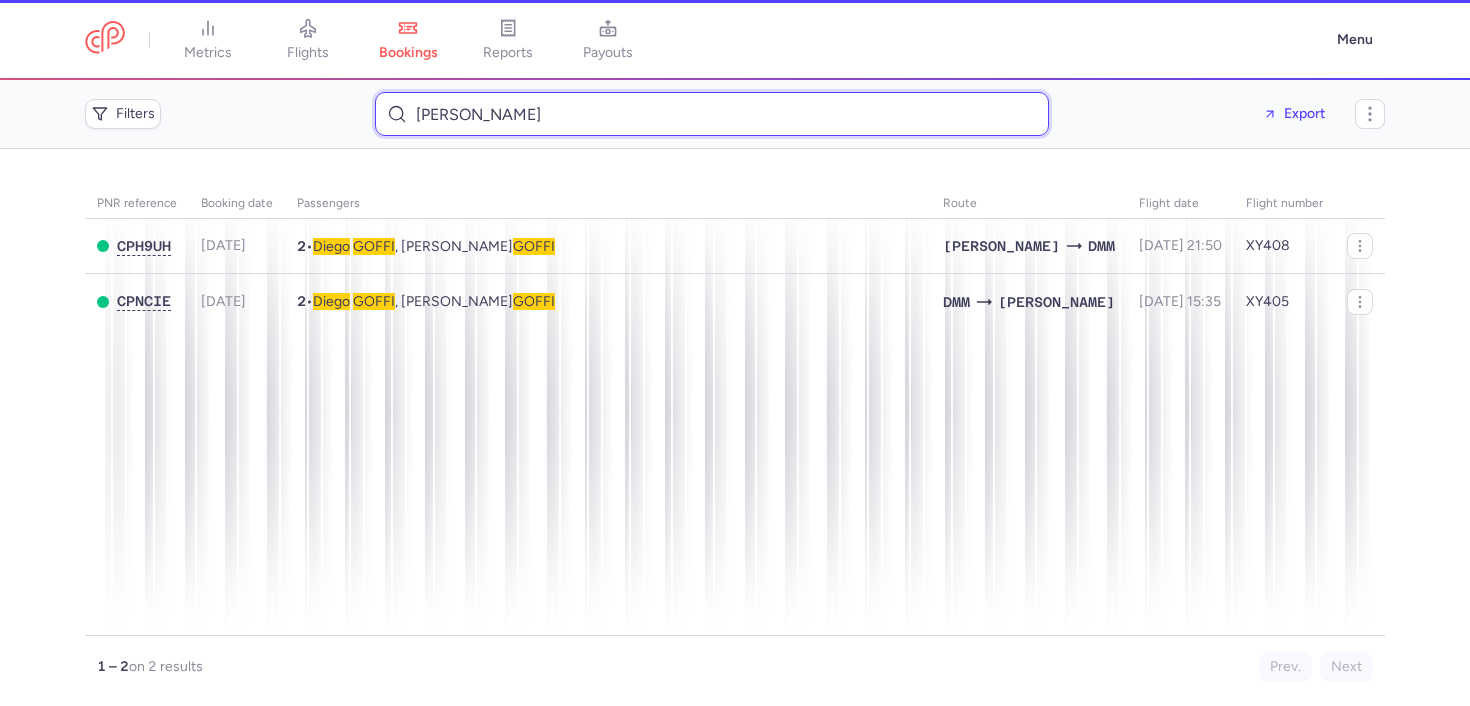 click on "GOFFI DIEGO" at bounding box center [712, 114] 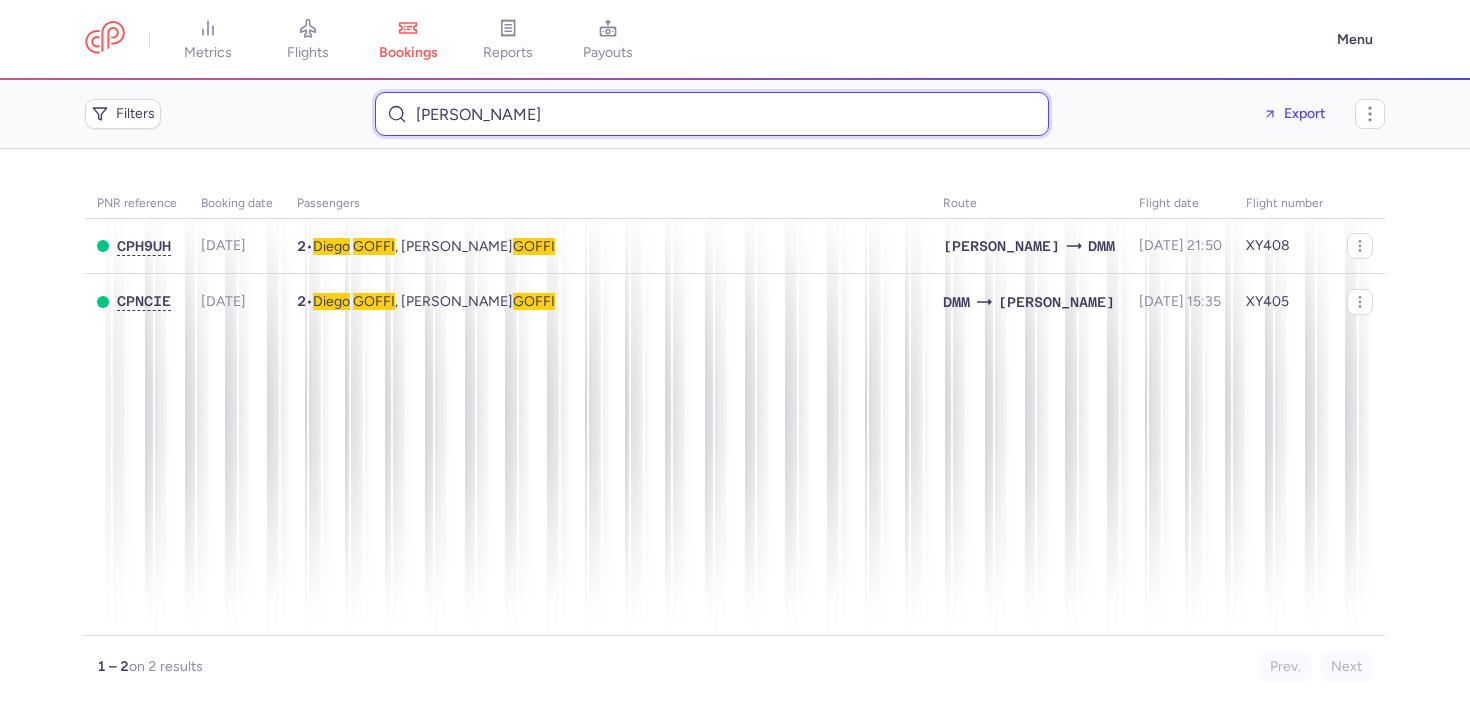 click on "GOFFI DIEGO" at bounding box center [712, 114] 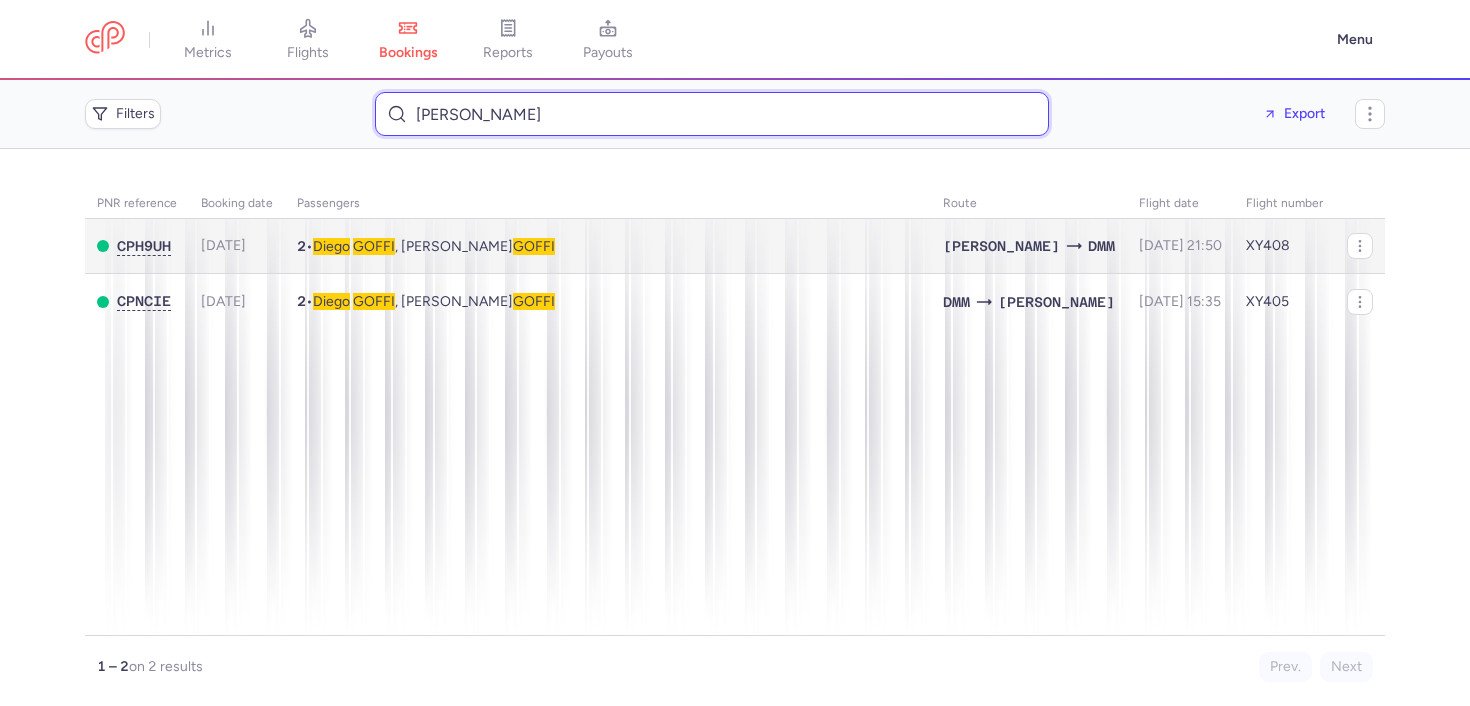 paste on "ACVYND" 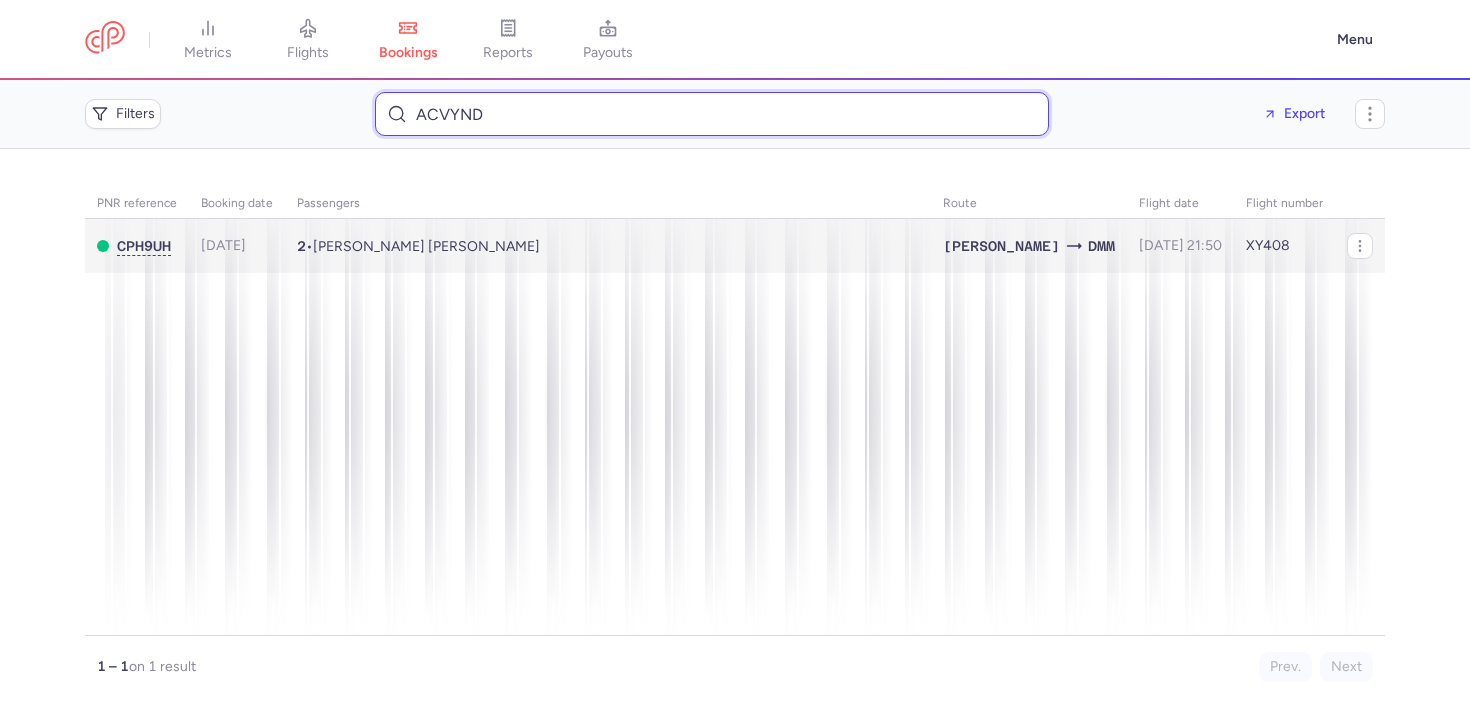 type on "ACVYND" 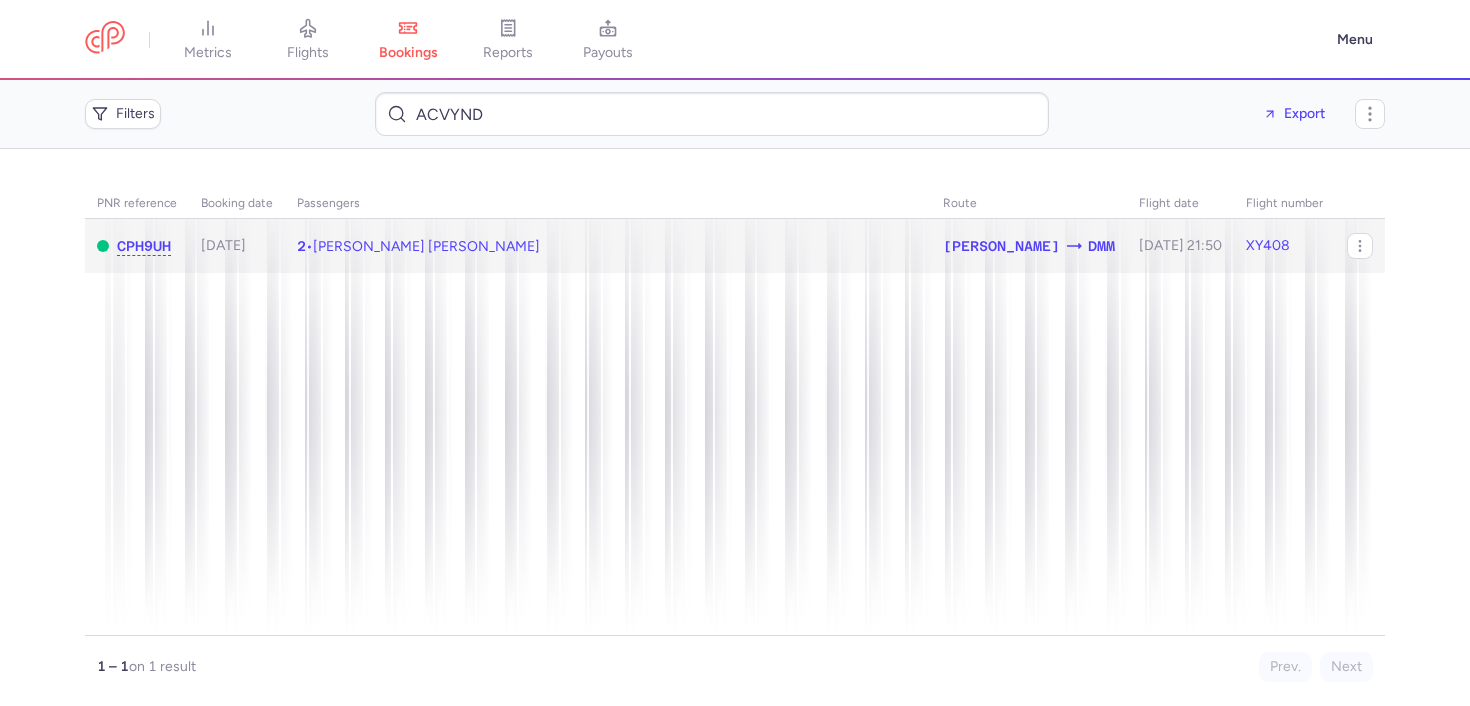 click on "Diego GOFFI, Luigi Patrick GOFFI" at bounding box center (426, 246) 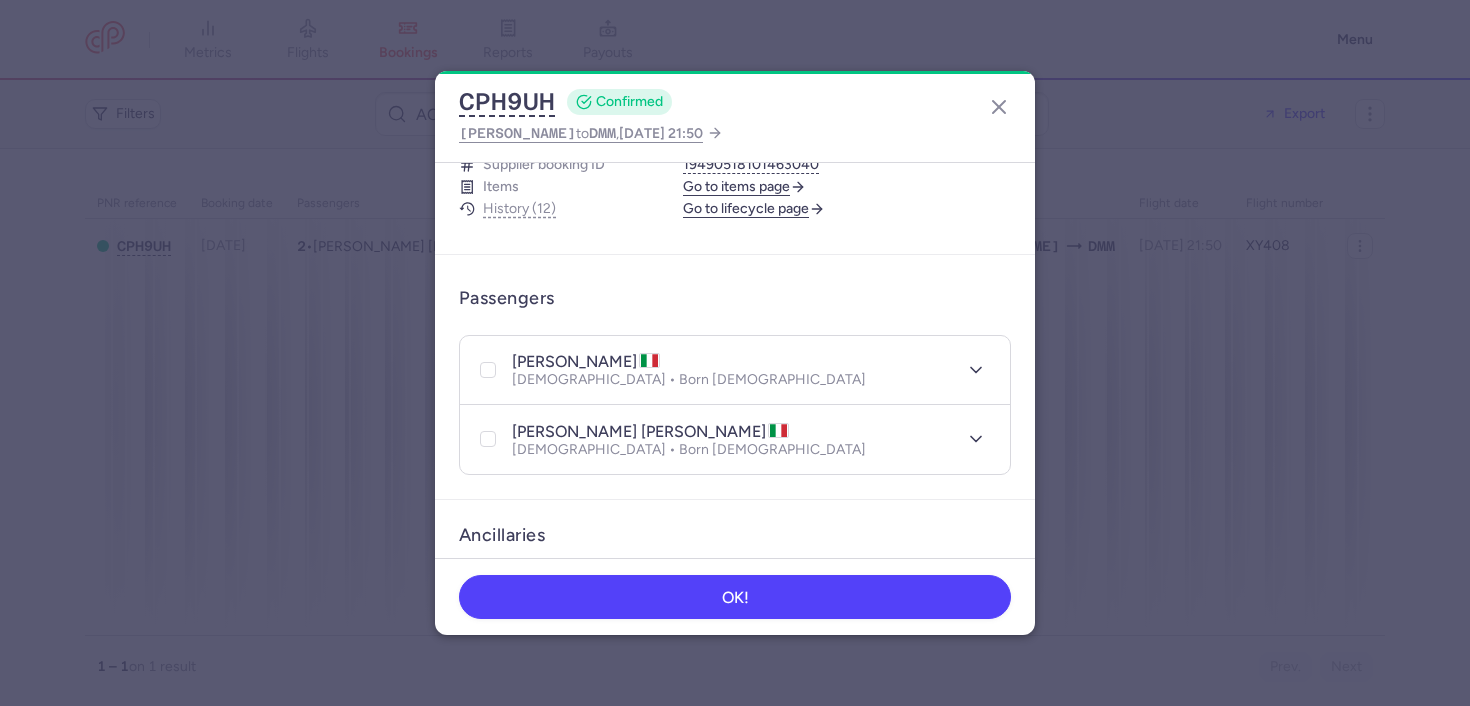 scroll, scrollTop: 154, scrollLeft: 0, axis: vertical 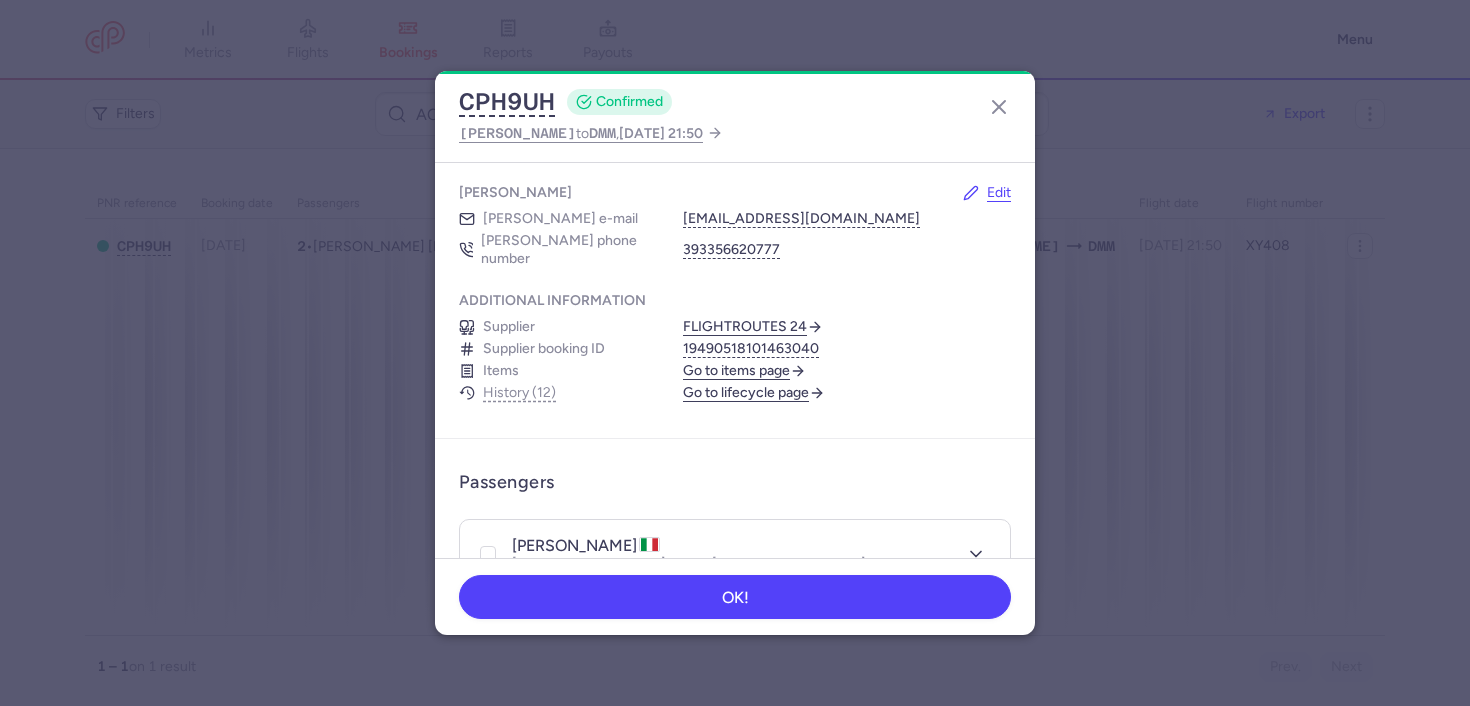 click on "Additional information Supplier FLIGHTROUTES 24  Supplier booking ID 19490518101463040 Items  Go to items page   History (12)  create booking  Jun 23, 2025, 16:19  generate pdf  Jun 23, 2025, 16:19  generate pdf  Jun 23, 2025, 16:19  generate pdf  Jun 23, 2025, 16:19  create supplier booking  Jun 23, 2025, 16:19   Go to lifecycle page" 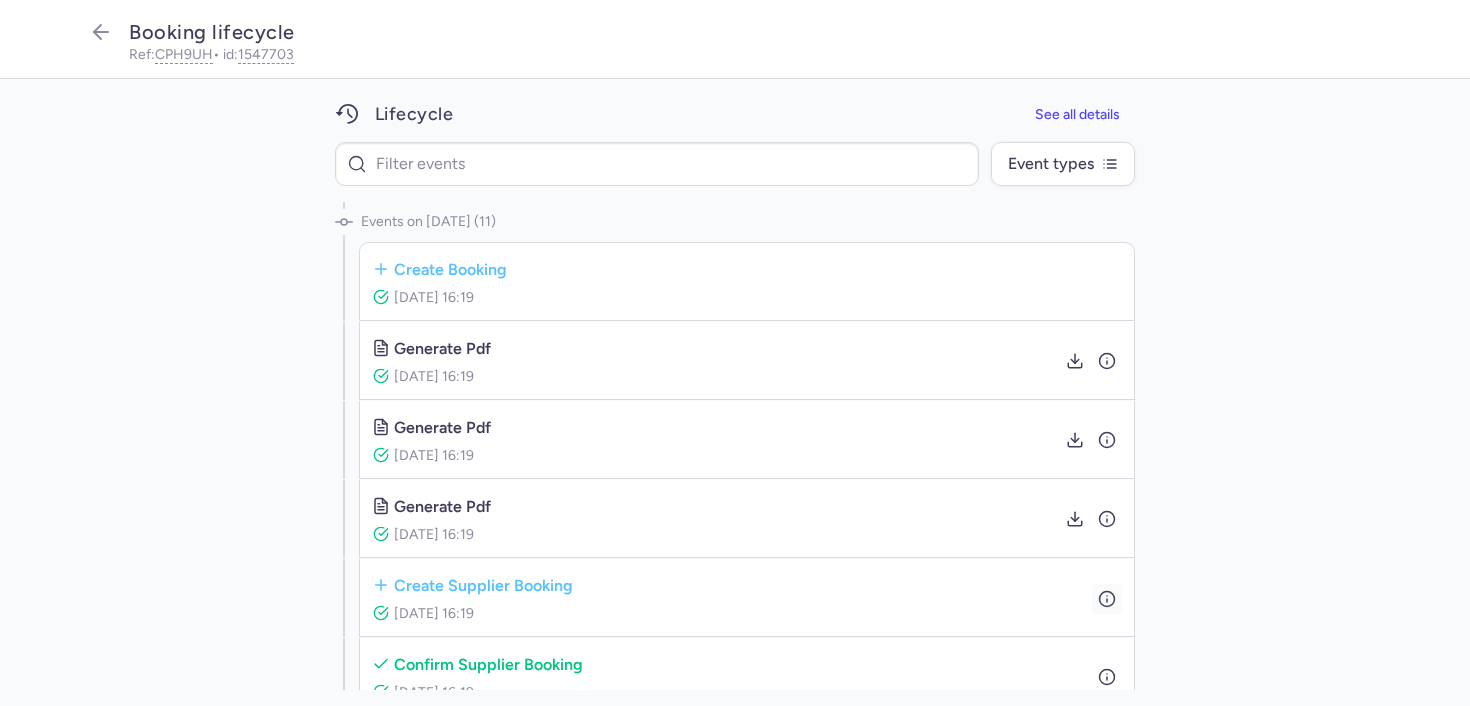 click 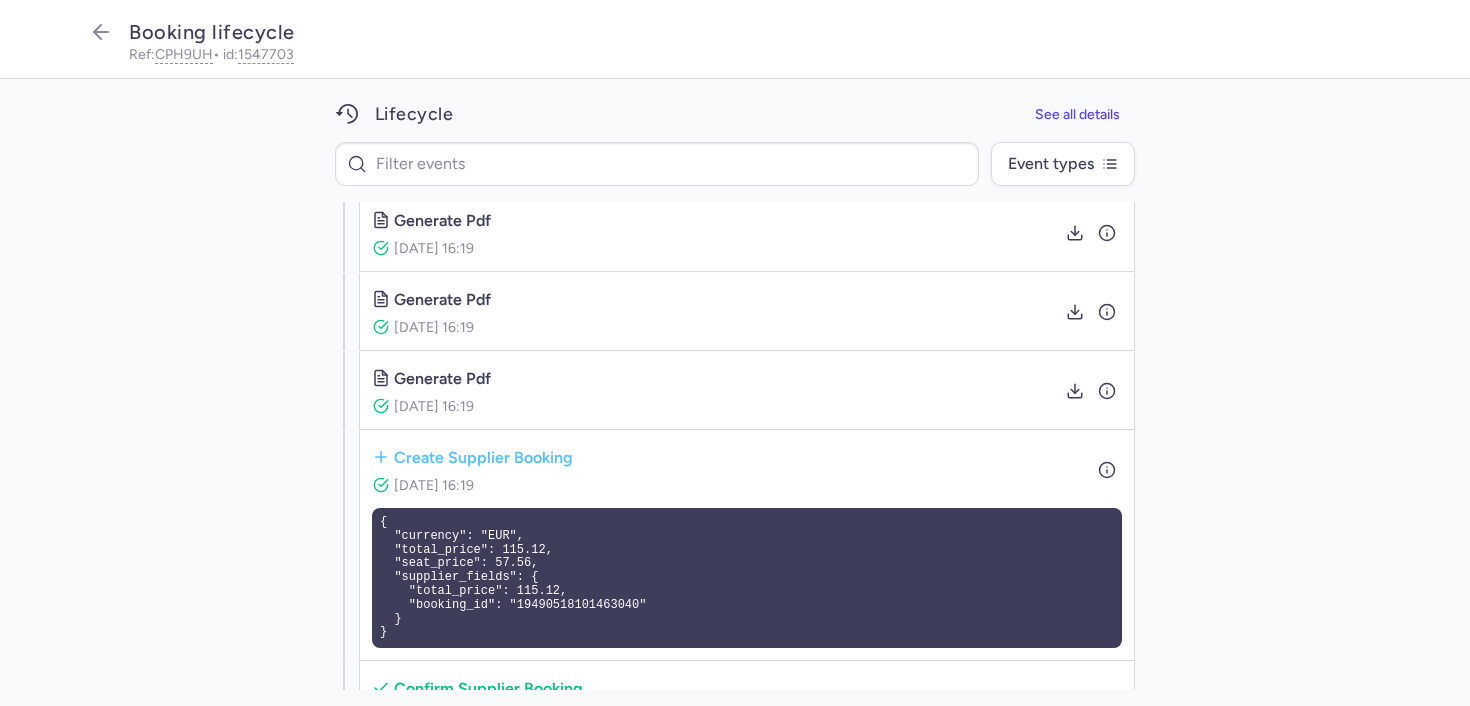 scroll, scrollTop: 384, scrollLeft: 0, axis: vertical 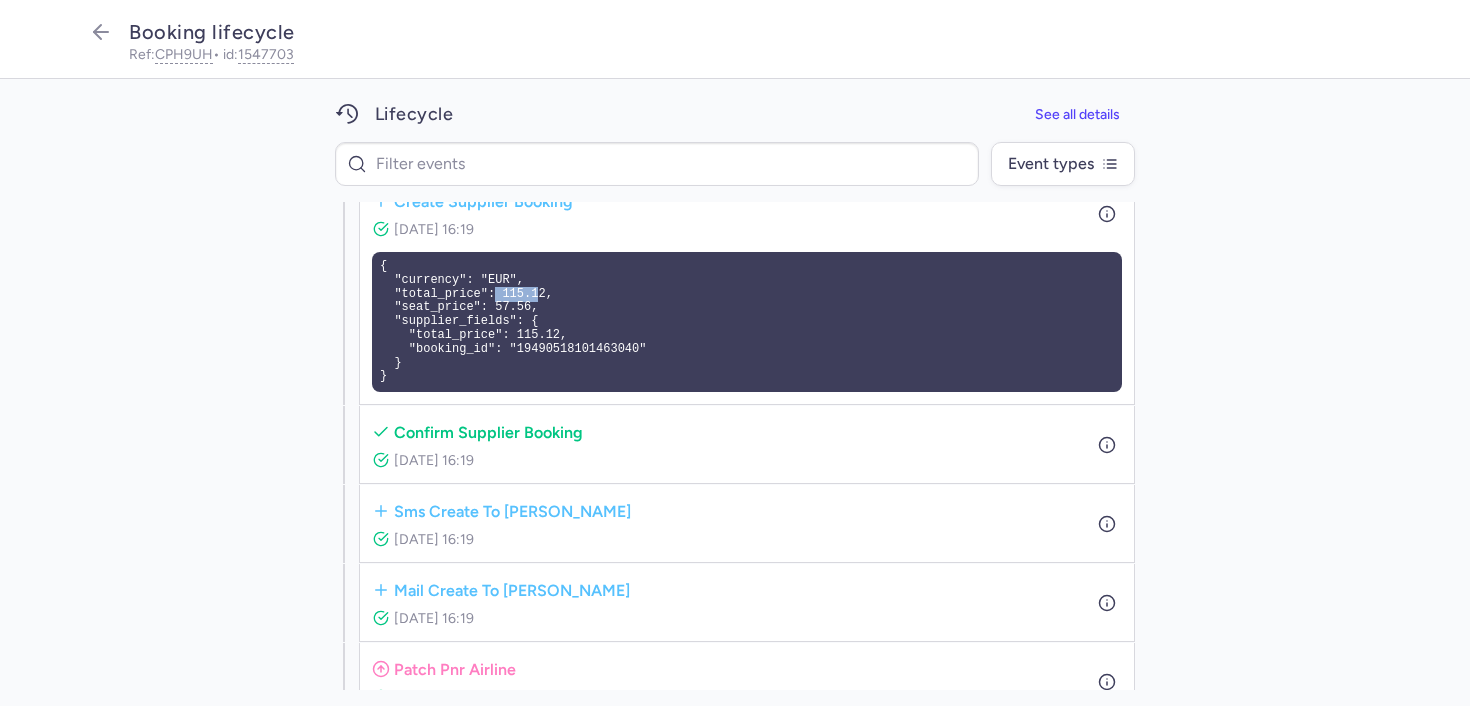 drag, startPoint x: 499, startPoint y: 293, endPoint x: 540, endPoint y: 292, distance: 41.01219 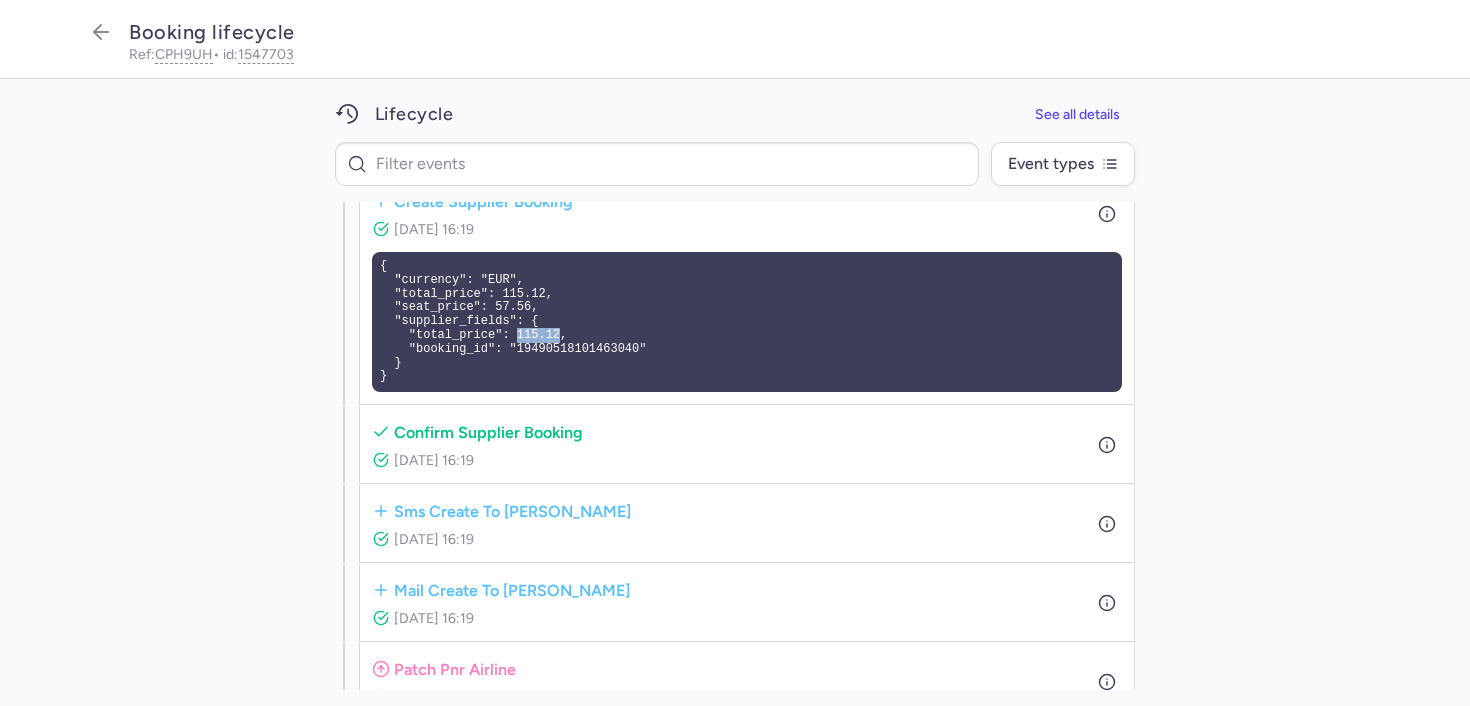 drag, startPoint x: 562, startPoint y: 337, endPoint x: 520, endPoint y: 337, distance: 42 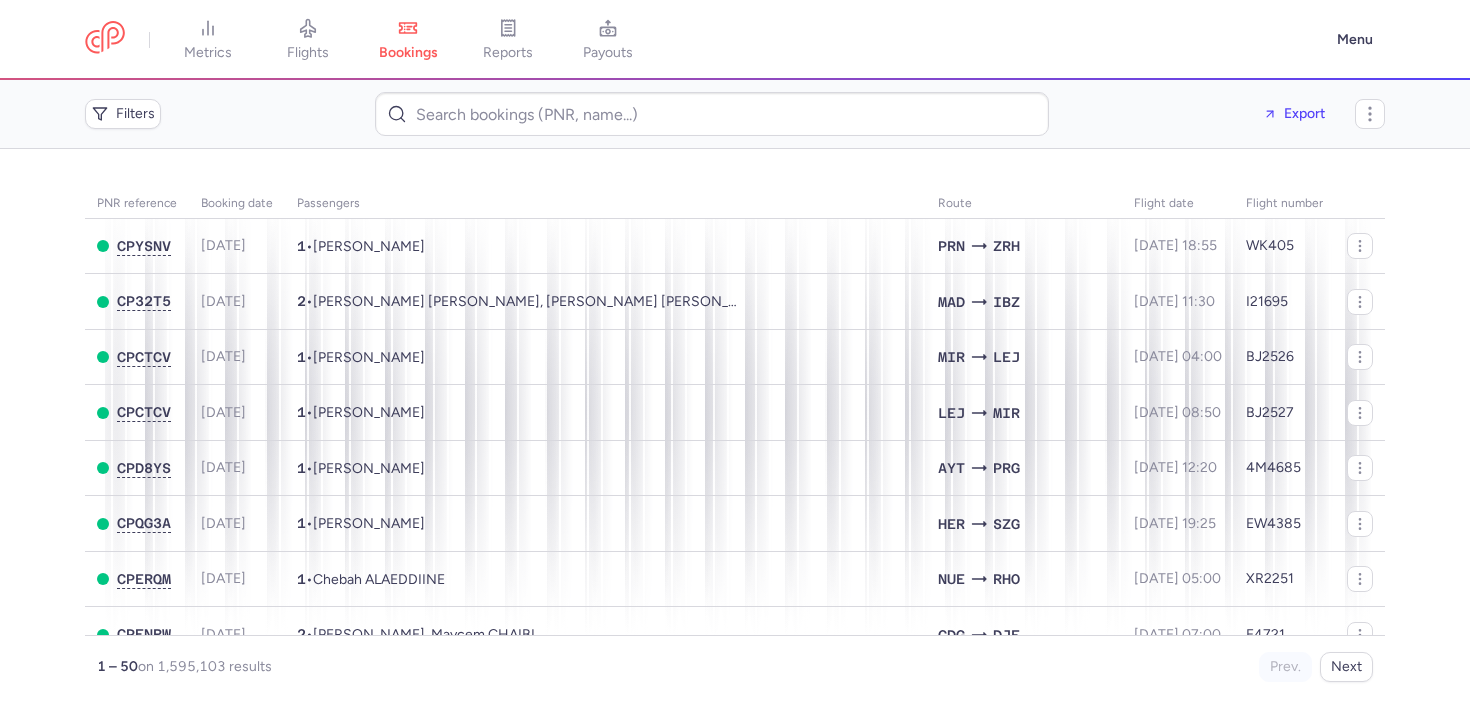 scroll, scrollTop: 0, scrollLeft: 0, axis: both 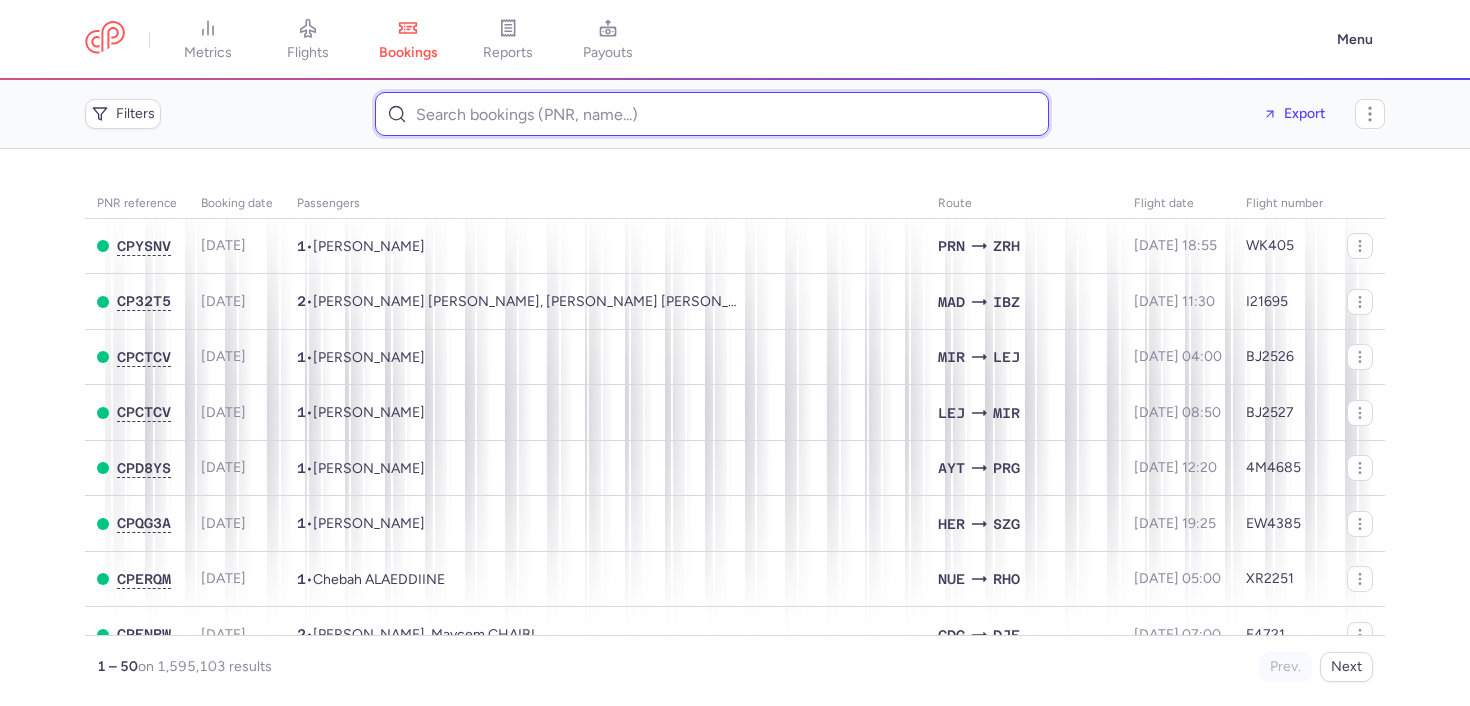 click at bounding box center (712, 114) 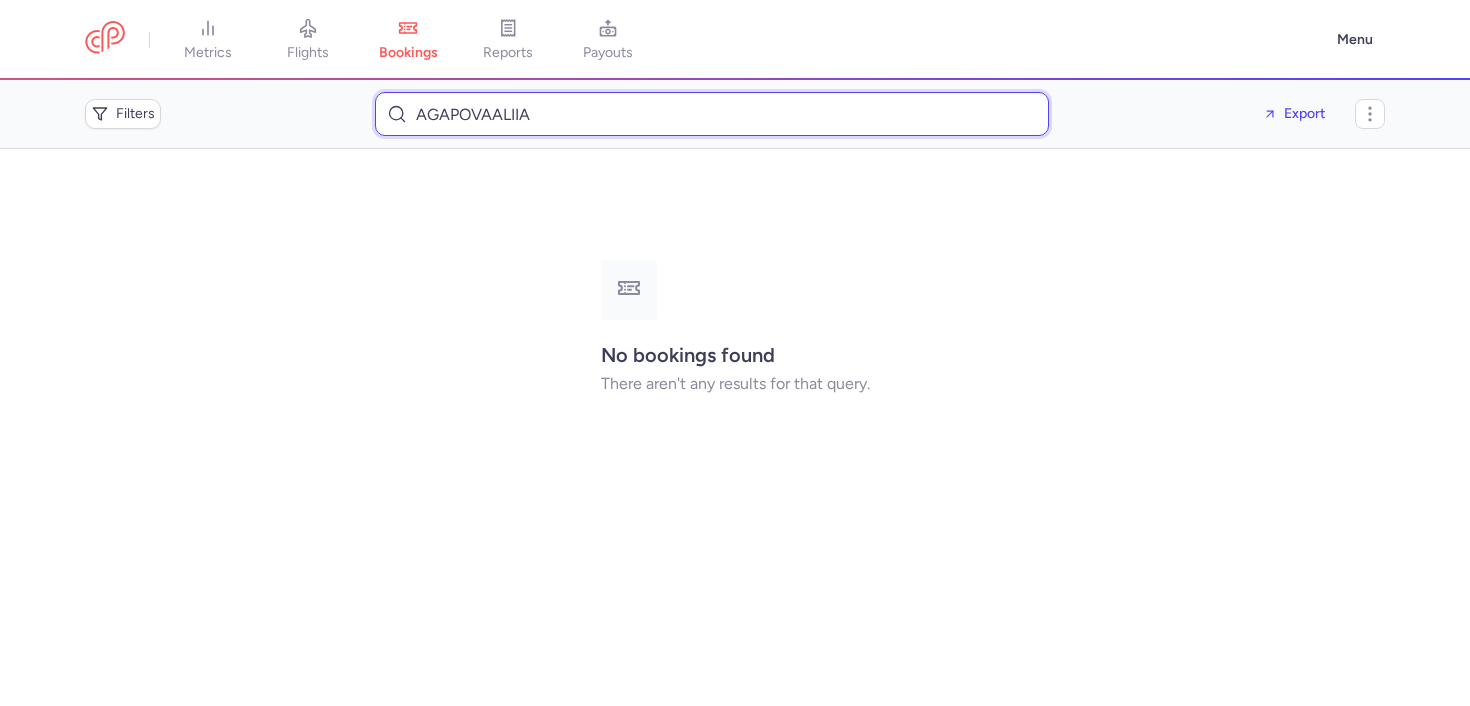 click on "AGAPOVAALIIA" at bounding box center (712, 114) 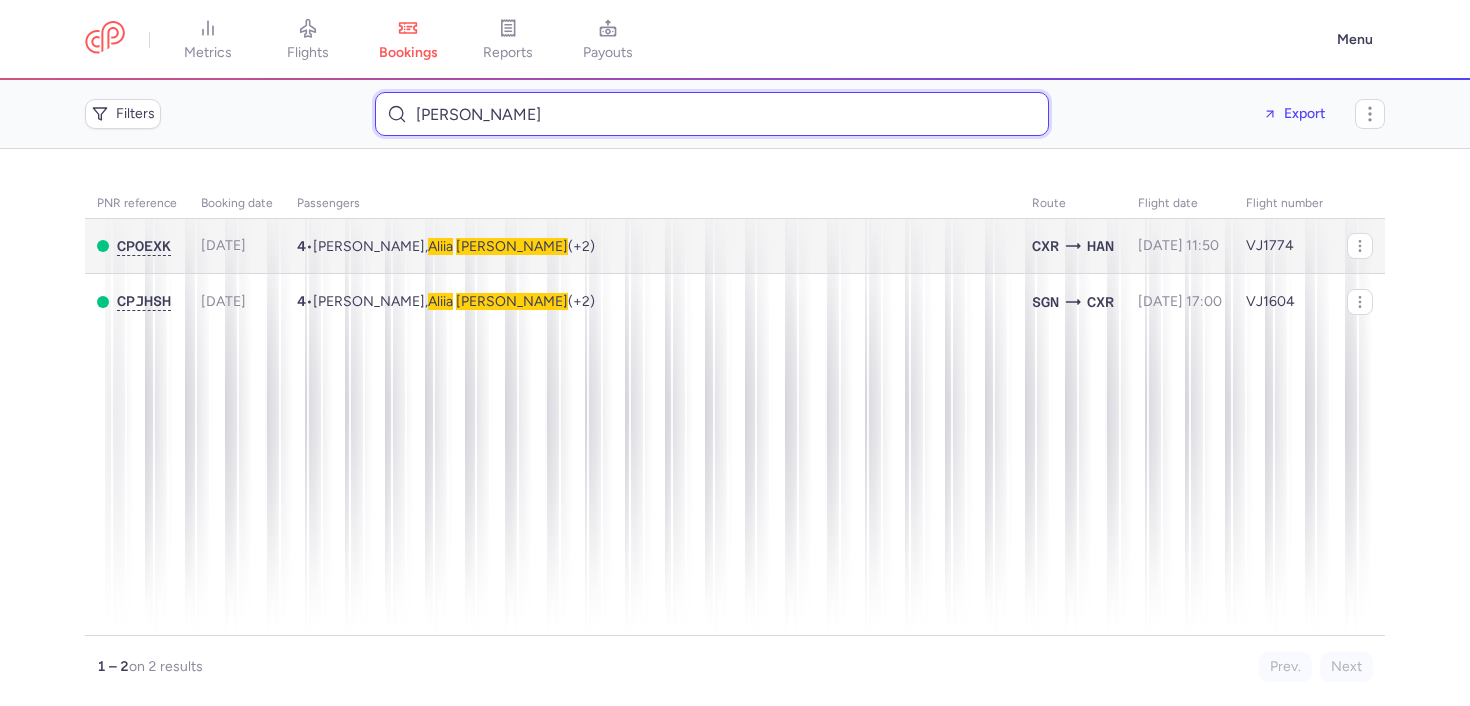 type on "[PERSON_NAME]" 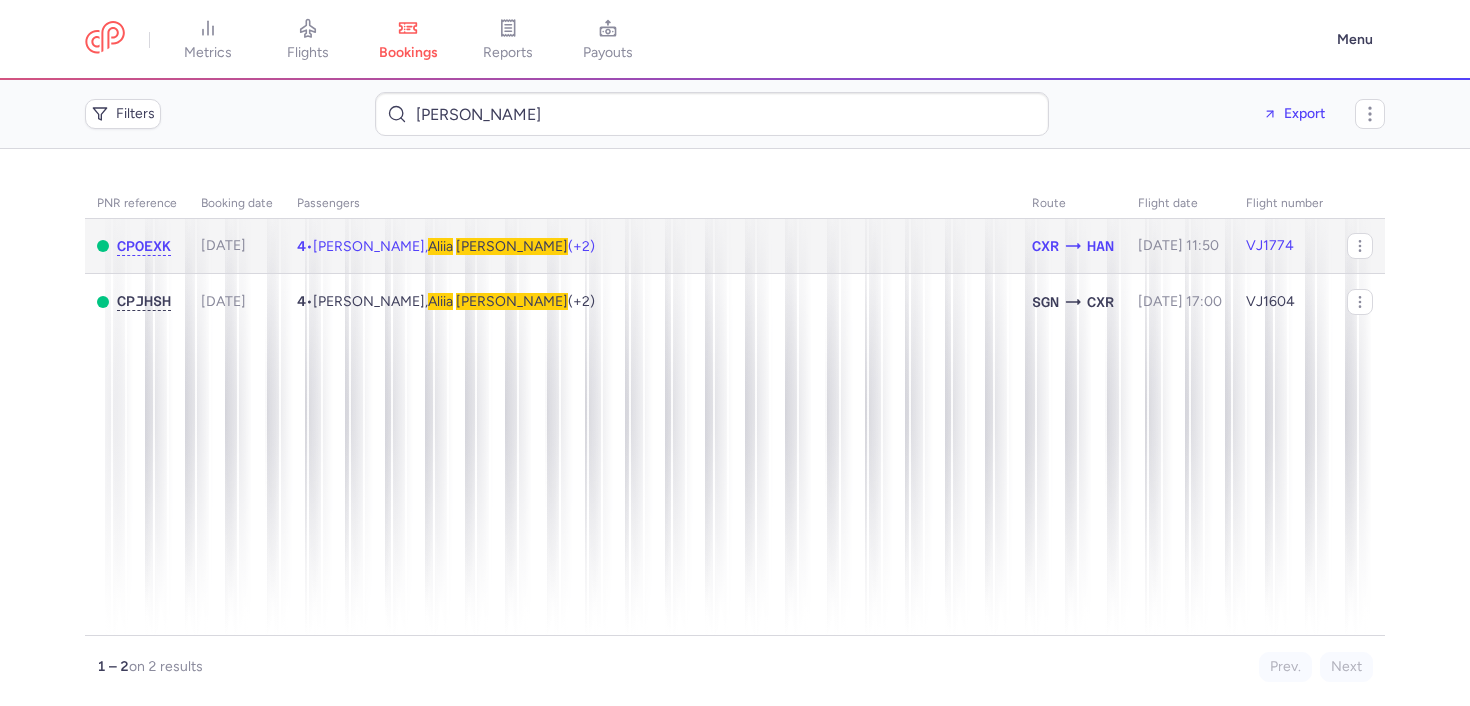 click on "4  •  [PERSON_NAME],  [PERSON_NAME]  (+2)" 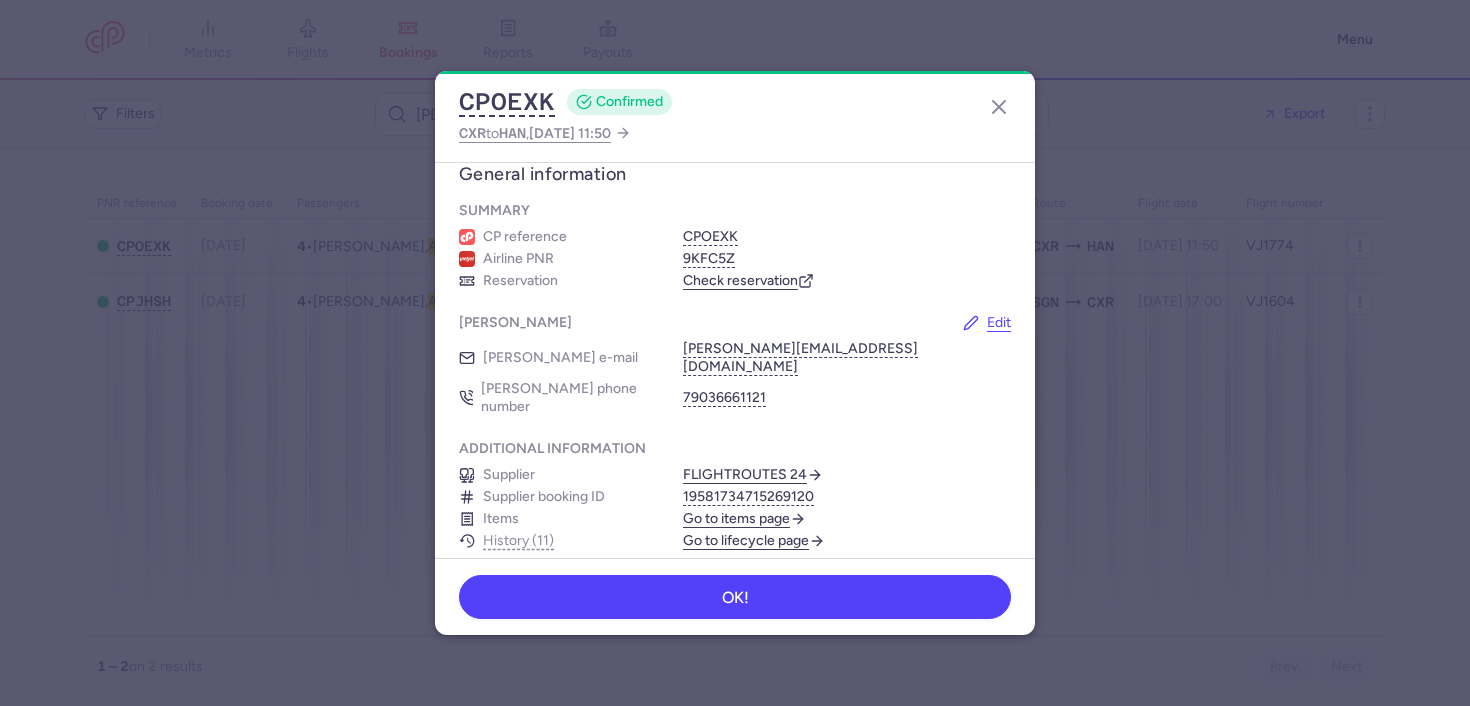 scroll, scrollTop: 25, scrollLeft: 0, axis: vertical 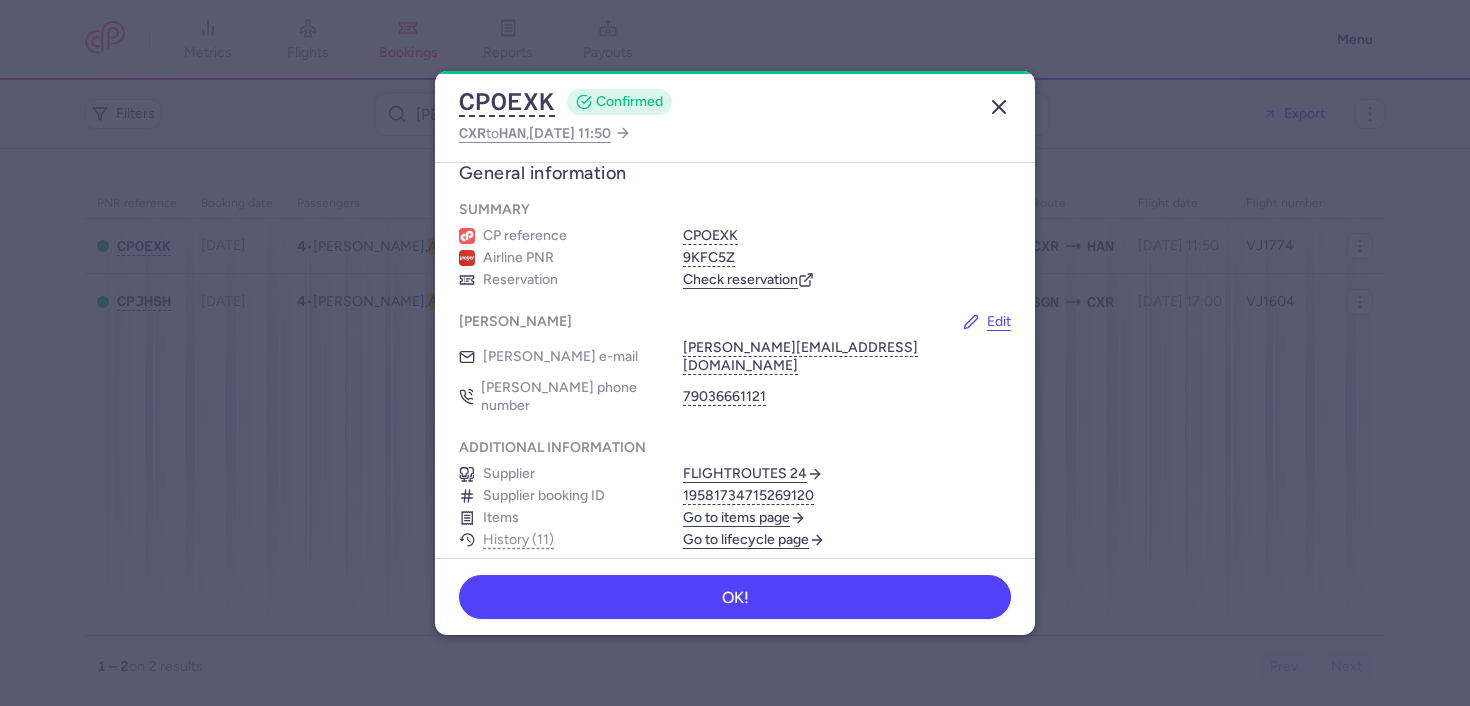click 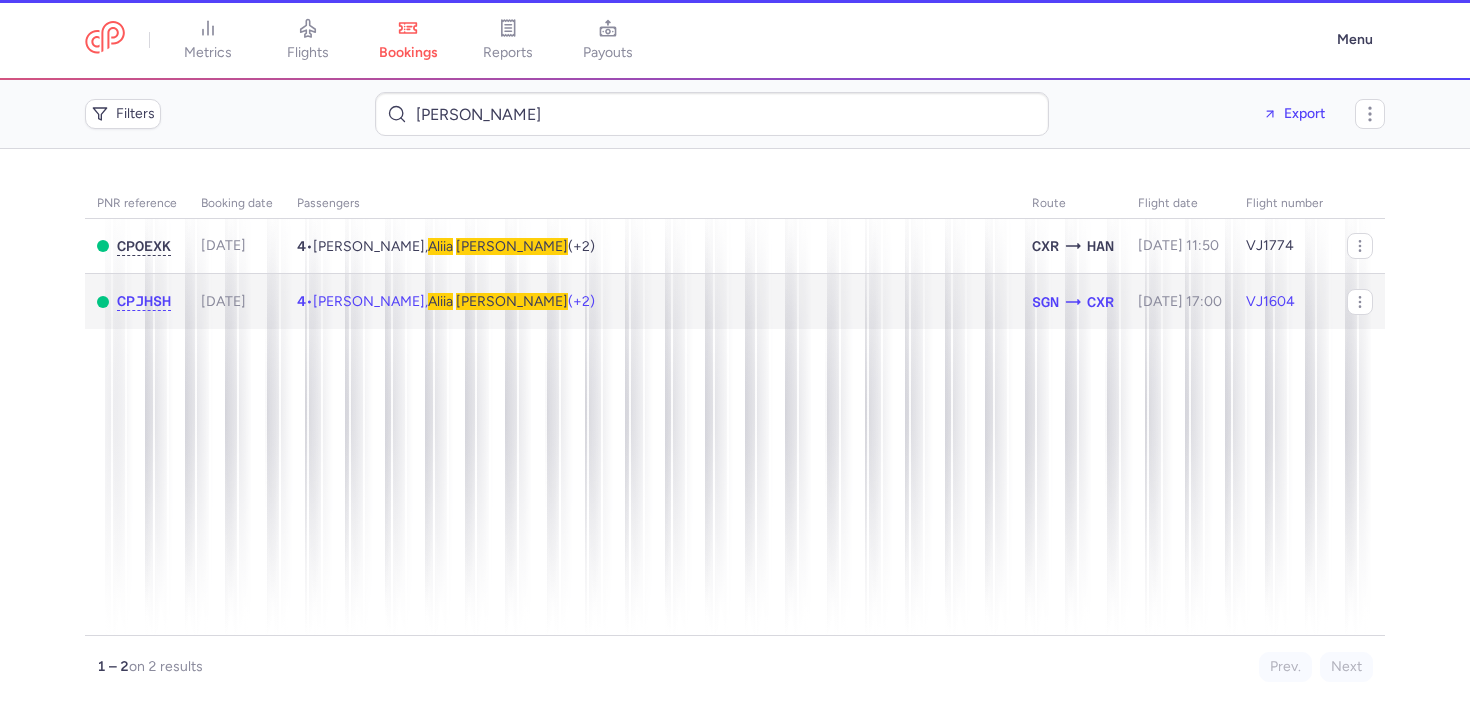 click on "4  •  [PERSON_NAME],  [PERSON_NAME]  (+2)" 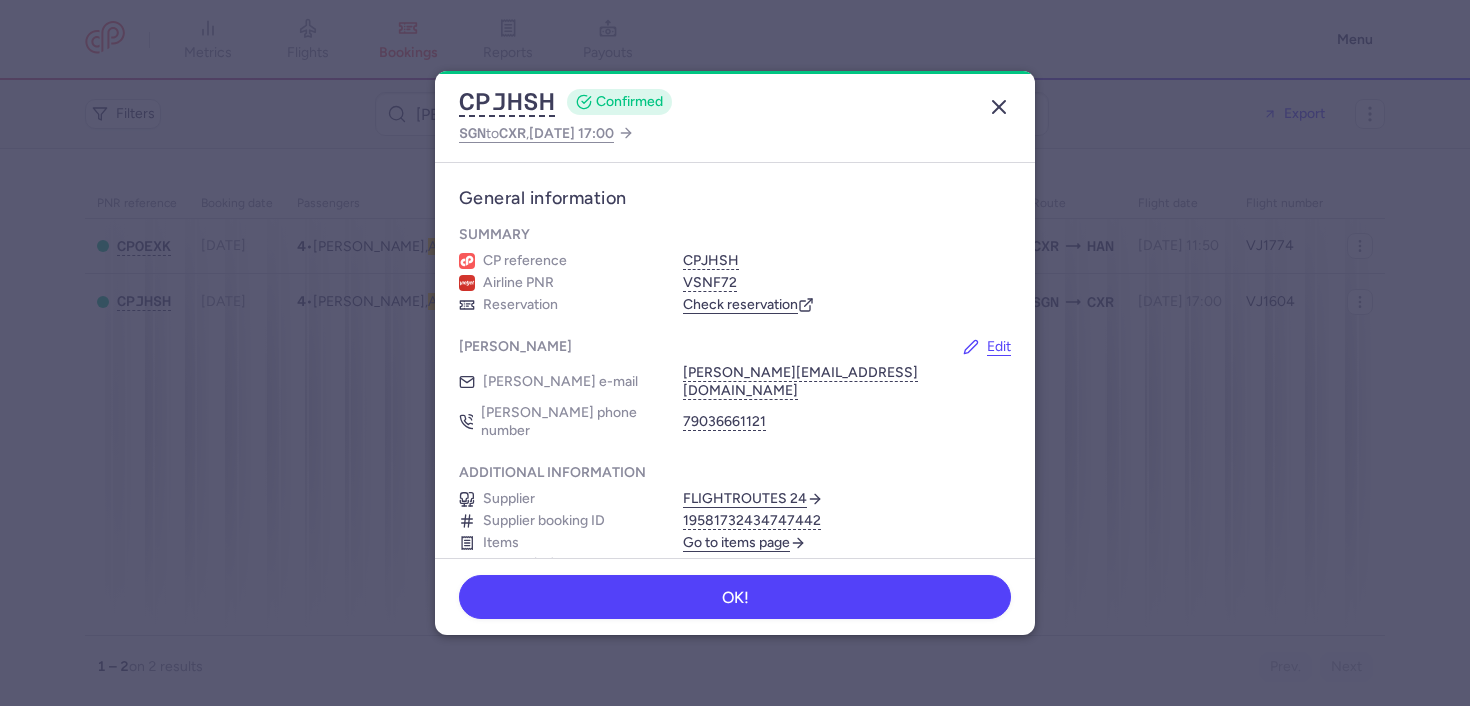 click 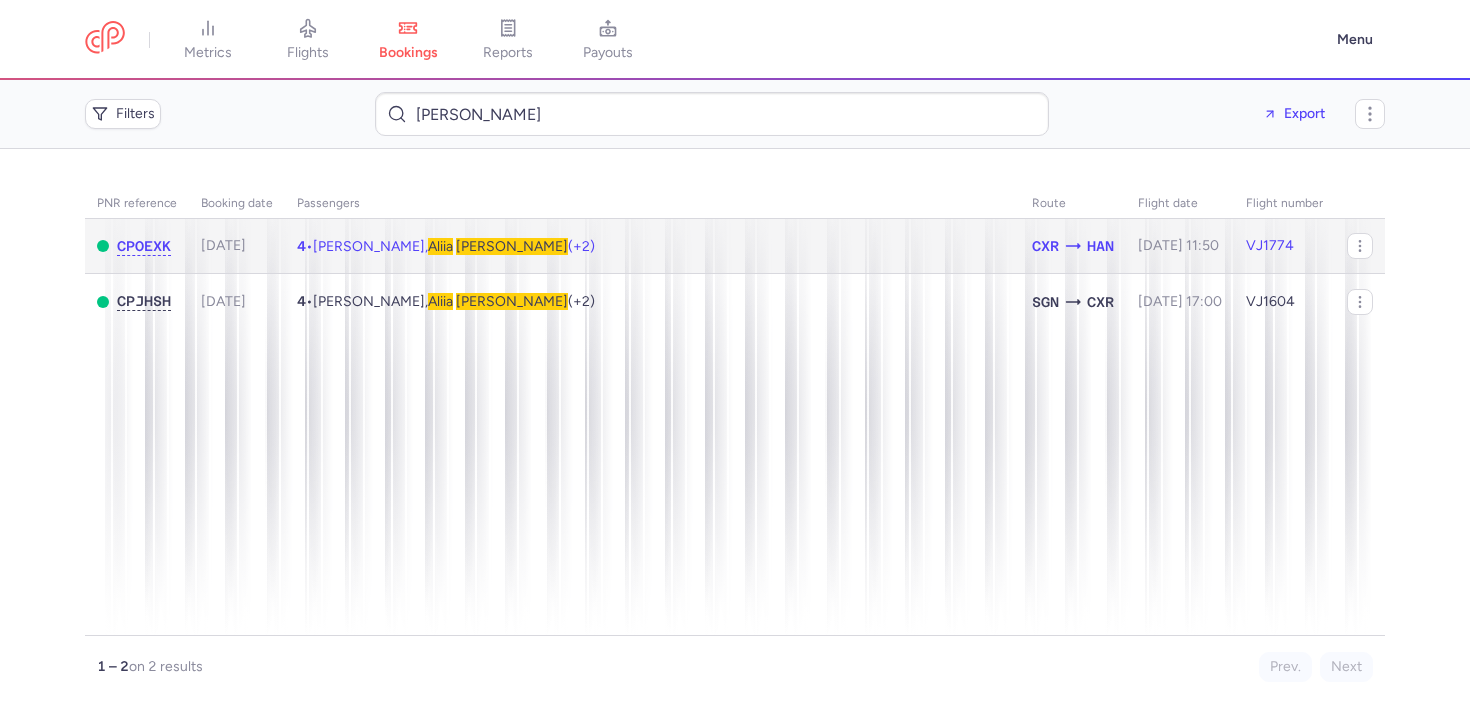 click on "4  •  Renata IZMAILOVA,  Aliia   AGAPOVA  (+2)" 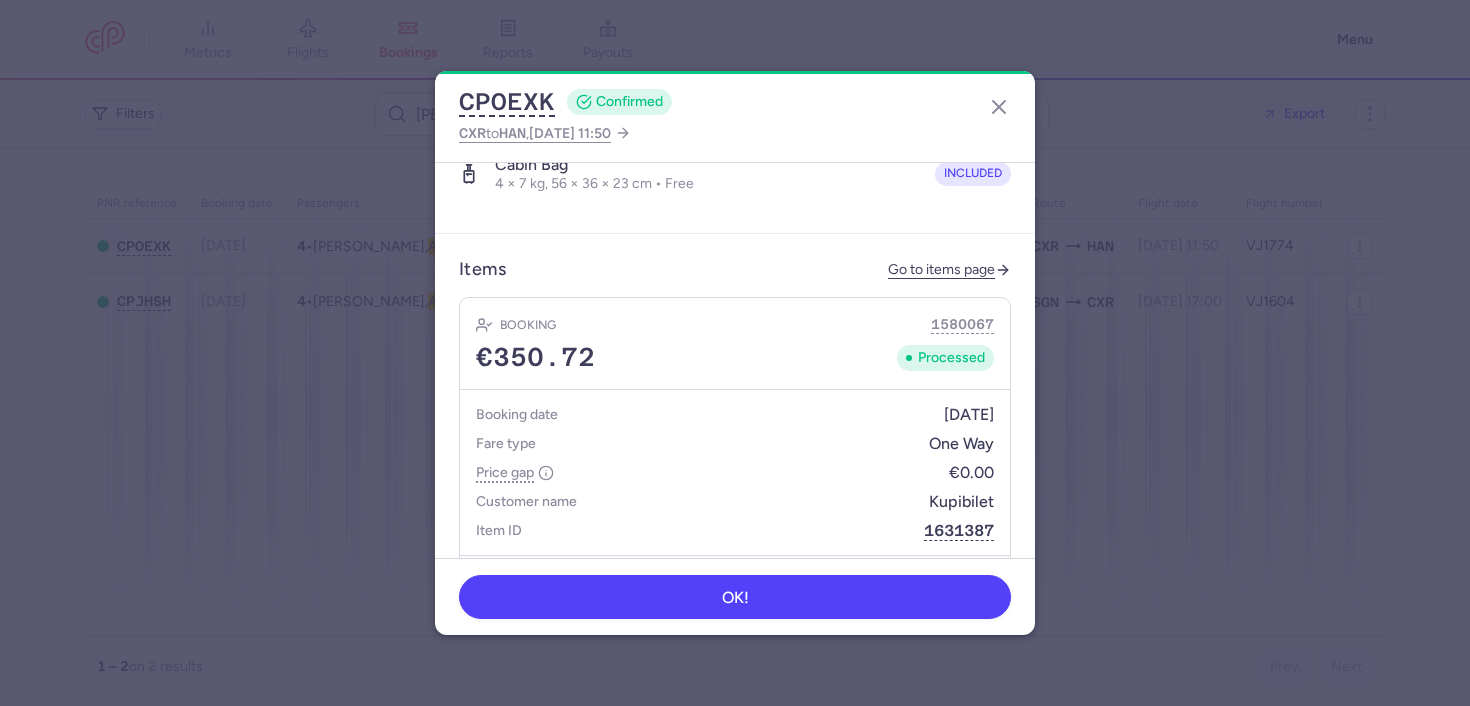 scroll, scrollTop: 1180, scrollLeft: 0, axis: vertical 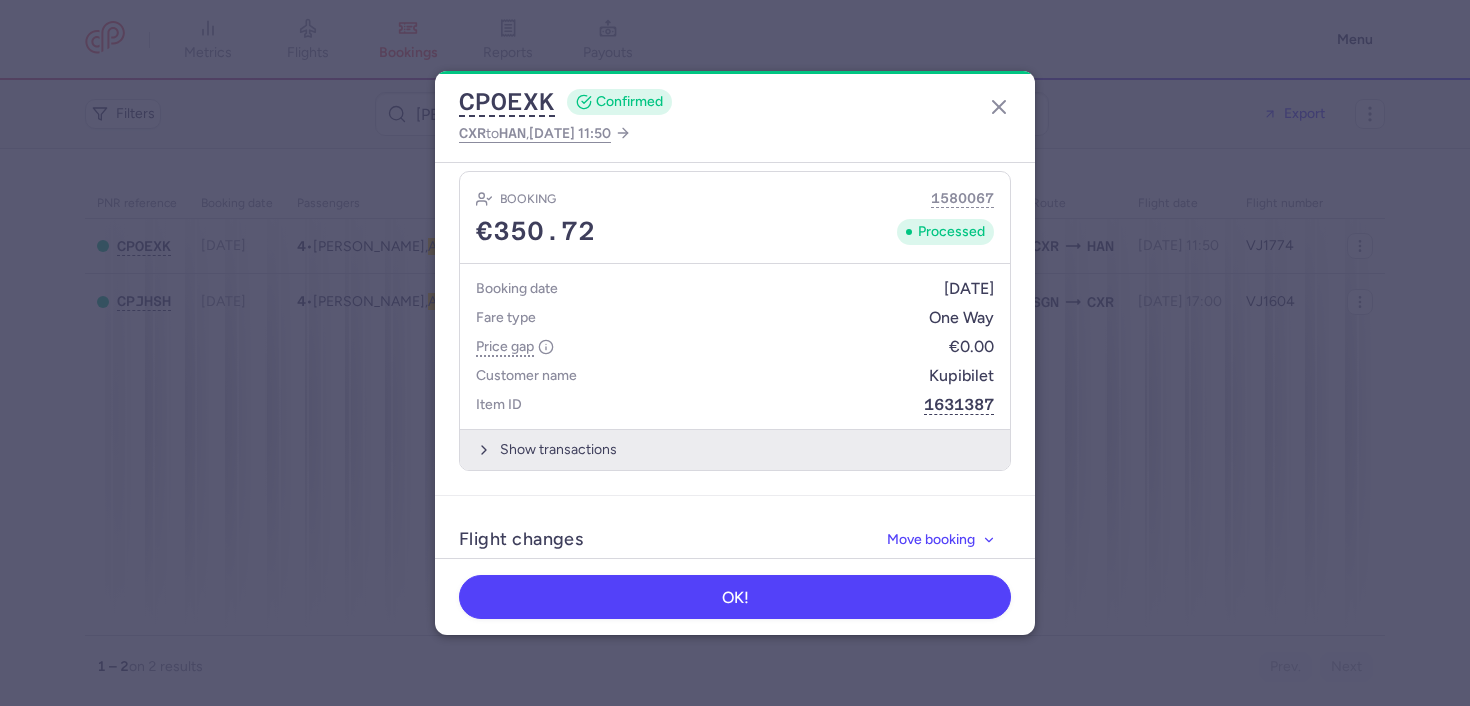 click on "Show transactions" at bounding box center (735, 449) 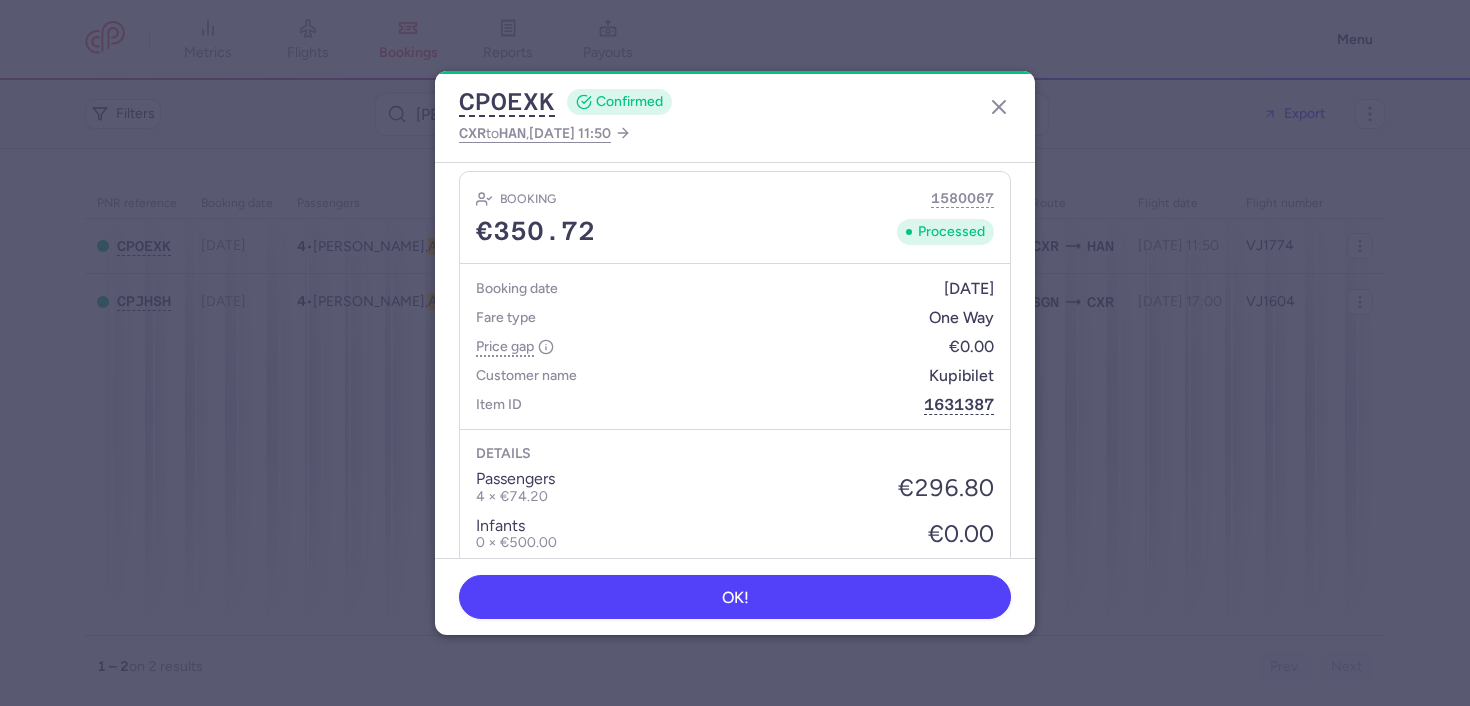 scroll, scrollTop: 1434, scrollLeft: 0, axis: vertical 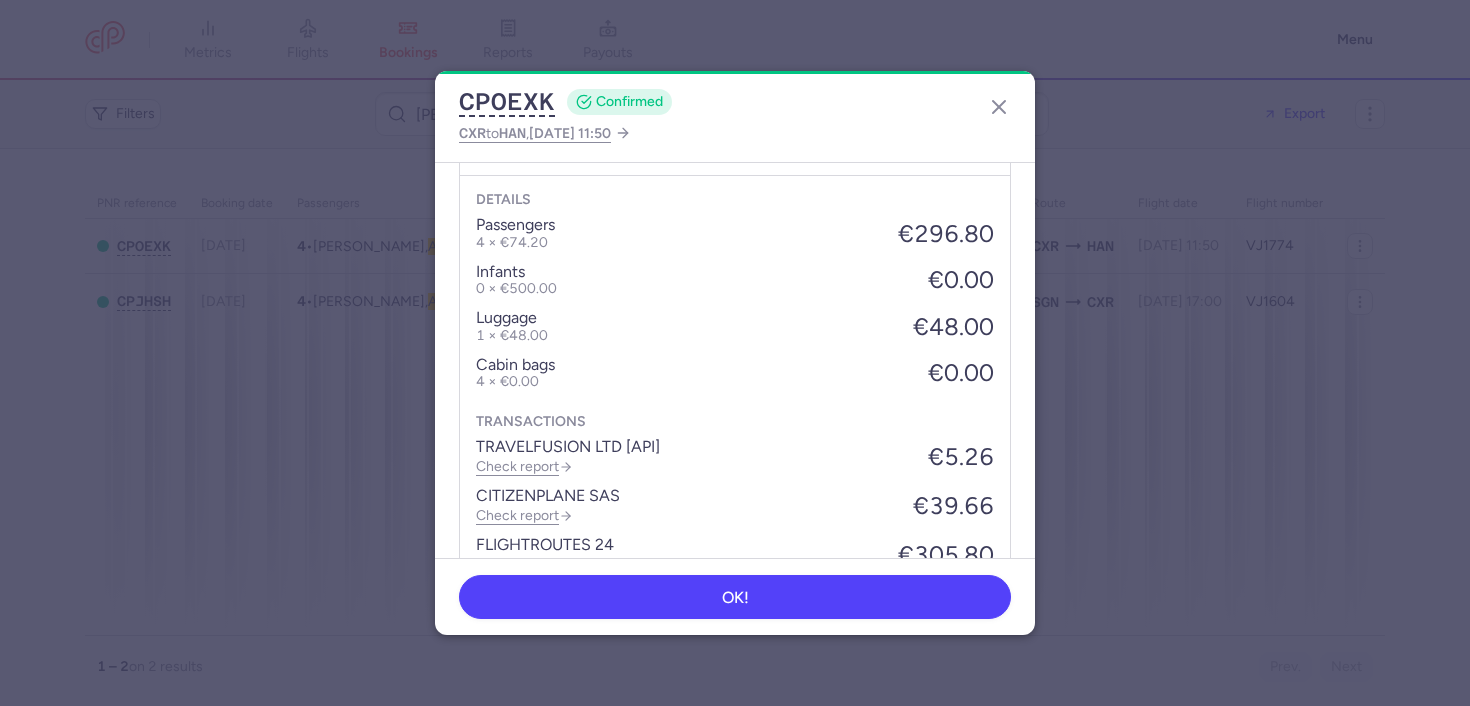 click on "€305.80" at bounding box center [946, 555] 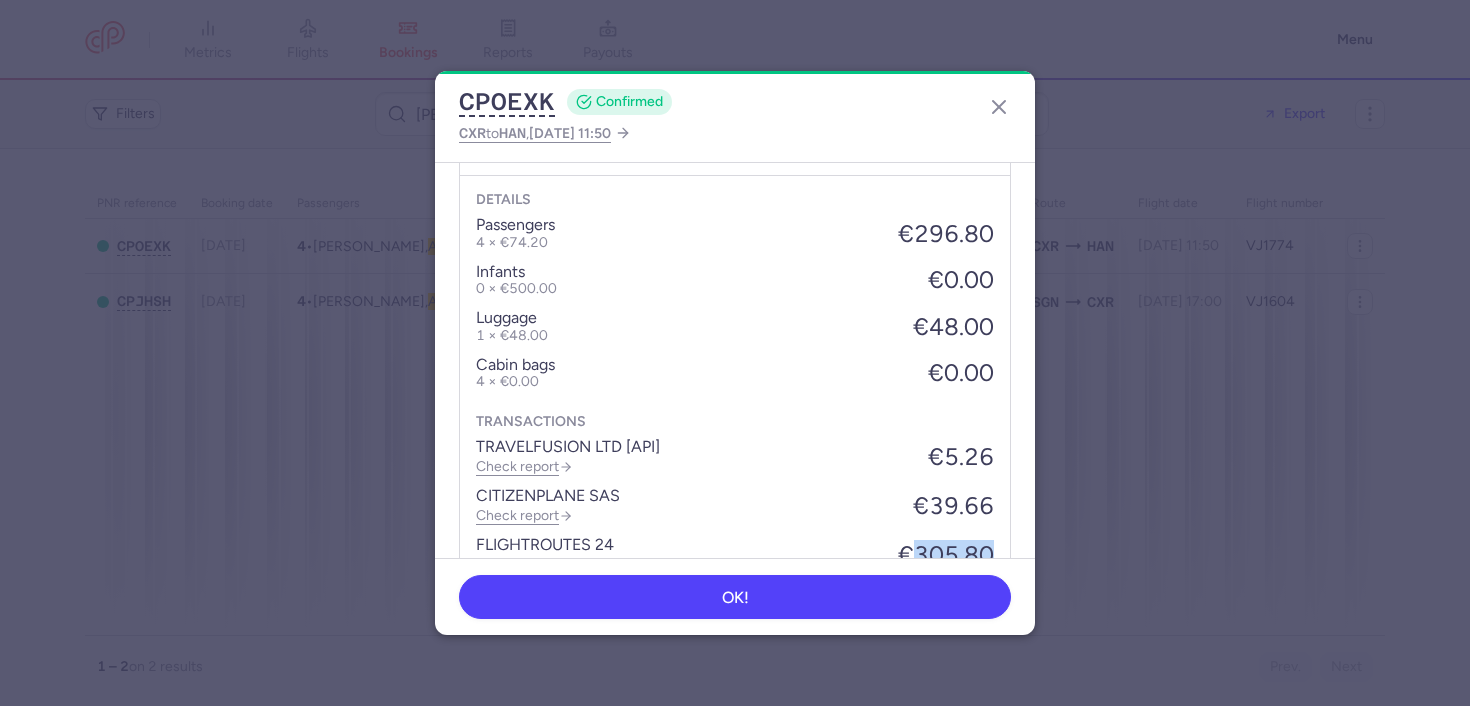 click on "€305.80" at bounding box center (946, 555) 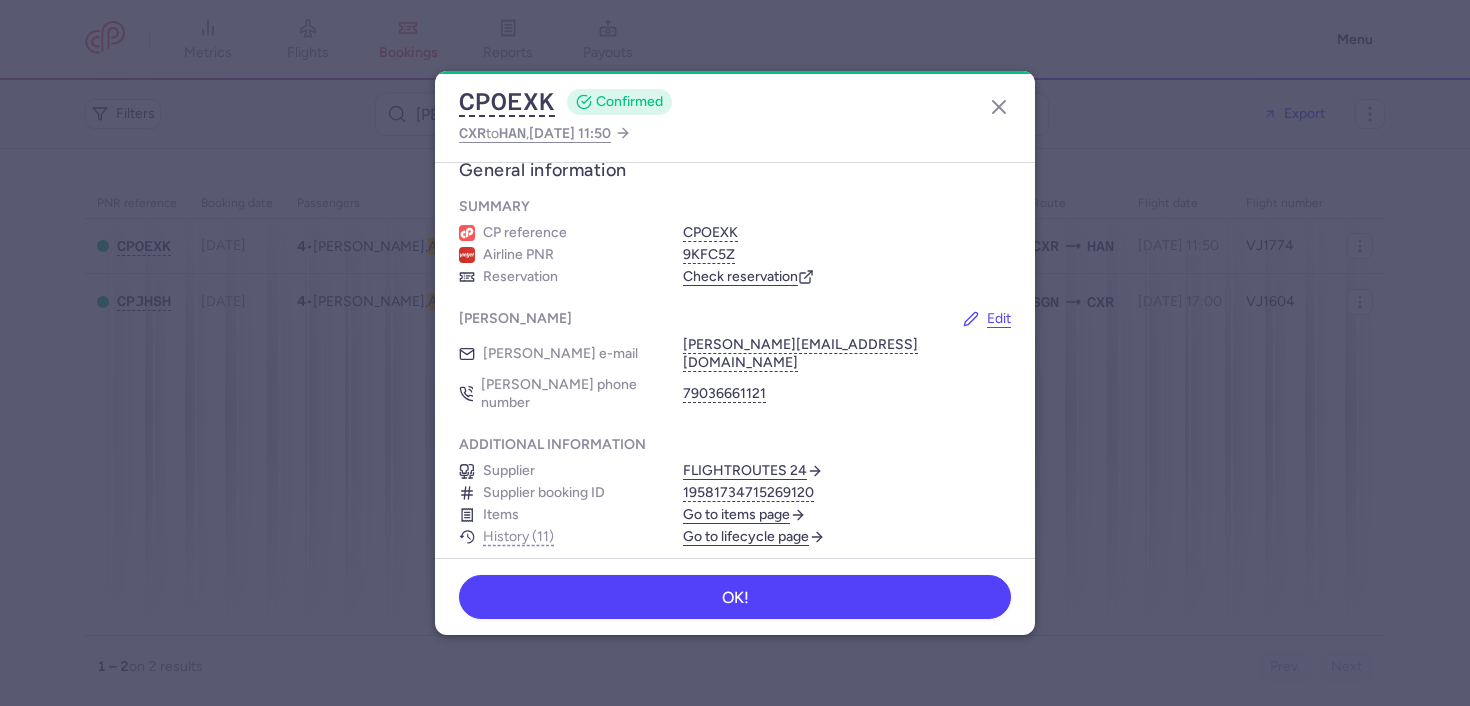 scroll, scrollTop: 0, scrollLeft: 0, axis: both 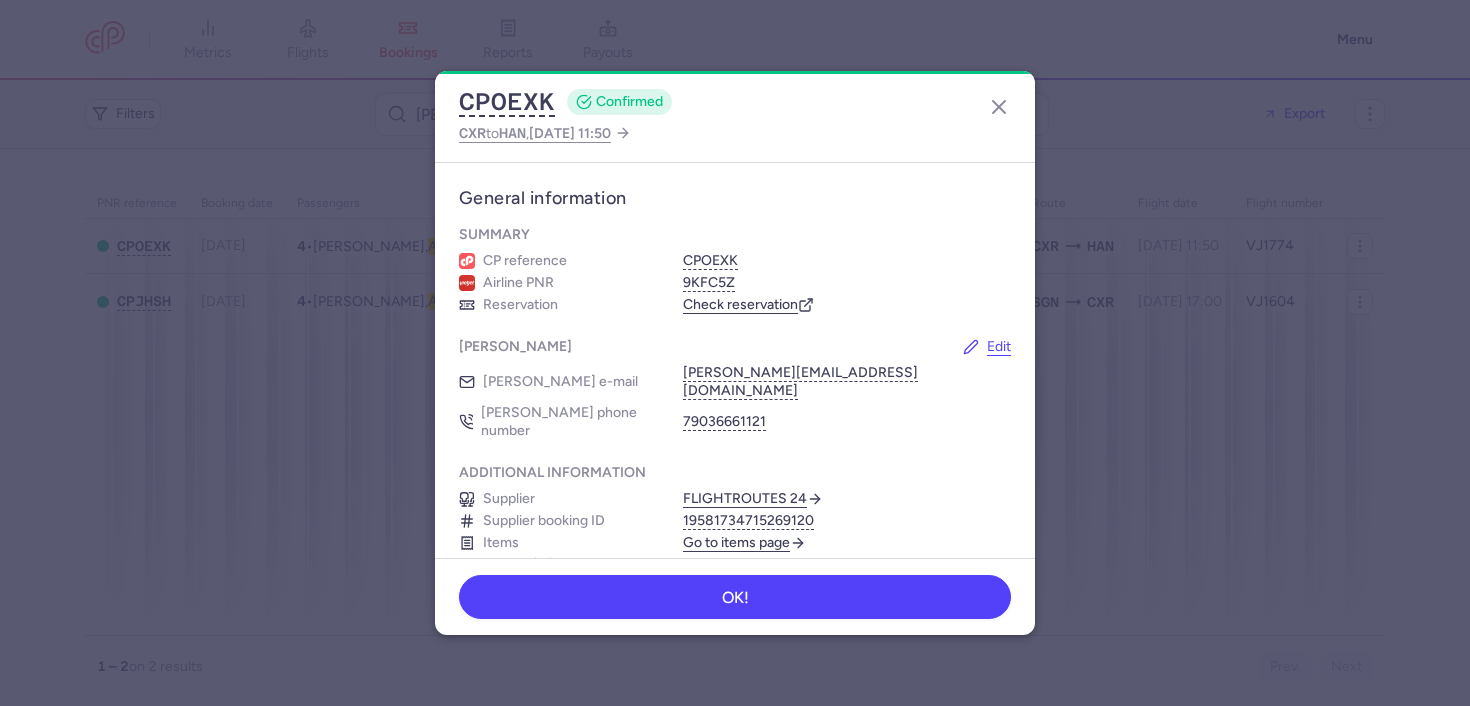 click on "CPOEXK" at bounding box center [847, 261] 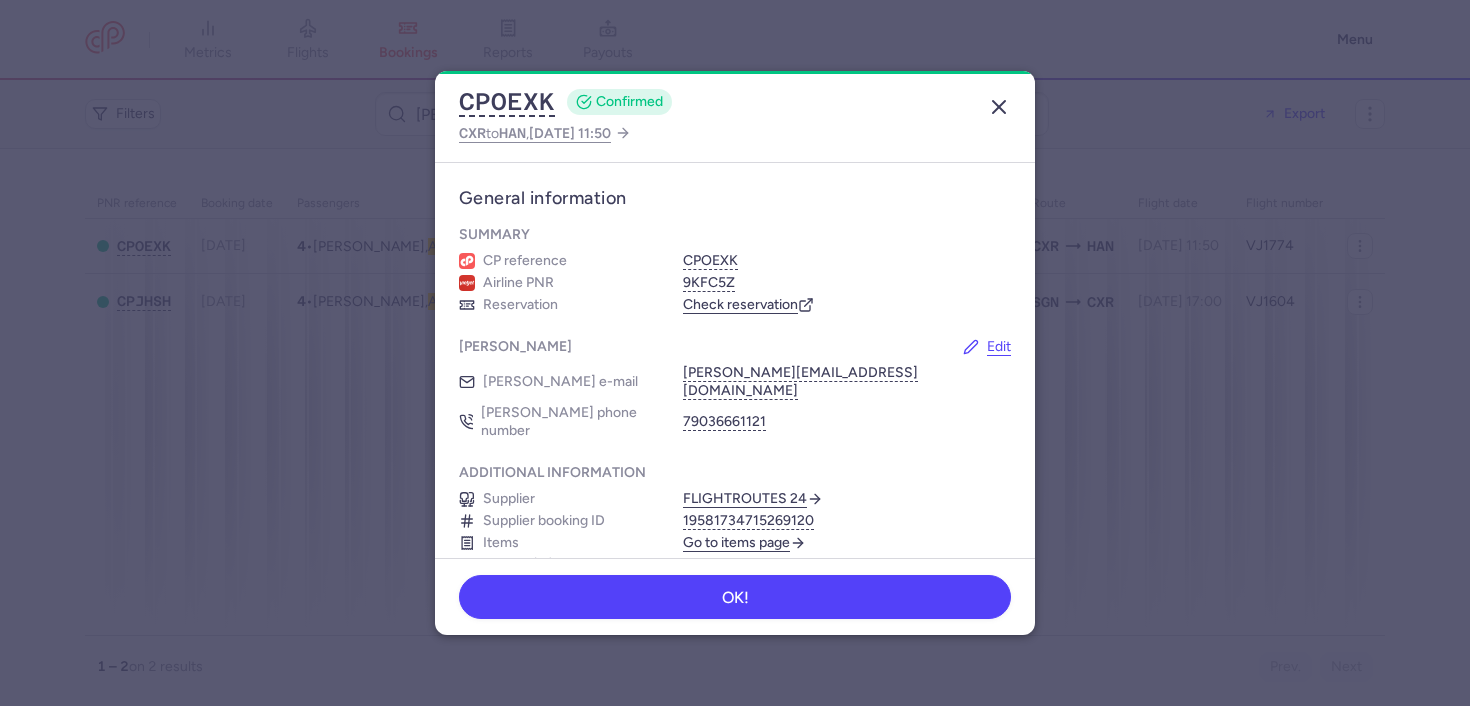click 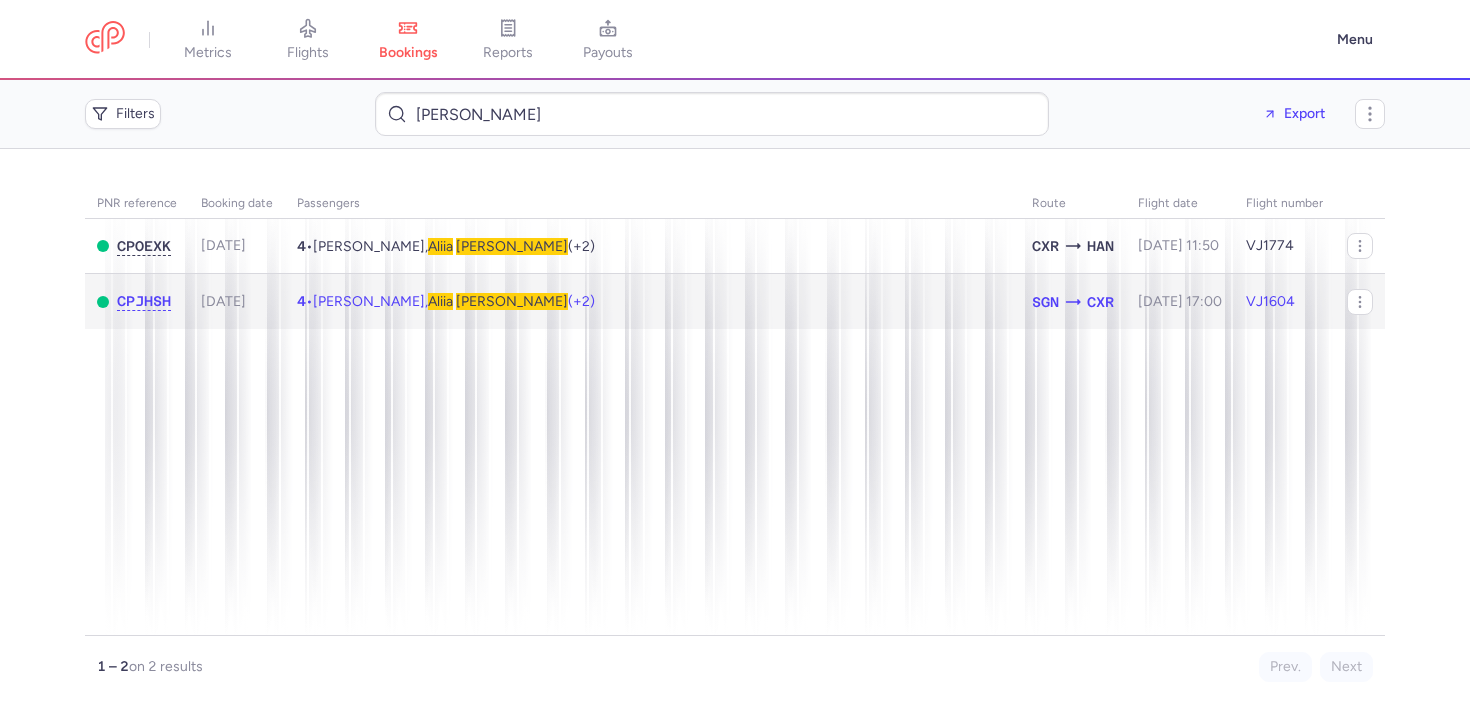 click on "Renata IZMAILOVA,  Aliia   AGAPOVA  (+2)" at bounding box center [454, 301] 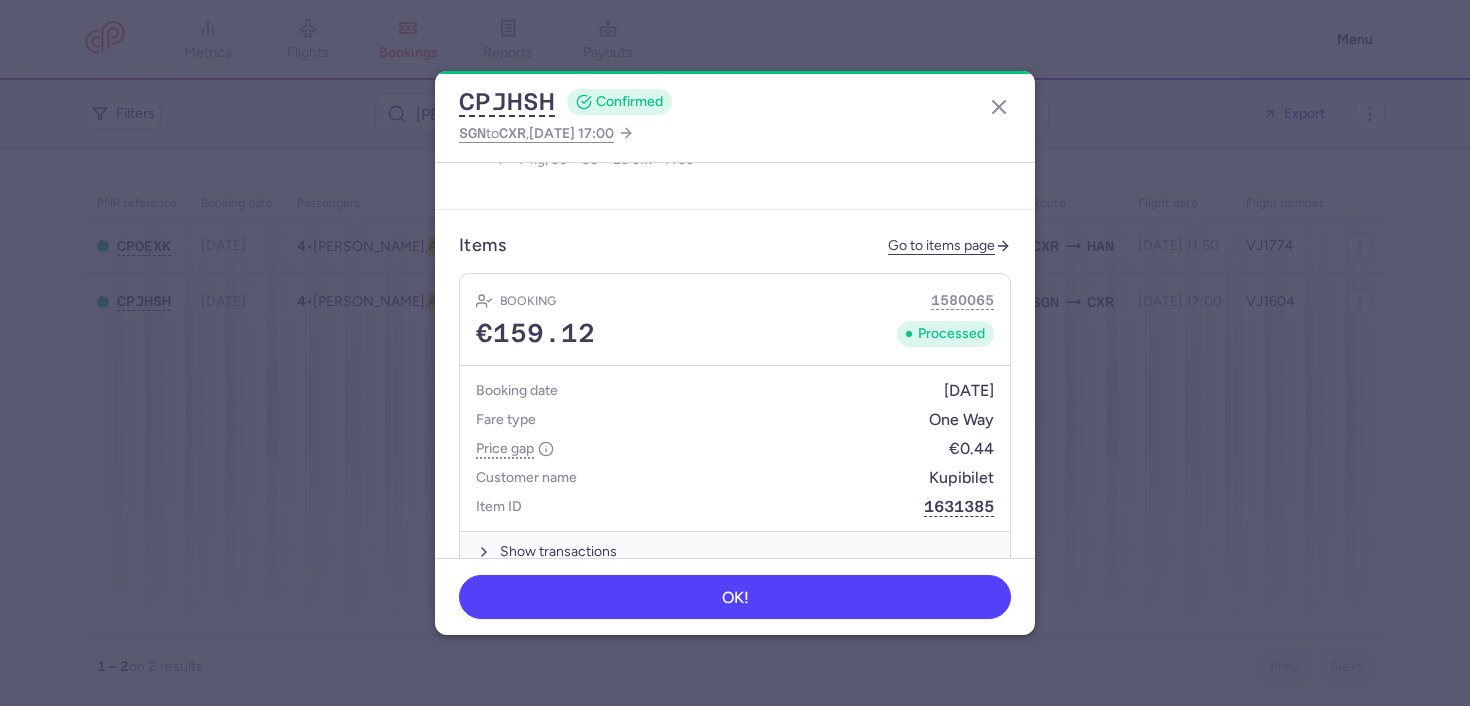 scroll, scrollTop: 1114, scrollLeft: 0, axis: vertical 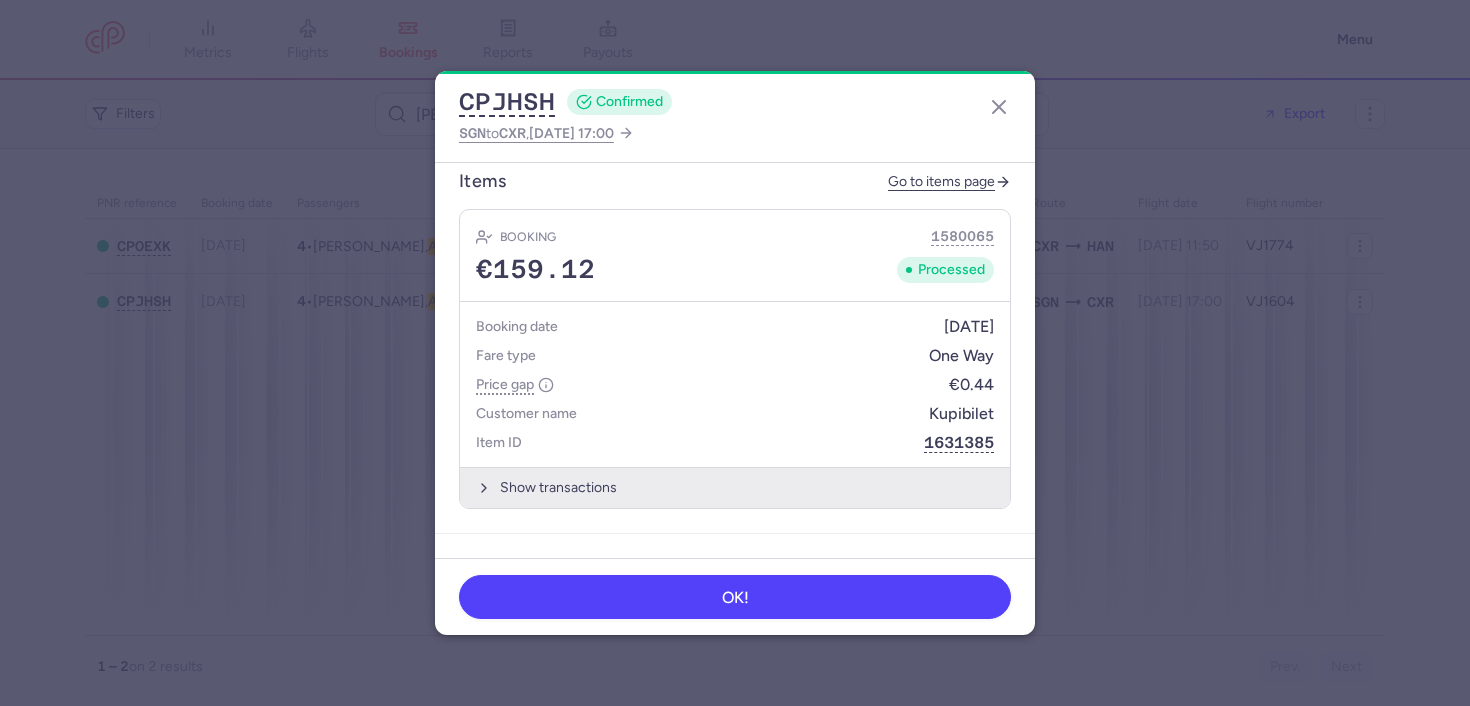 click on "Show transactions" at bounding box center [735, 487] 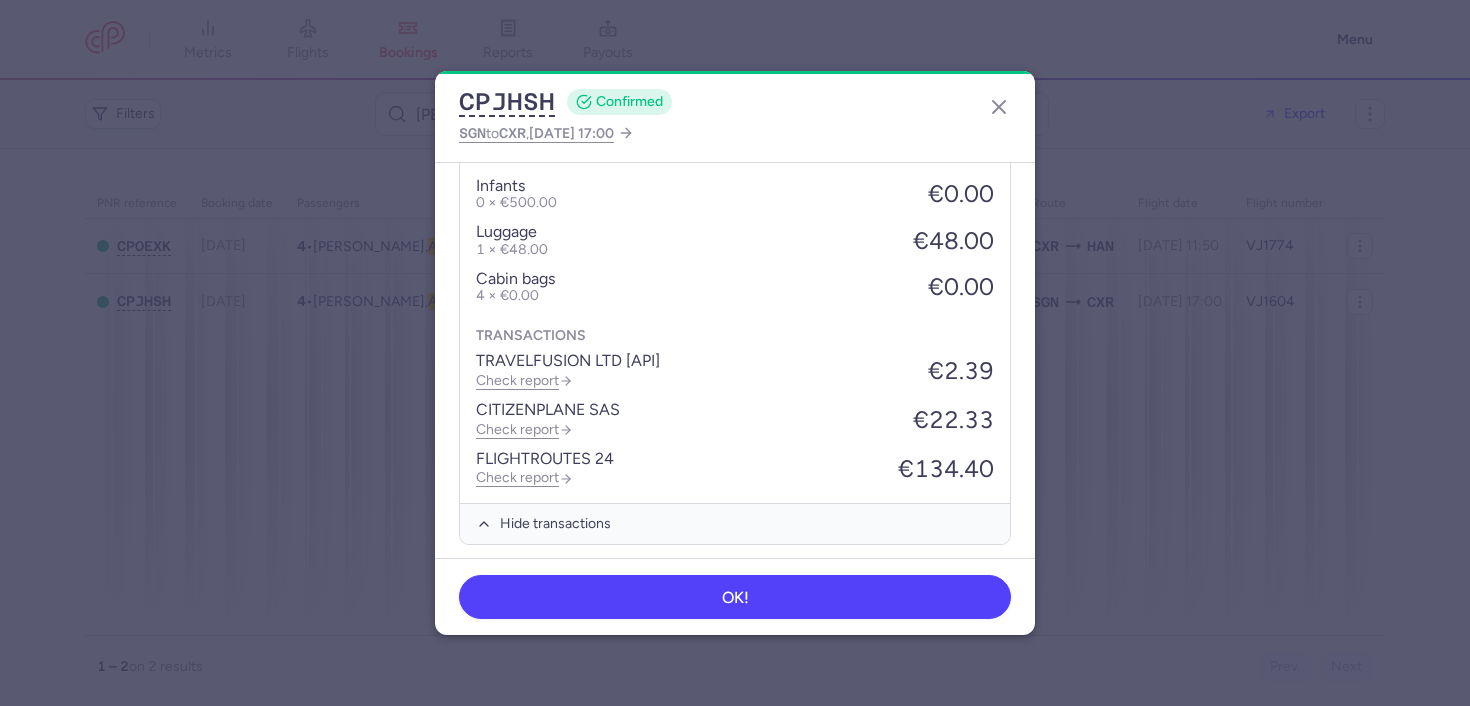 scroll, scrollTop: 1602, scrollLeft: 0, axis: vertical 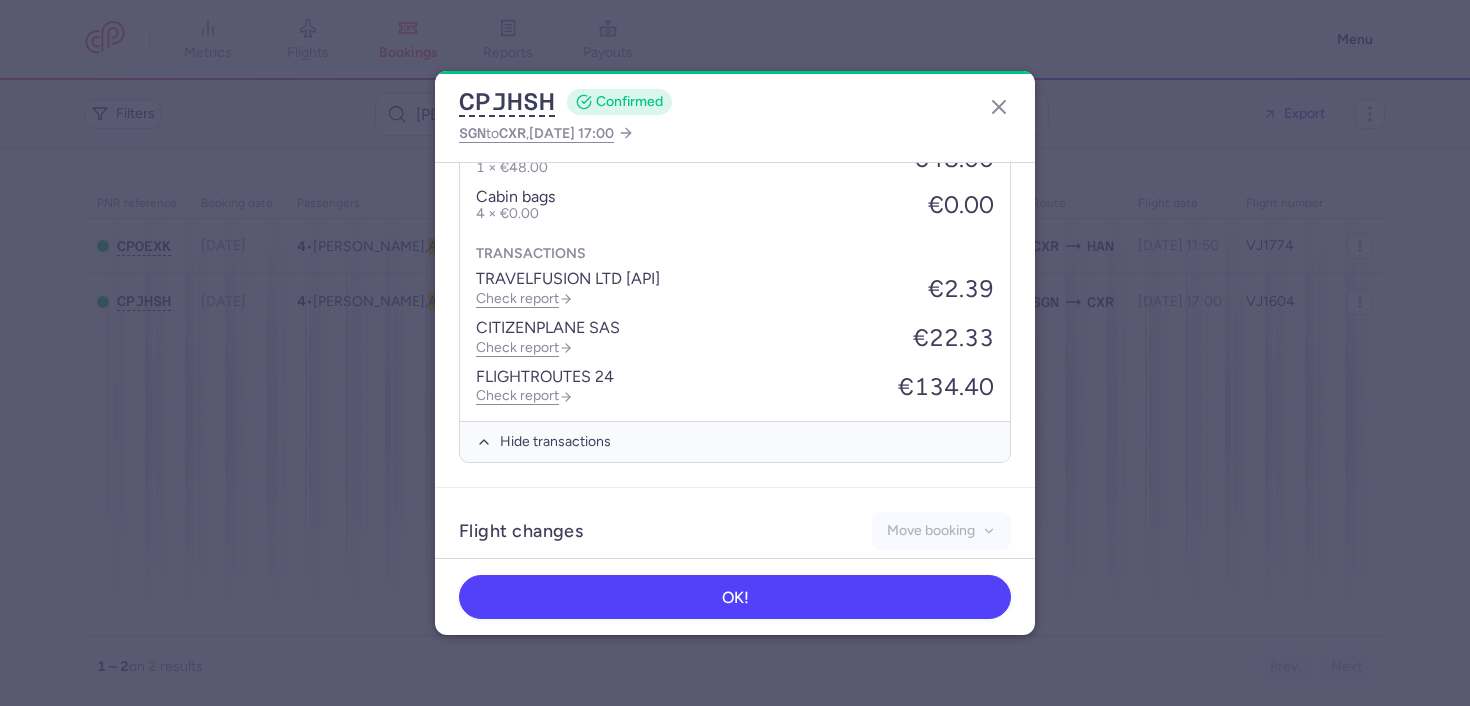 click on "FLIGHTROUTES 24  Check report  €134.40" 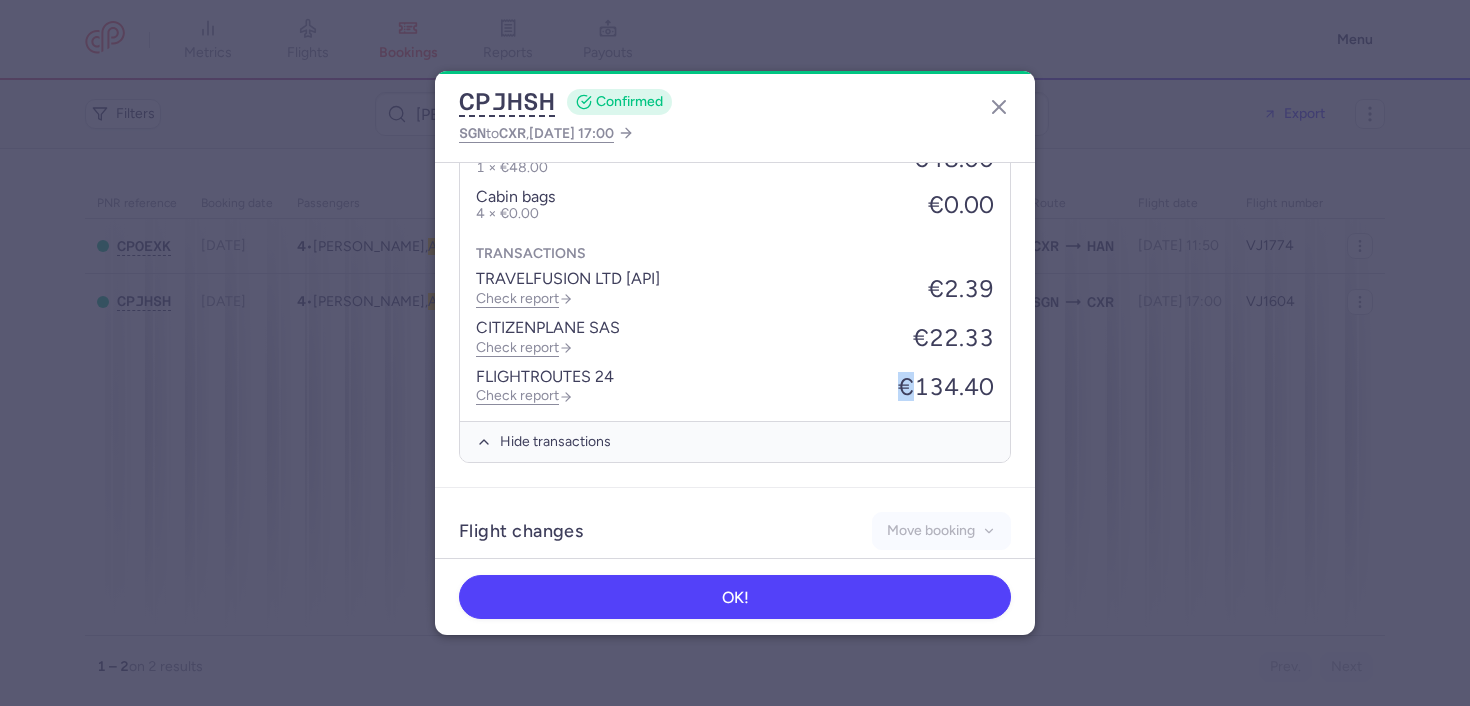 click on "FLIGHTROUTES 24  Check report  €134.40" 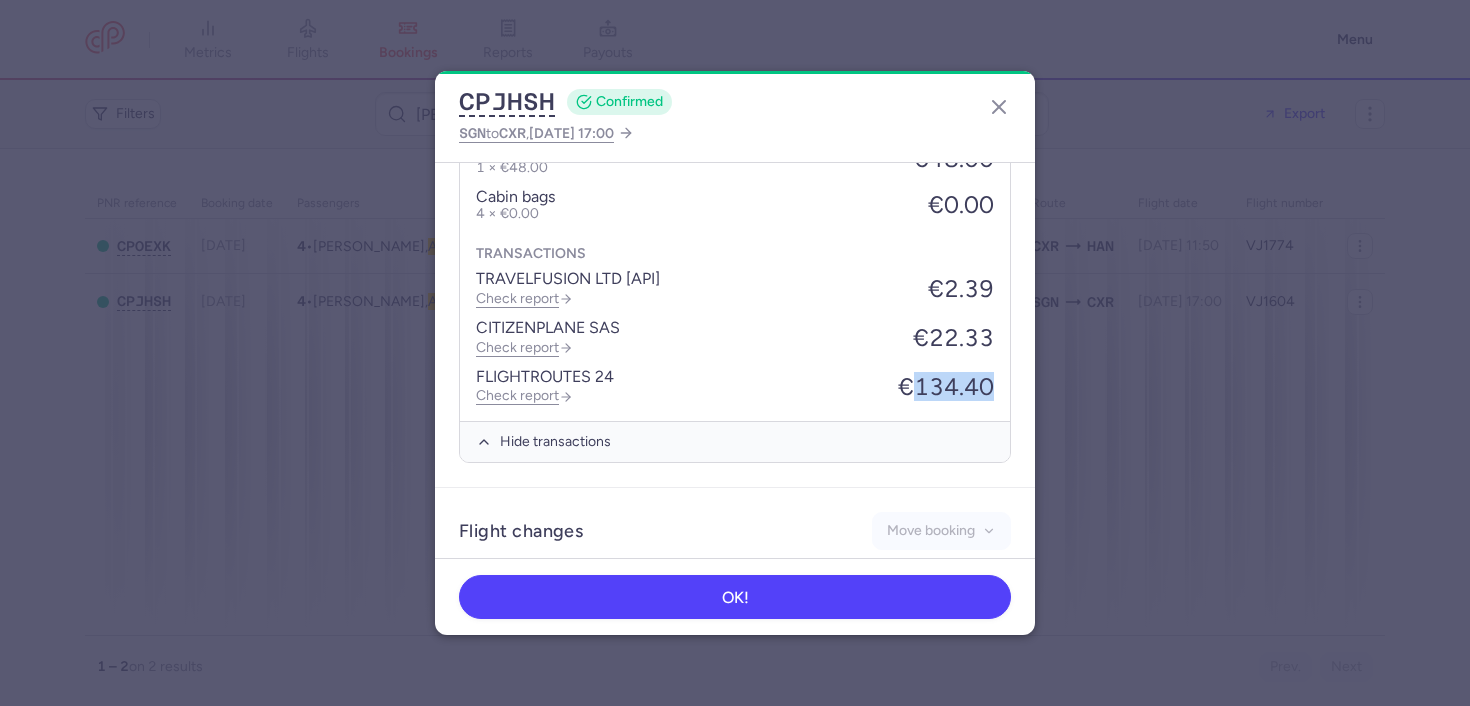 drag, startPoint x: 992, startPoint y: 285, endPoint x: 912, endPoint y: 292, distance: 80.305664 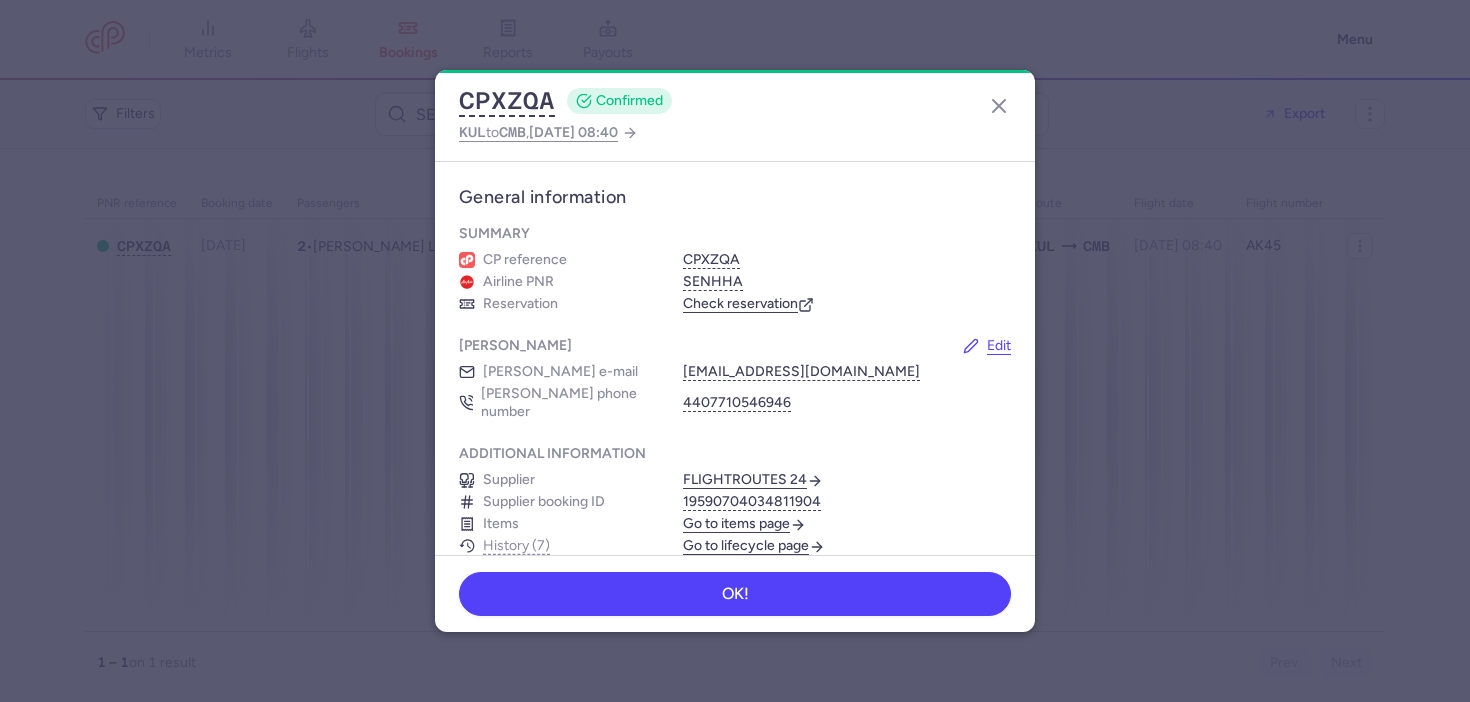 scroll, scrollTop: 0, scrollLeft: 0, axis: both 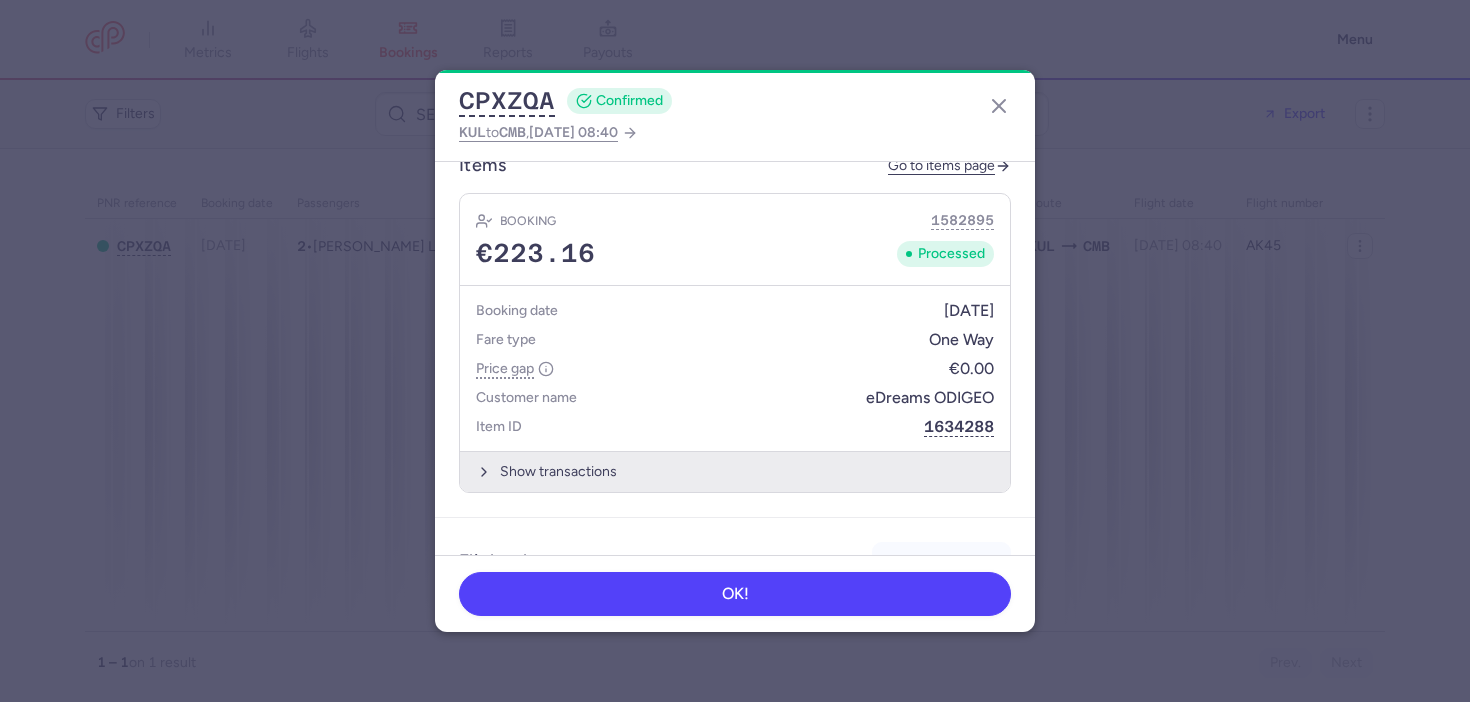 click on "Show transactions" at bounding box center (735, 471) 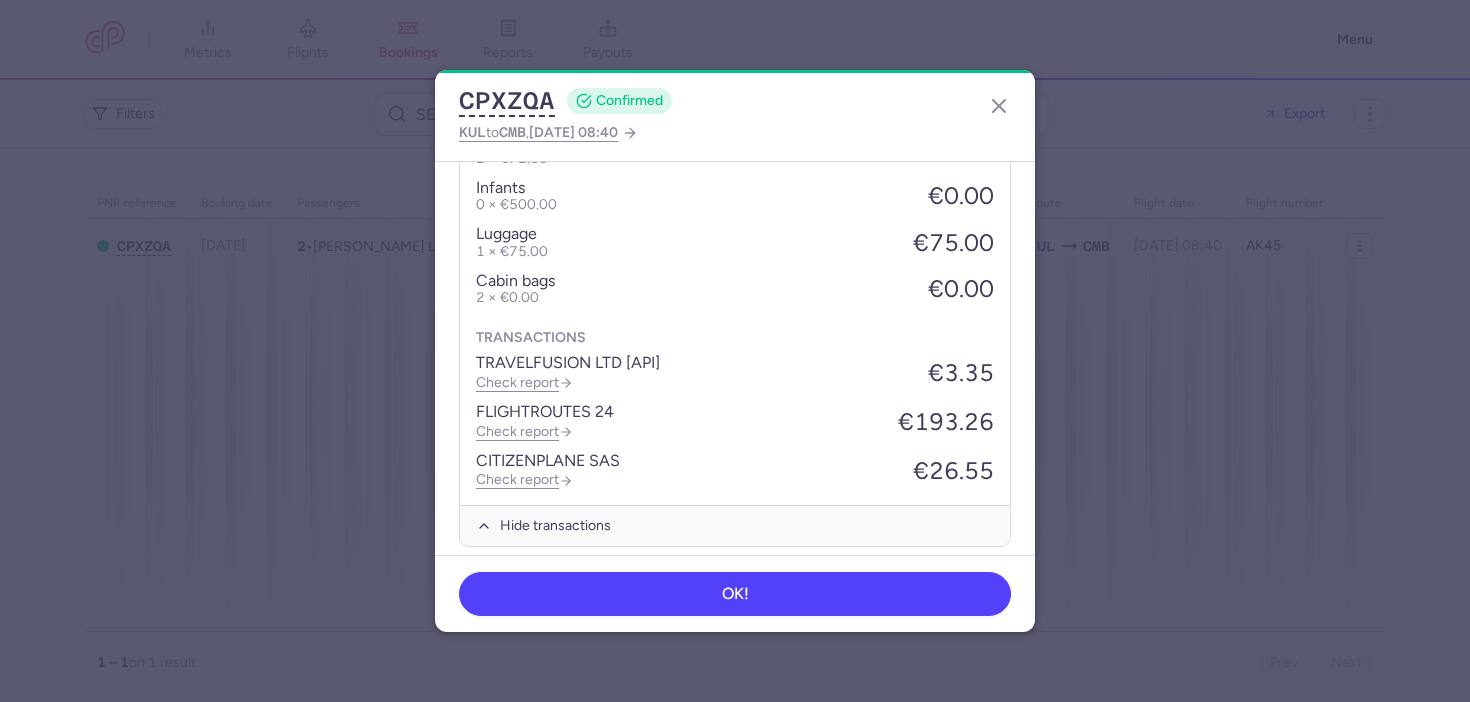 scroll, scrollTop: 1340, scrollLeft: 0, axis: vertical 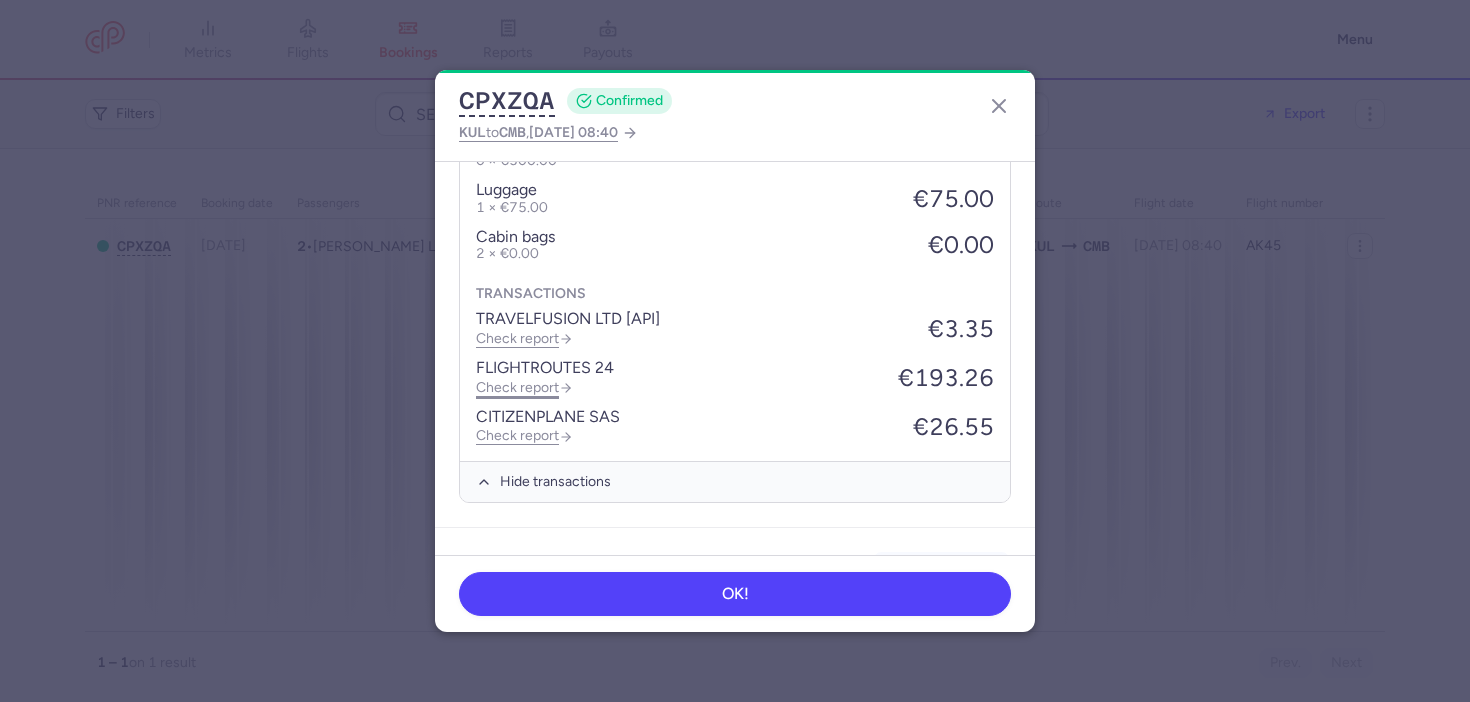 click on "Check report" 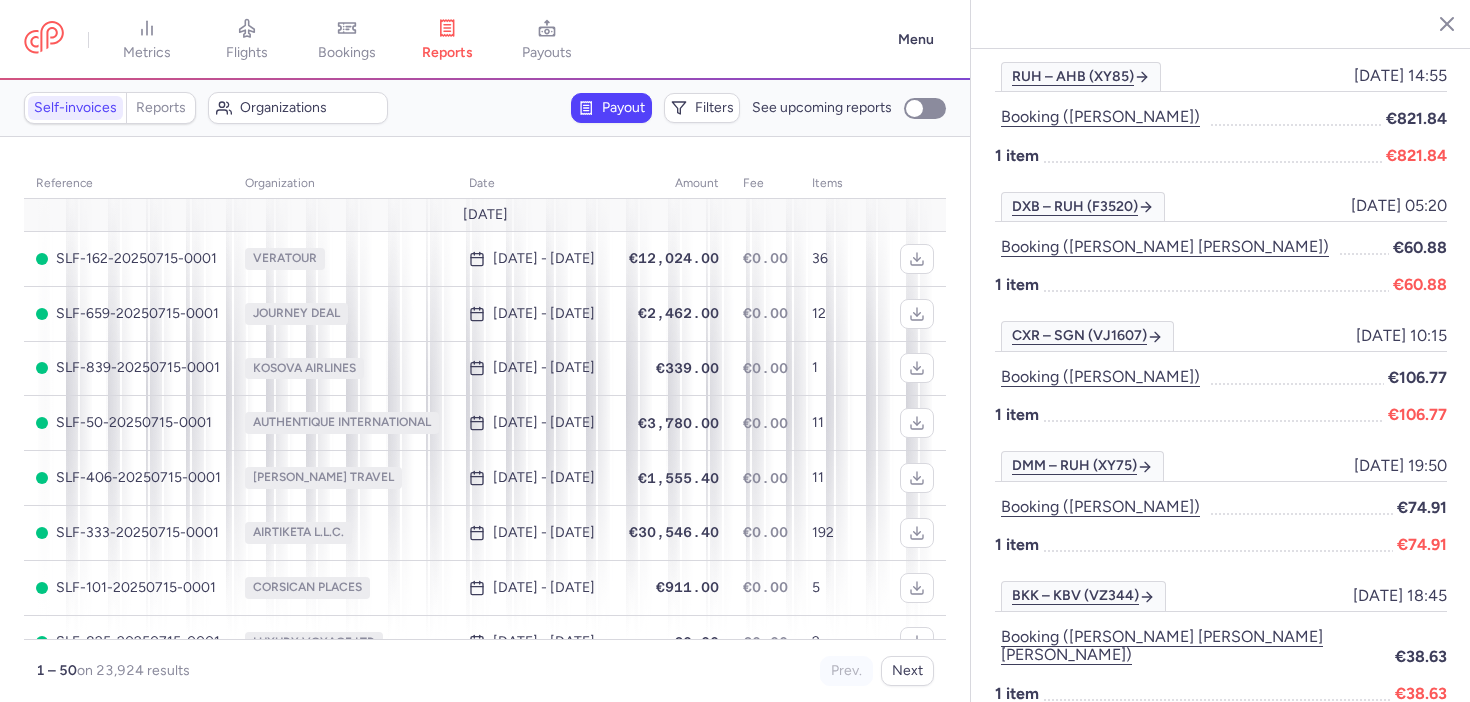 scroll, scrollTop: 3165, scrollLeft: 0, axis: vertical 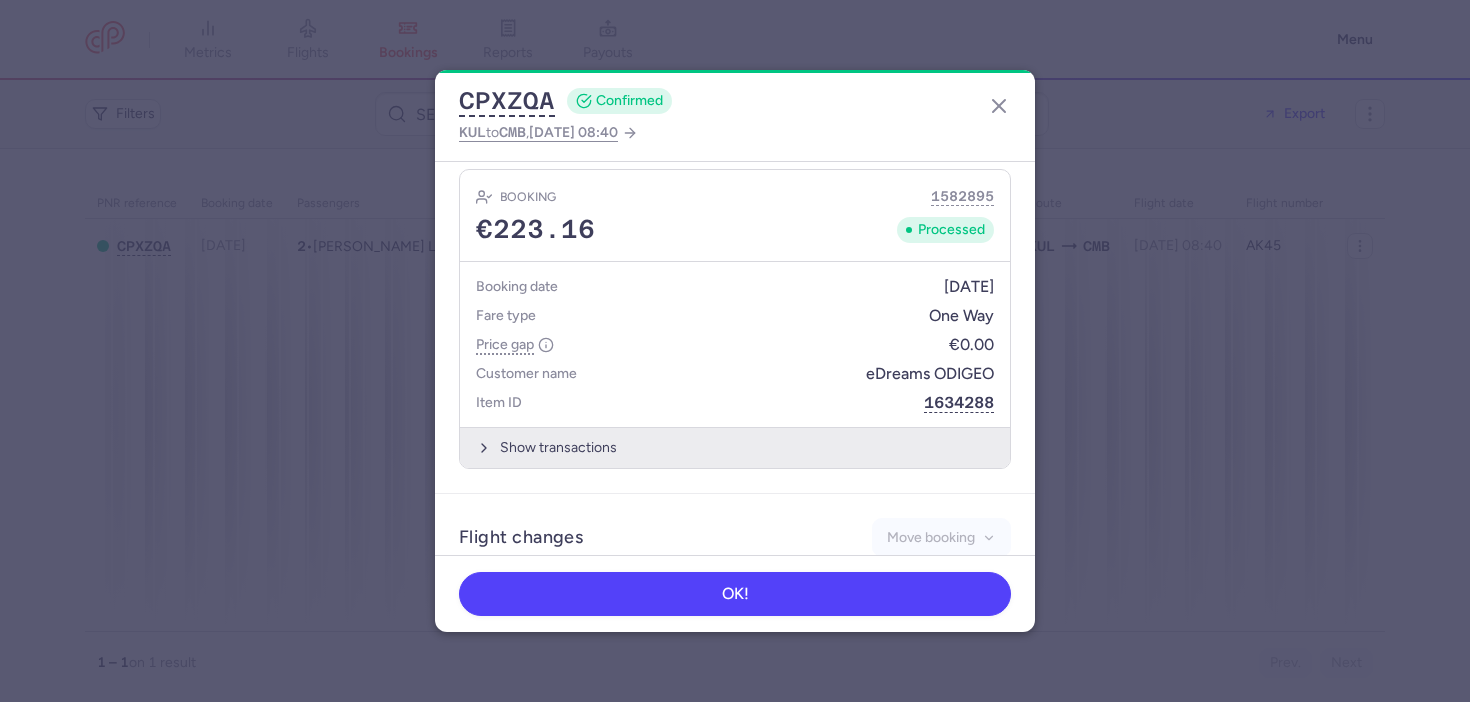 click on "Show transactions" at bounding box center (735, 447) 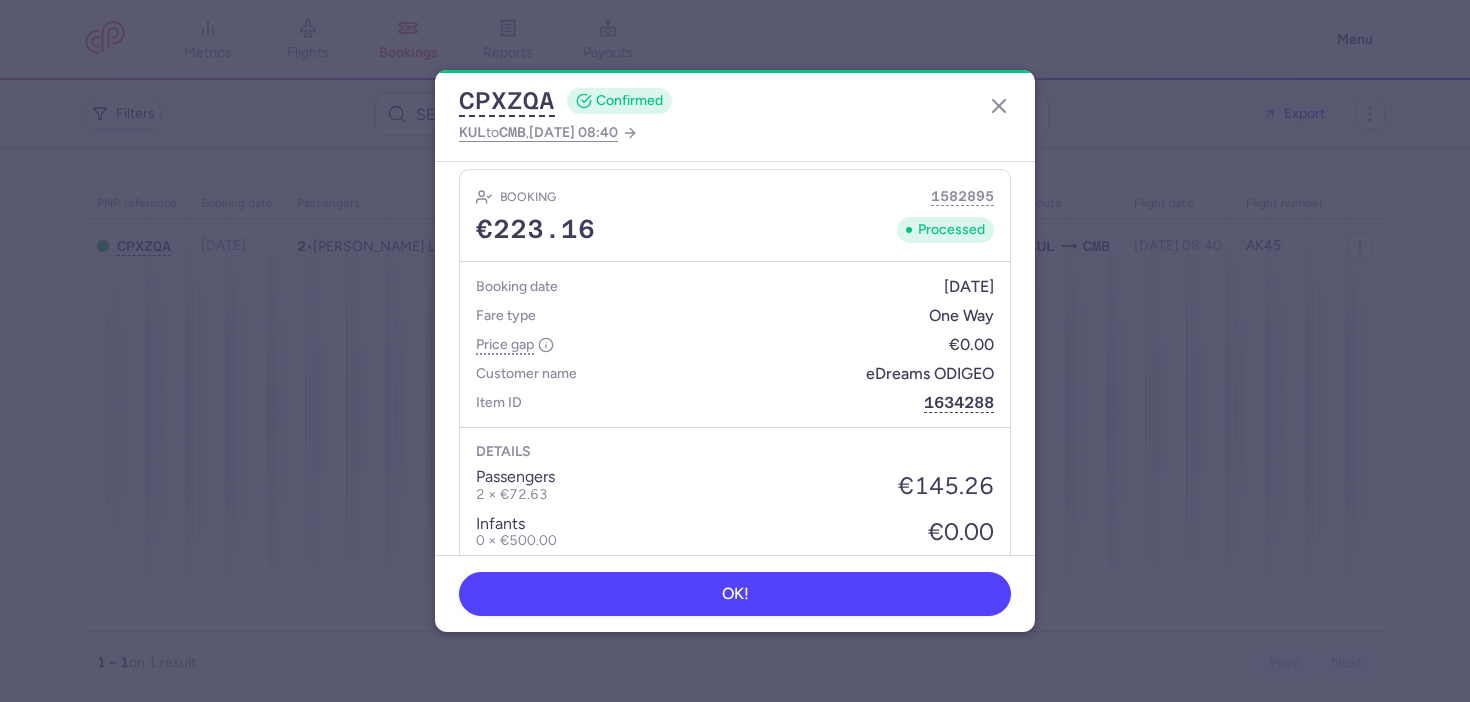 scroll, scrollTop: 1463, scrollLeft: 0, axis: vertical 